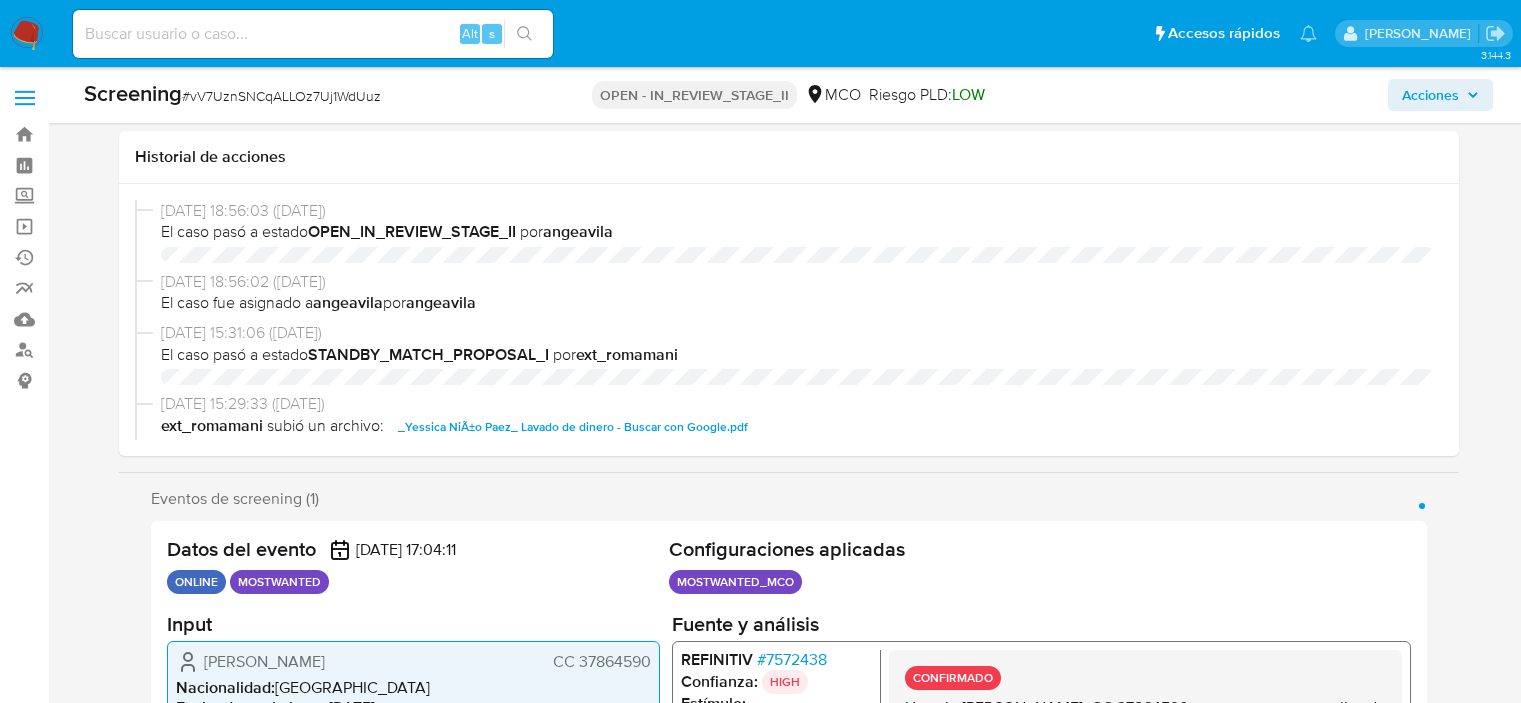 select on "10" 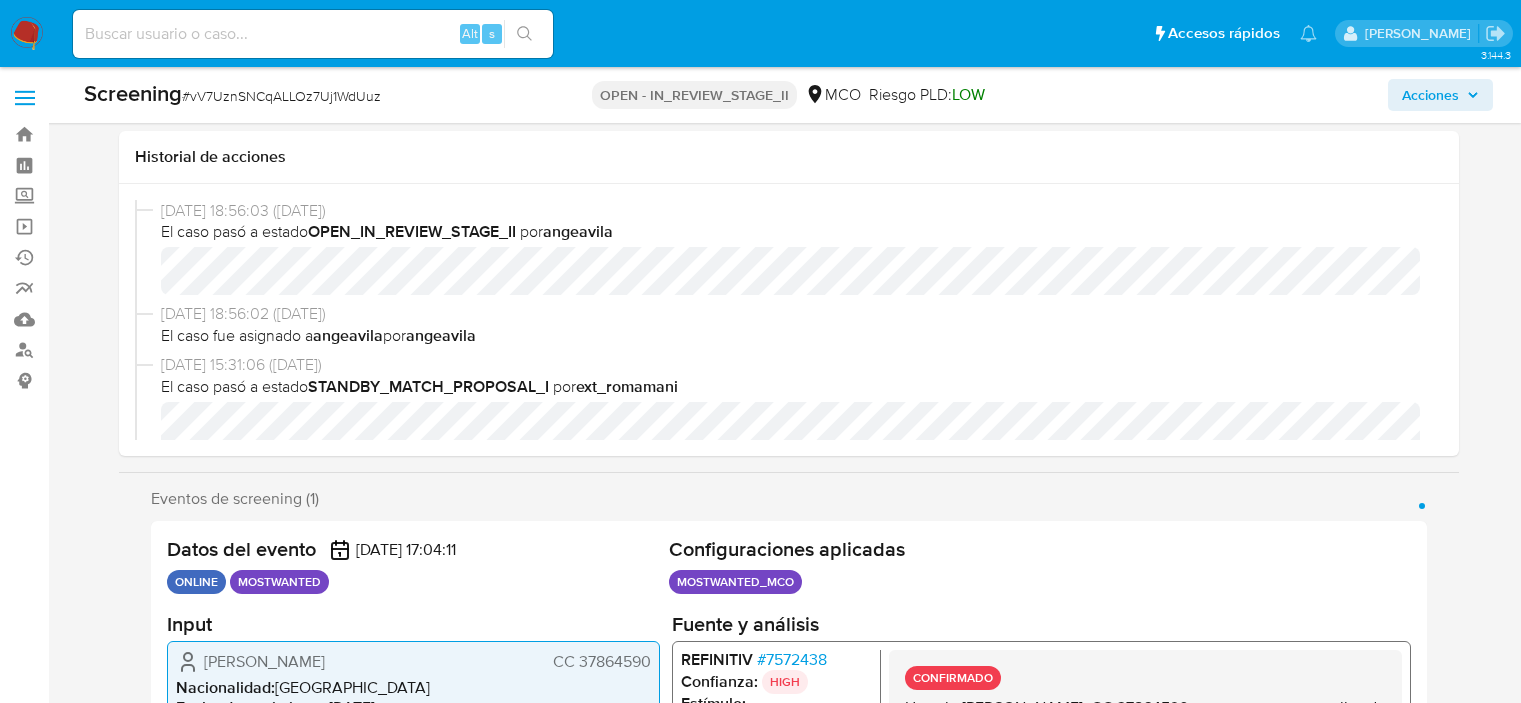 scroll, scrollTop: 800, scrollLeft: 0, axis: vertical 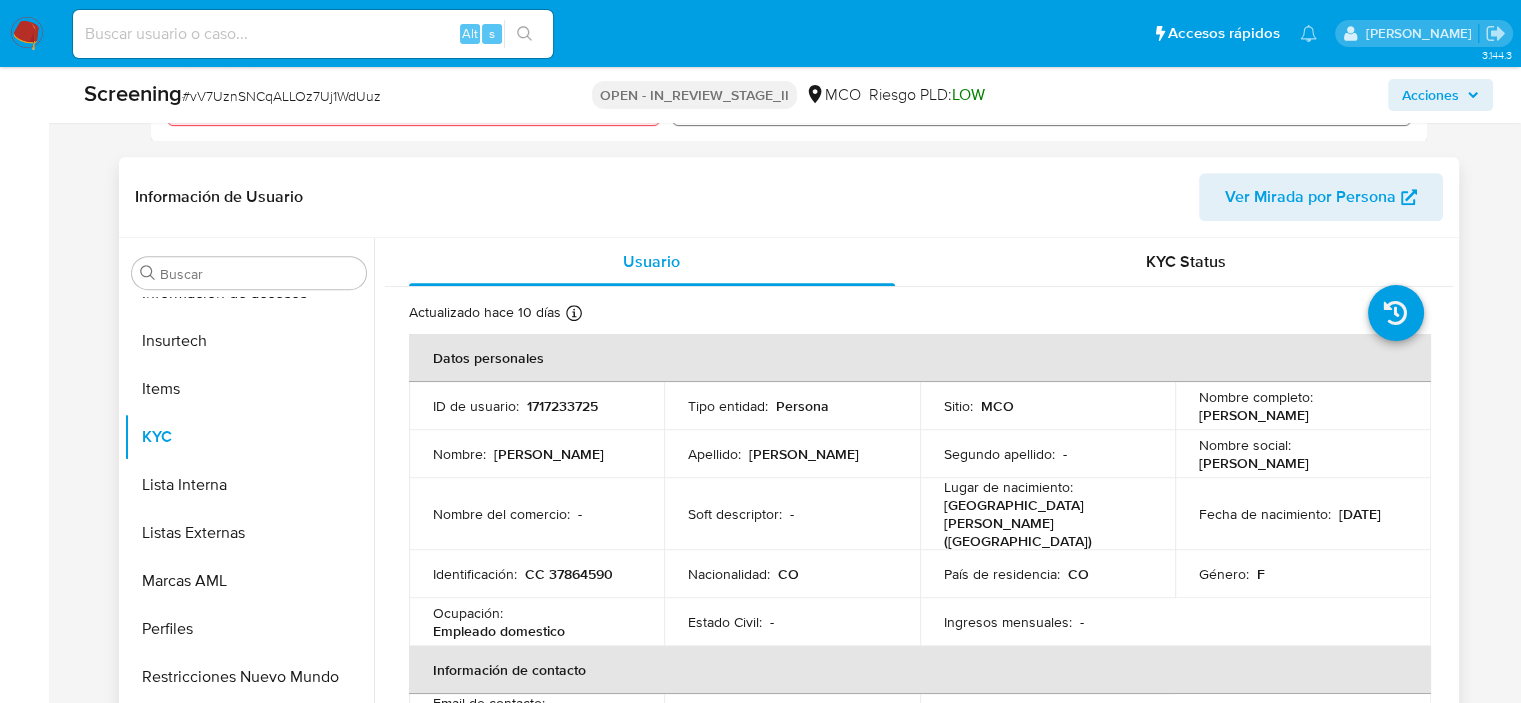 drag, startPoint x: 1186, startPoint y: 395, endPoint x: 1373, endPoint y: 403, distance: 187.17105 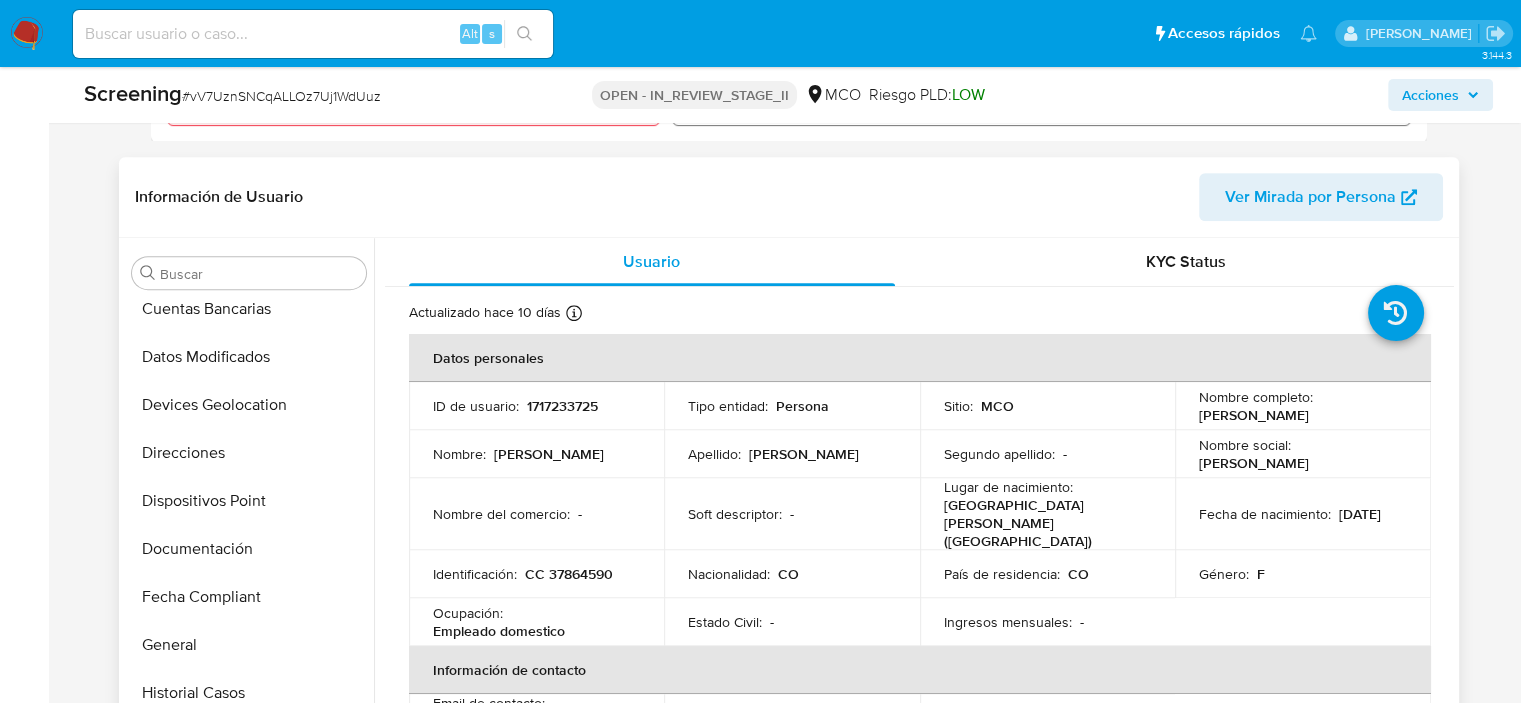 scroll, scrollTop: 0, scrollLeft: 0, axis: both 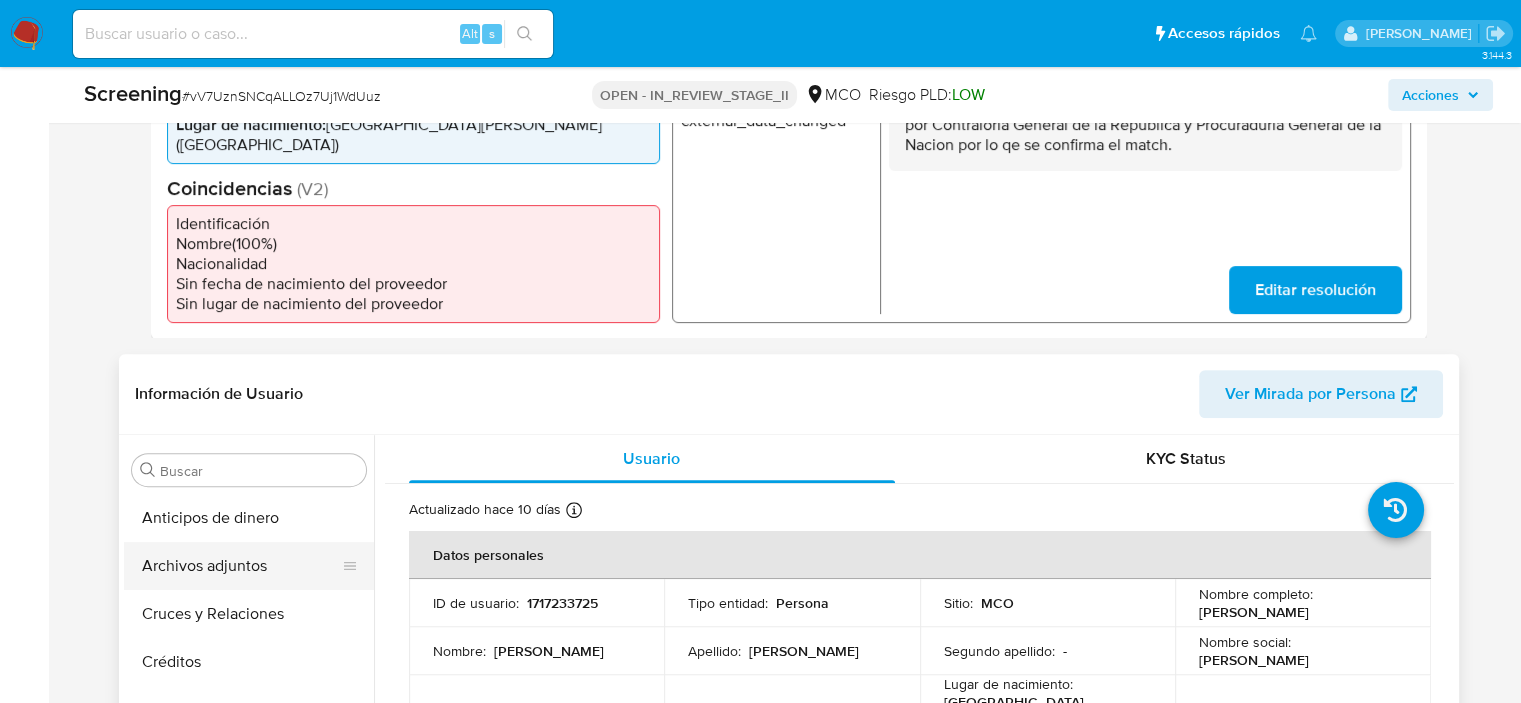 click on "Archivos adjuntos" at bounding box center (241, 566) 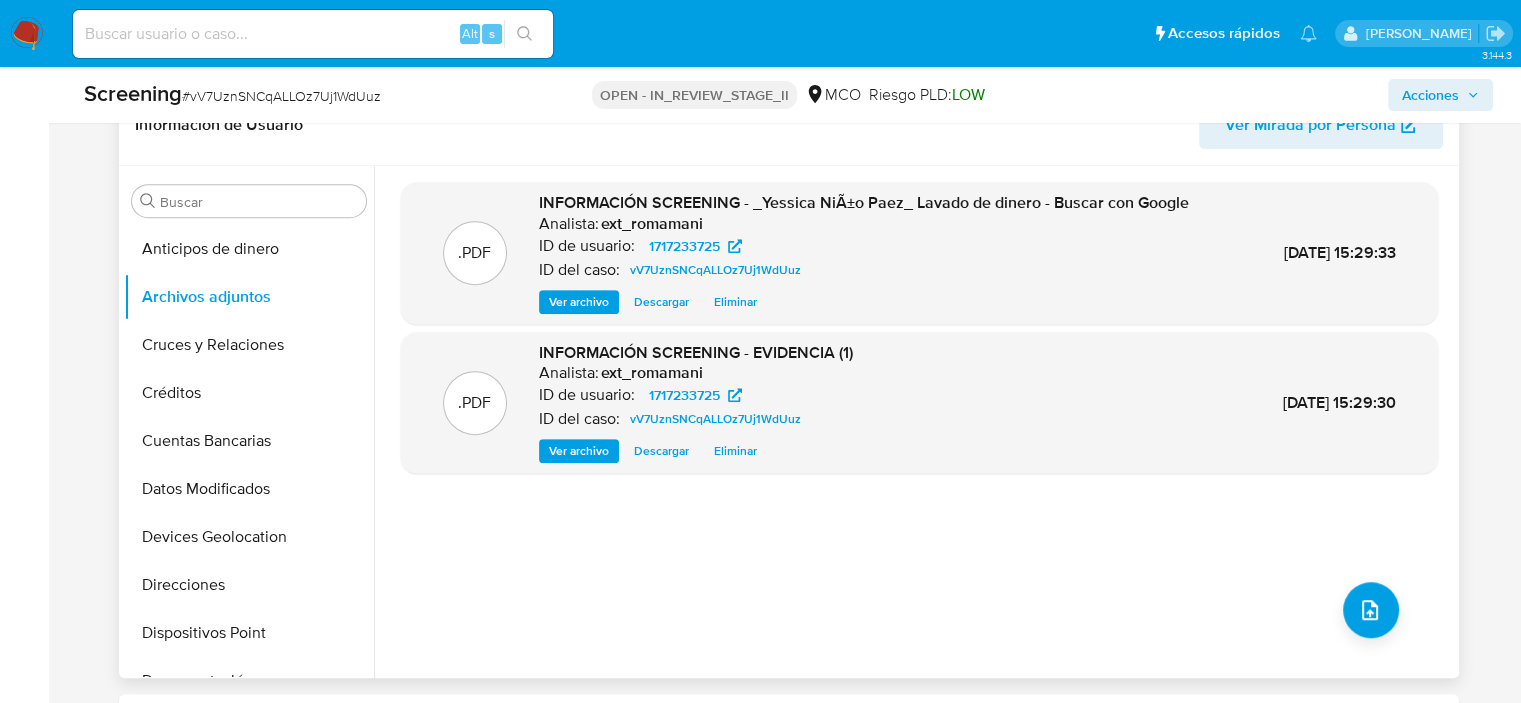 scroll, scrollTop: 874, scrollLeft: 0, axis: vertical 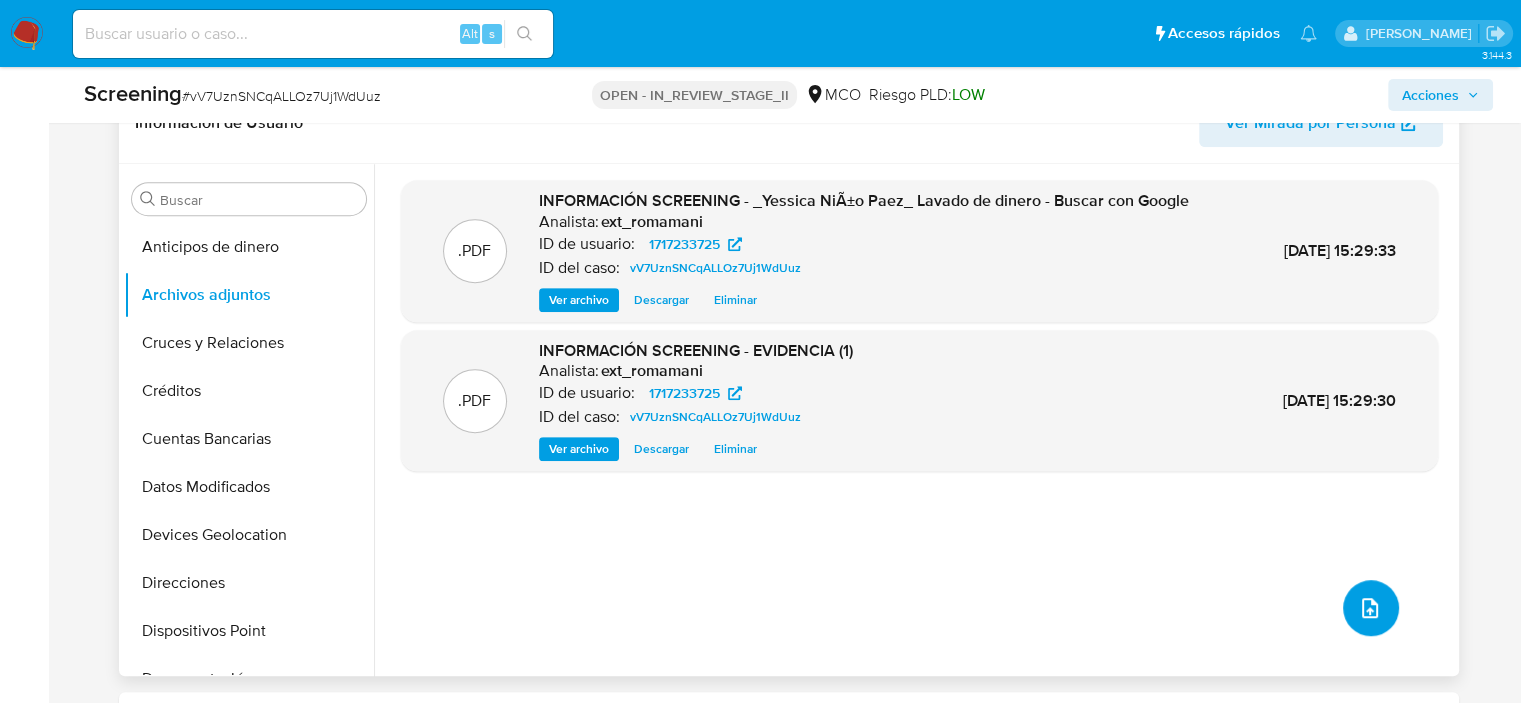 click at bounding box center [1371, 608] 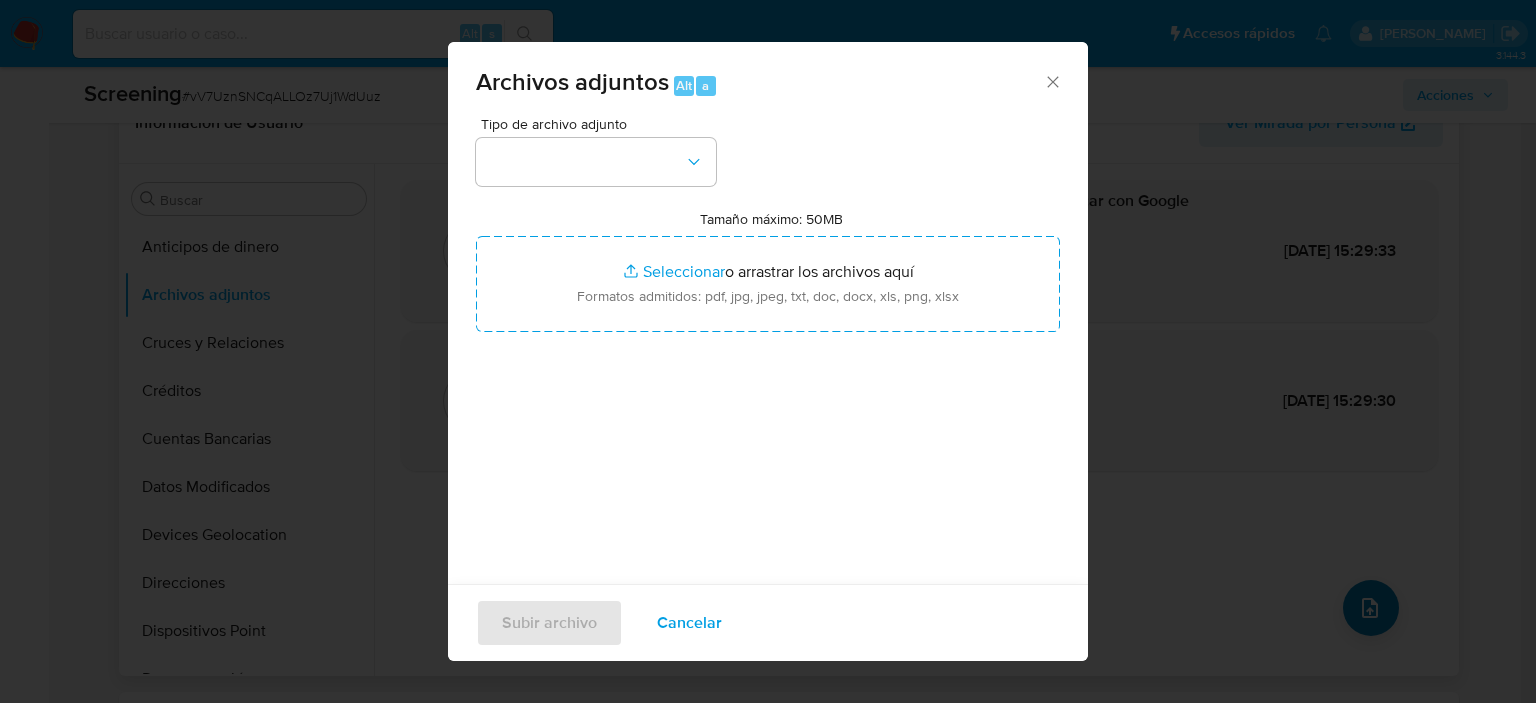 click on "Archivos adjuntos Alt a Tipo de archivo adjunto Tamaño máximo: 50MB Seleccionar archivos Seleccionar  o arrastrar los archivos aquí Formatos admitidos: pdf, jpg, jpeg, txt, doc, docx, xls, png, xlsx Subir archivo Cancelar" at bounding box center [768, 351] 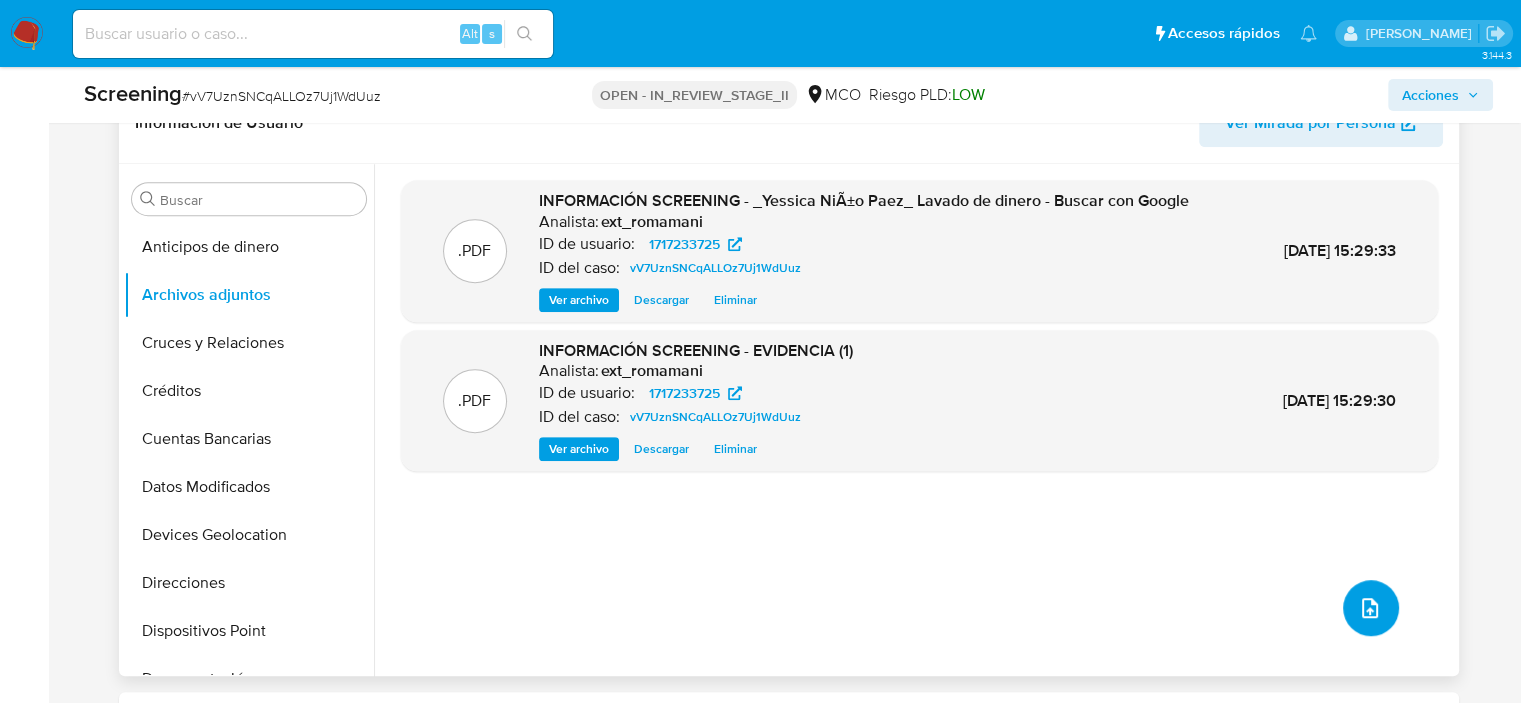 click at bounding box center (1371, 608) 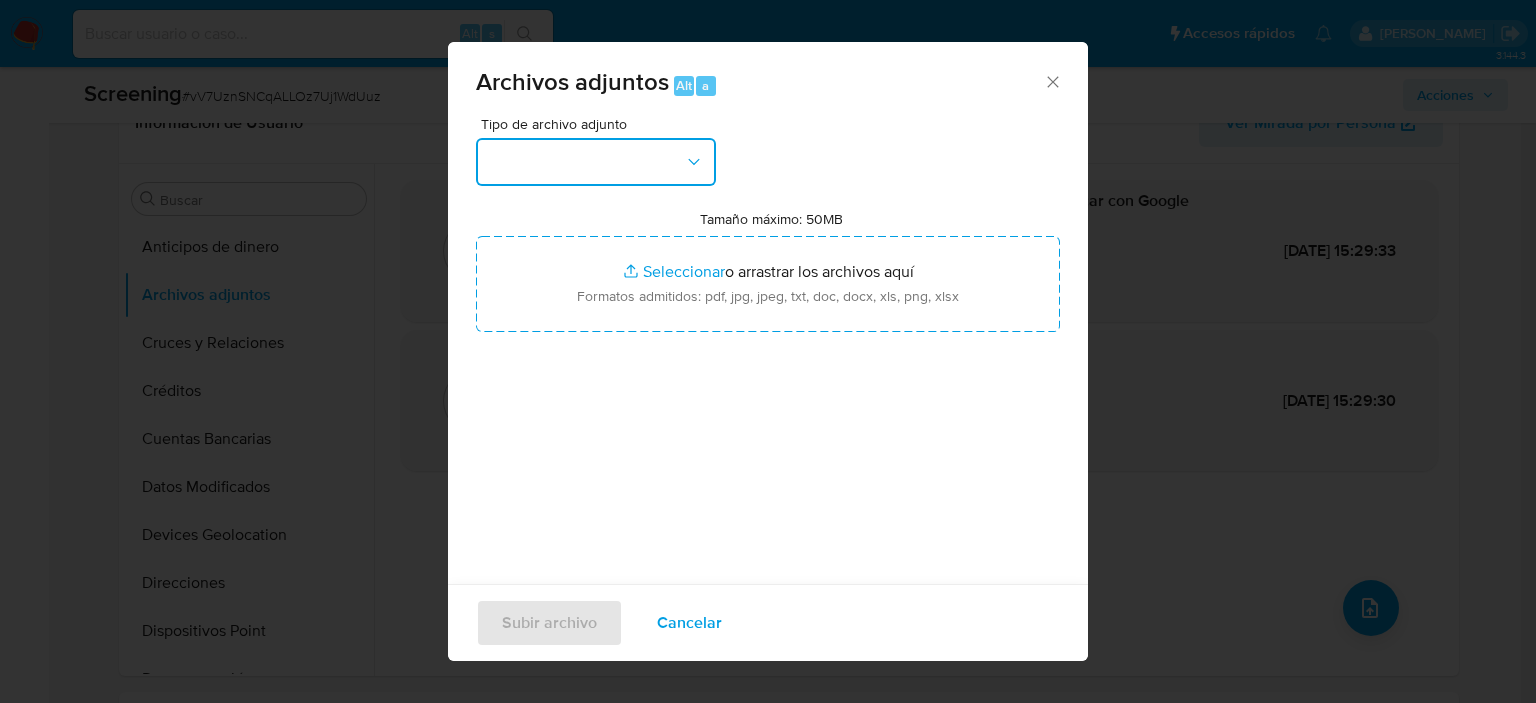 click at bounding box center (596, 162) 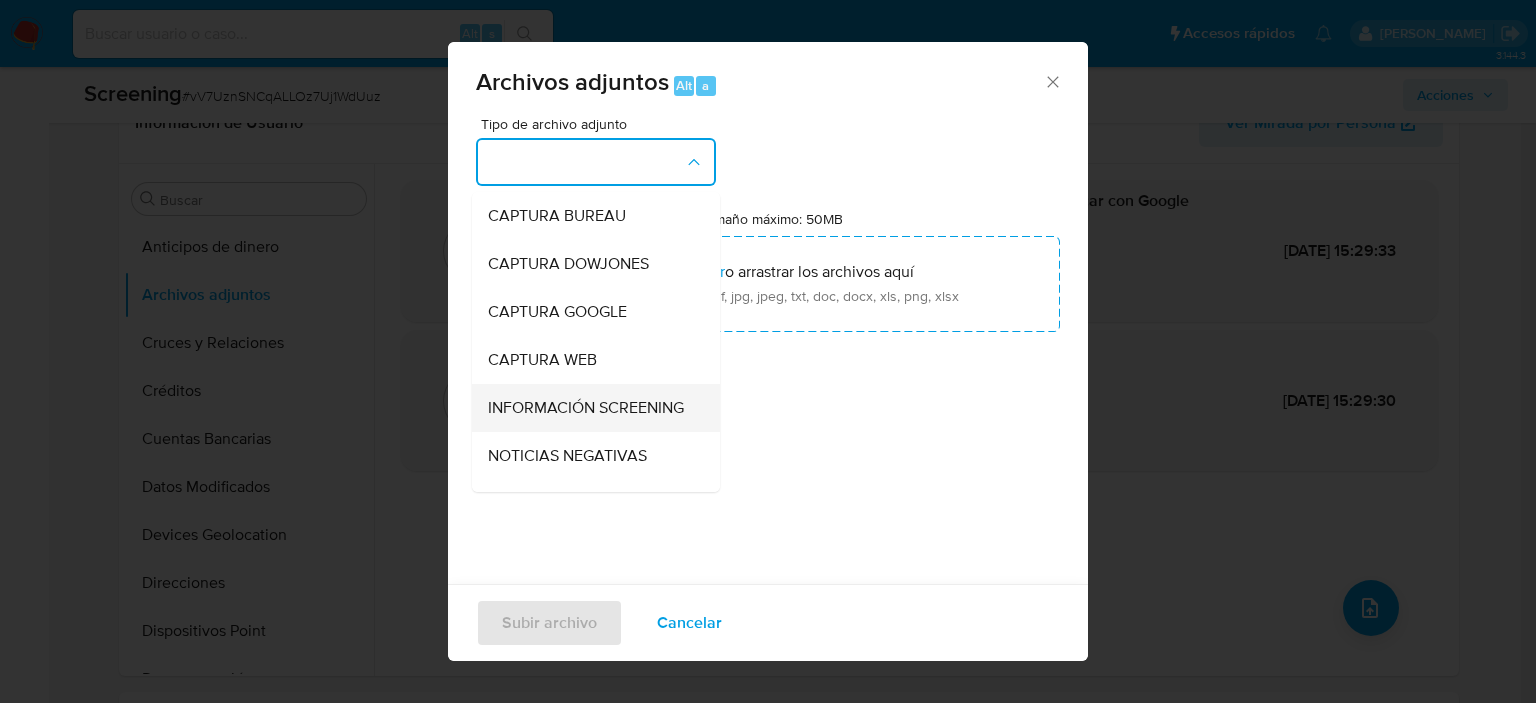 click on "INFORMACIÓN SCREENING" at bounding box center (586, 408) 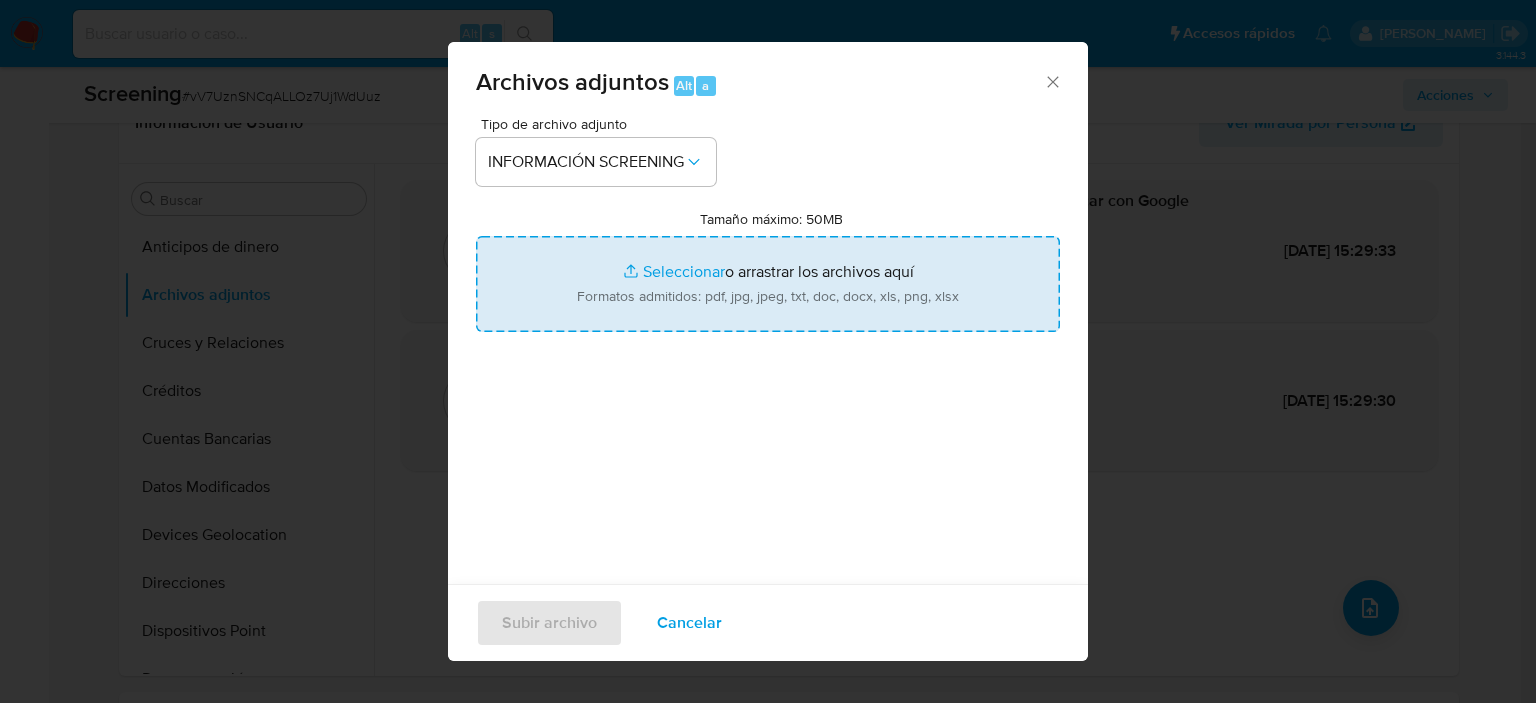 click on "Tamaño máximo: 50MB Seleccionar archivos" at bounding box center (768, 284) 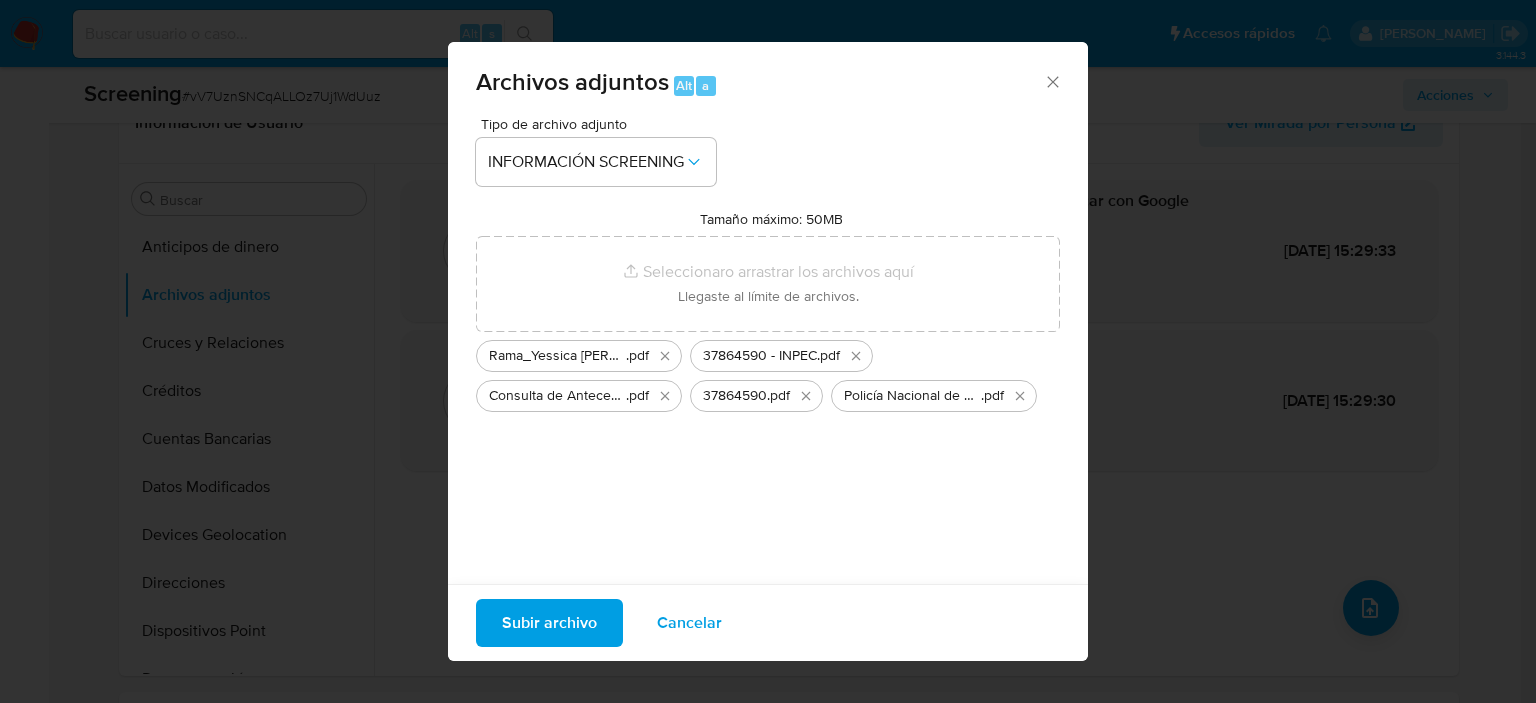 click on "Subir archivo" at bounding box center (549, 623) 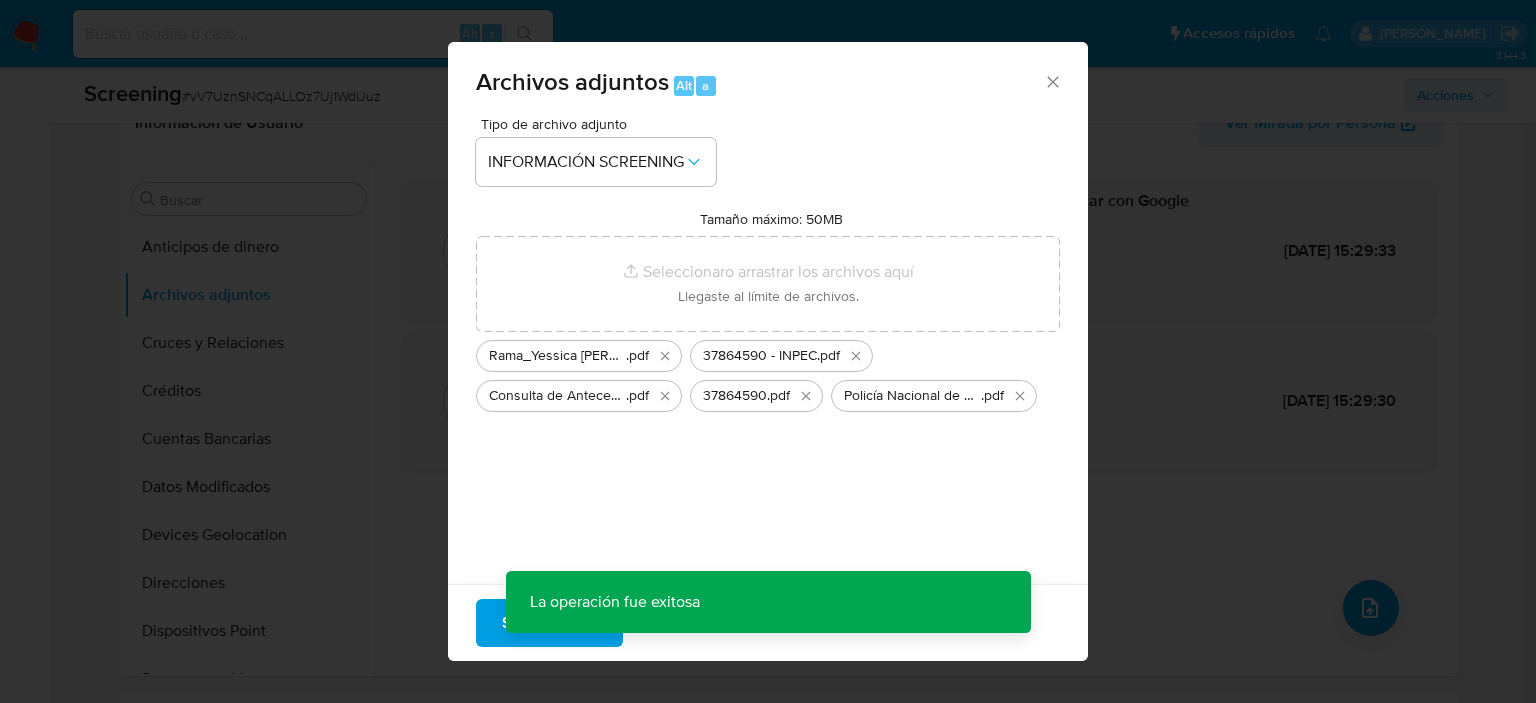 click on "Subir archivo" at bounding box center [549, 623] 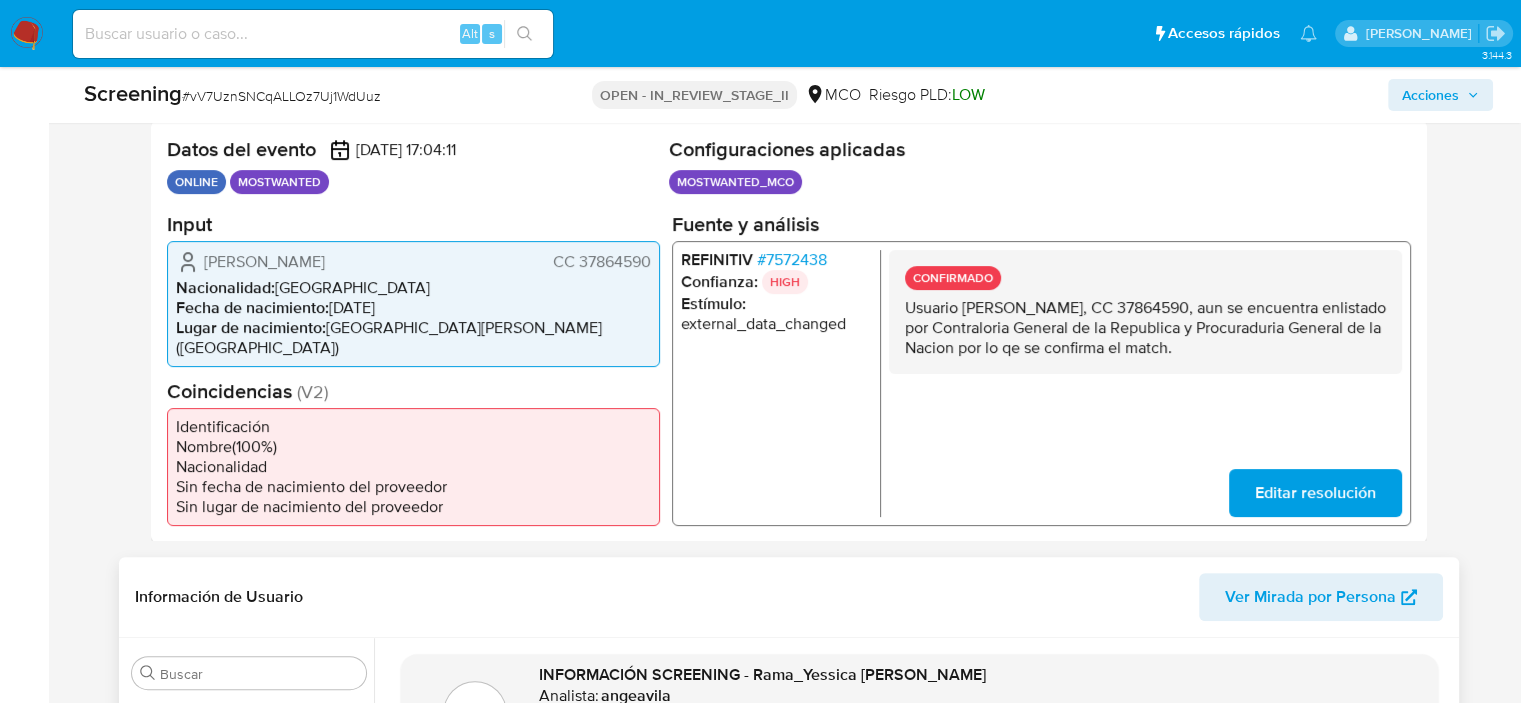 scroll, scrollTop: 800, scrollLeft: 0, axis: vertical 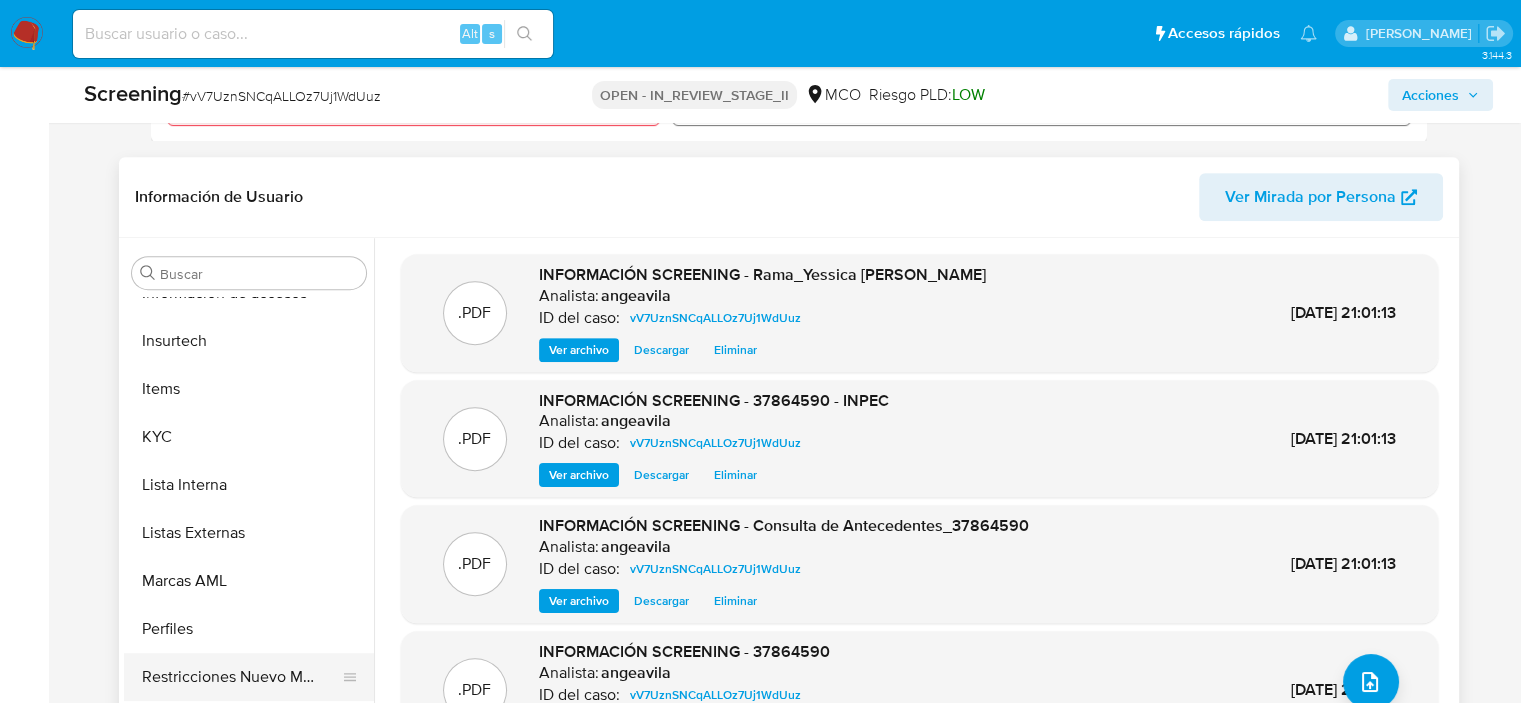 click on "Restricciones Nuevo Mundo" at bounding box center [241, 677] 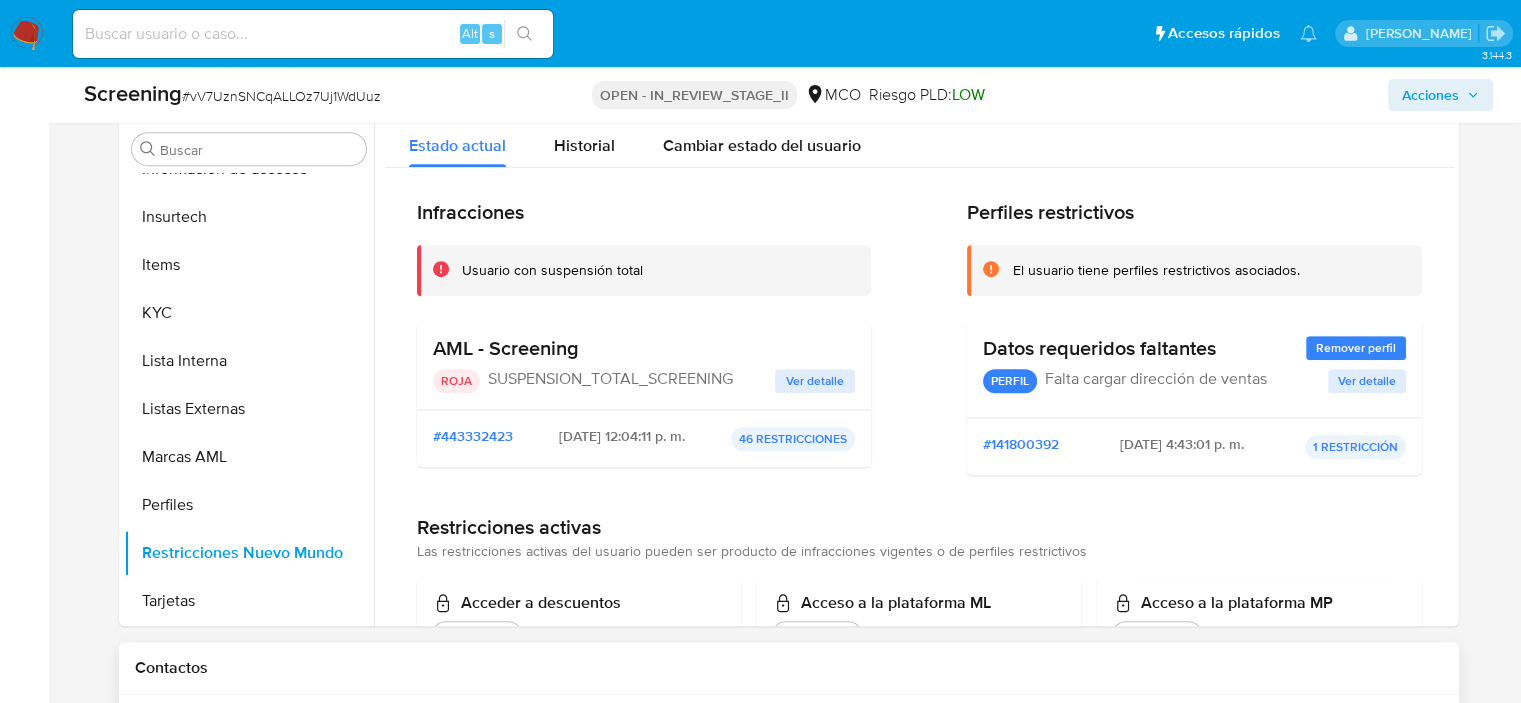 scroll, scrollTop: 800, scrollLeft: 0, axis: vertical 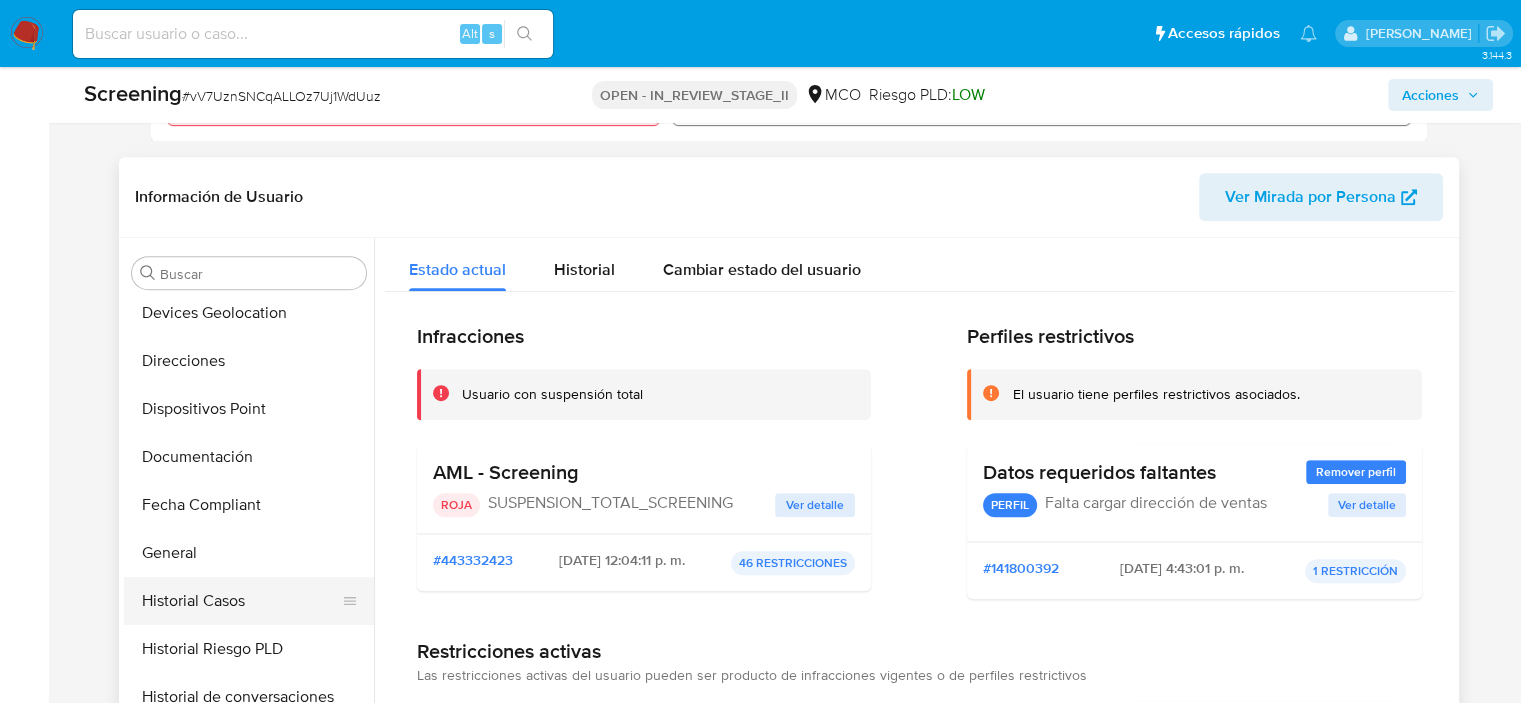 click on "Historial Casos" at bounding box center (241, 601) 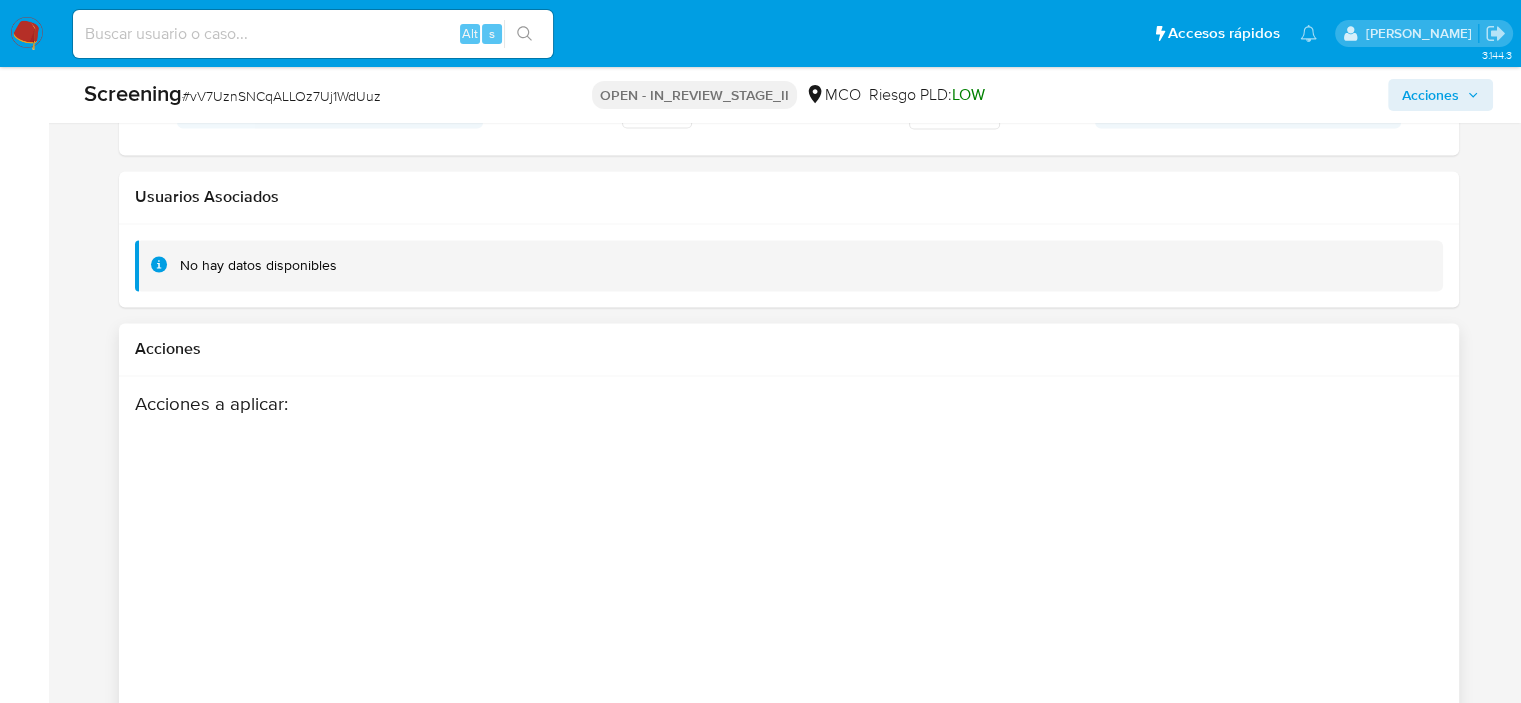 scroll, scrollTop: 3444, scrollLeft: 0, axis: vertical 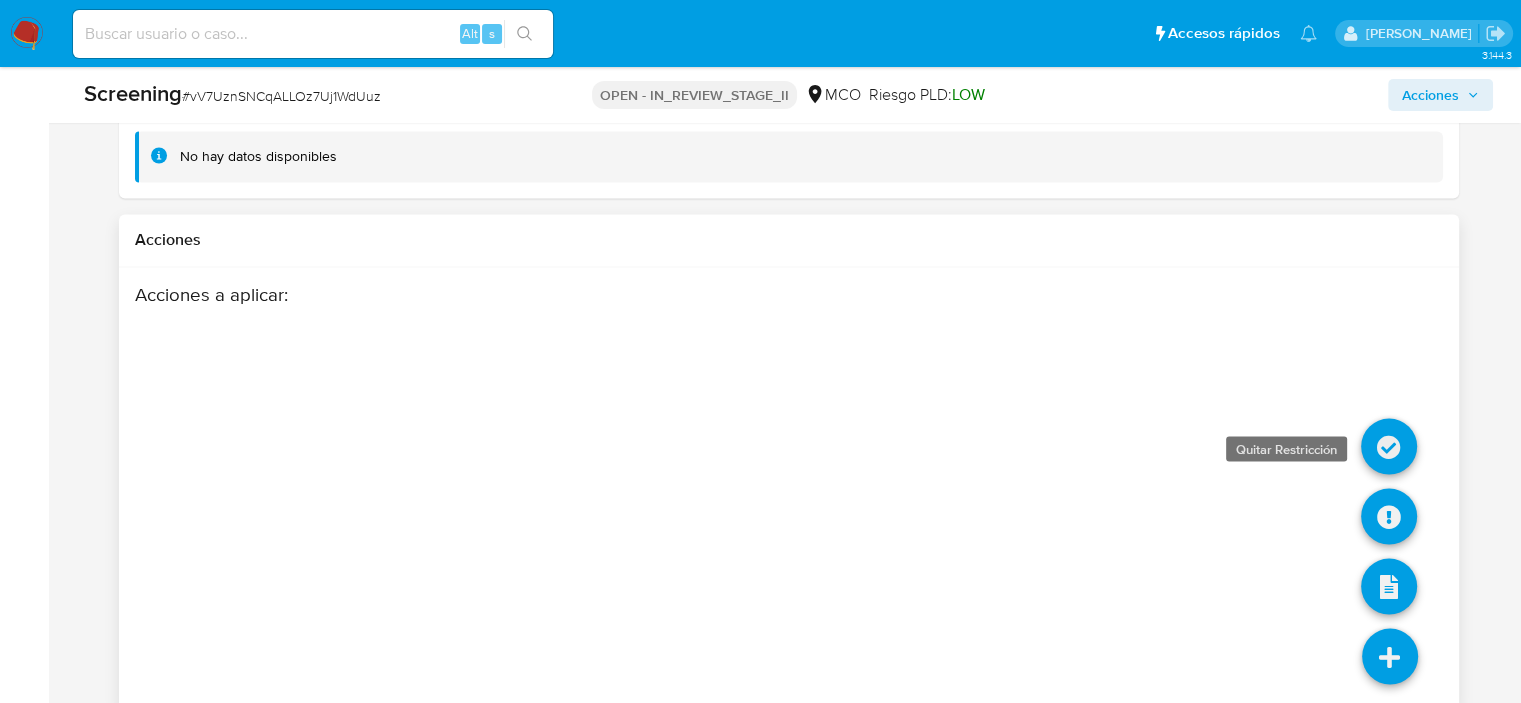 click at bounding box center (1389, 446) 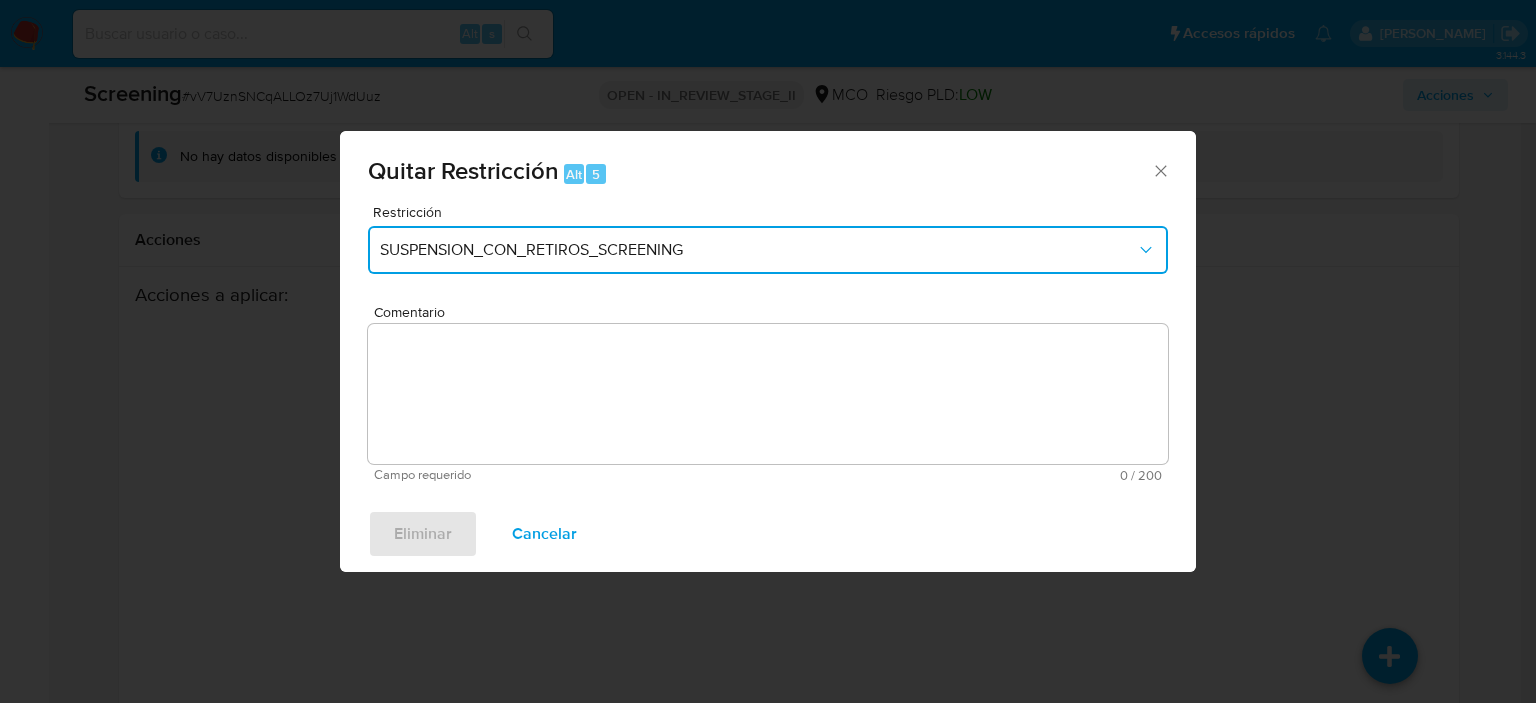 click on "SUSPENSION_CON_RETIROS_SCREENING" at bounding box center [768, 250] 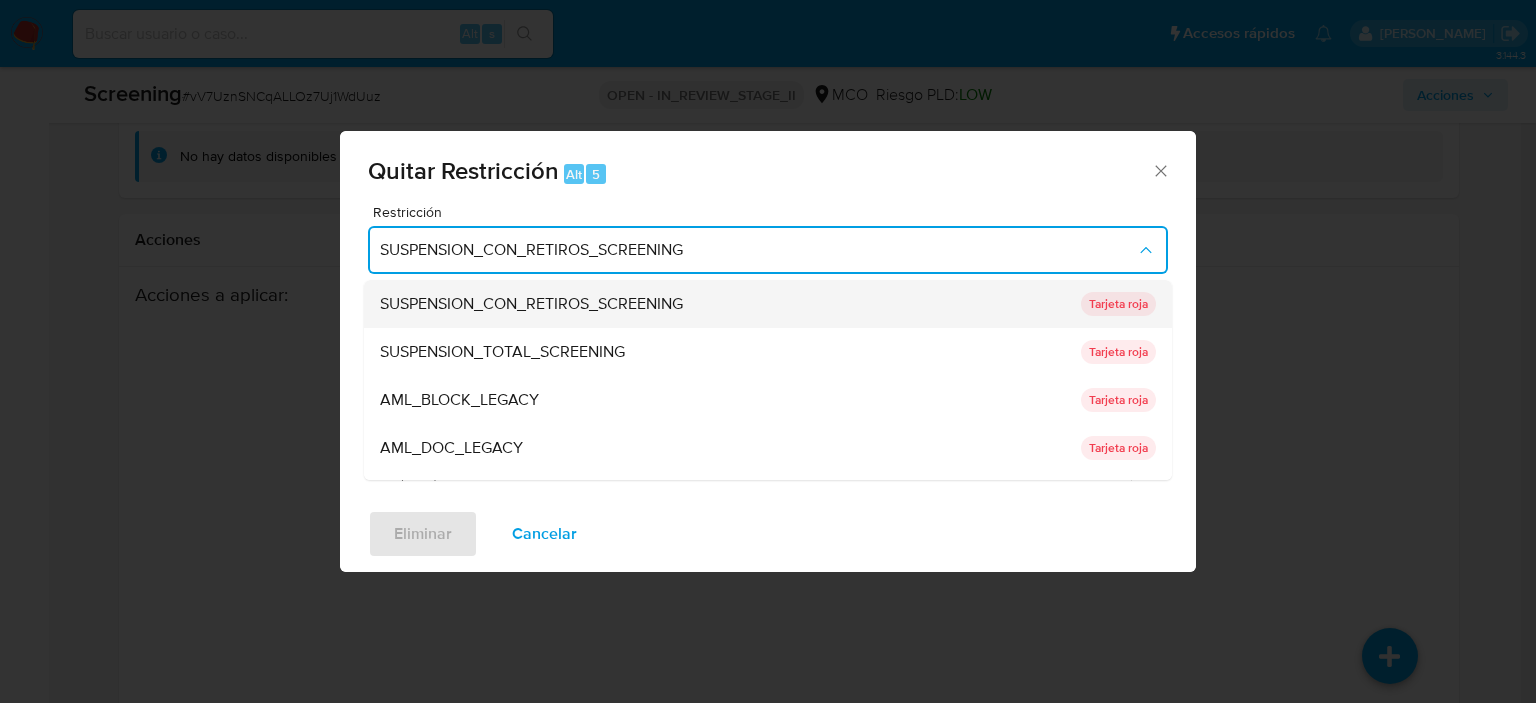 click on "SUSPENSION_CON_RETIROS_SCREENING" at bounding box center [724, 304] 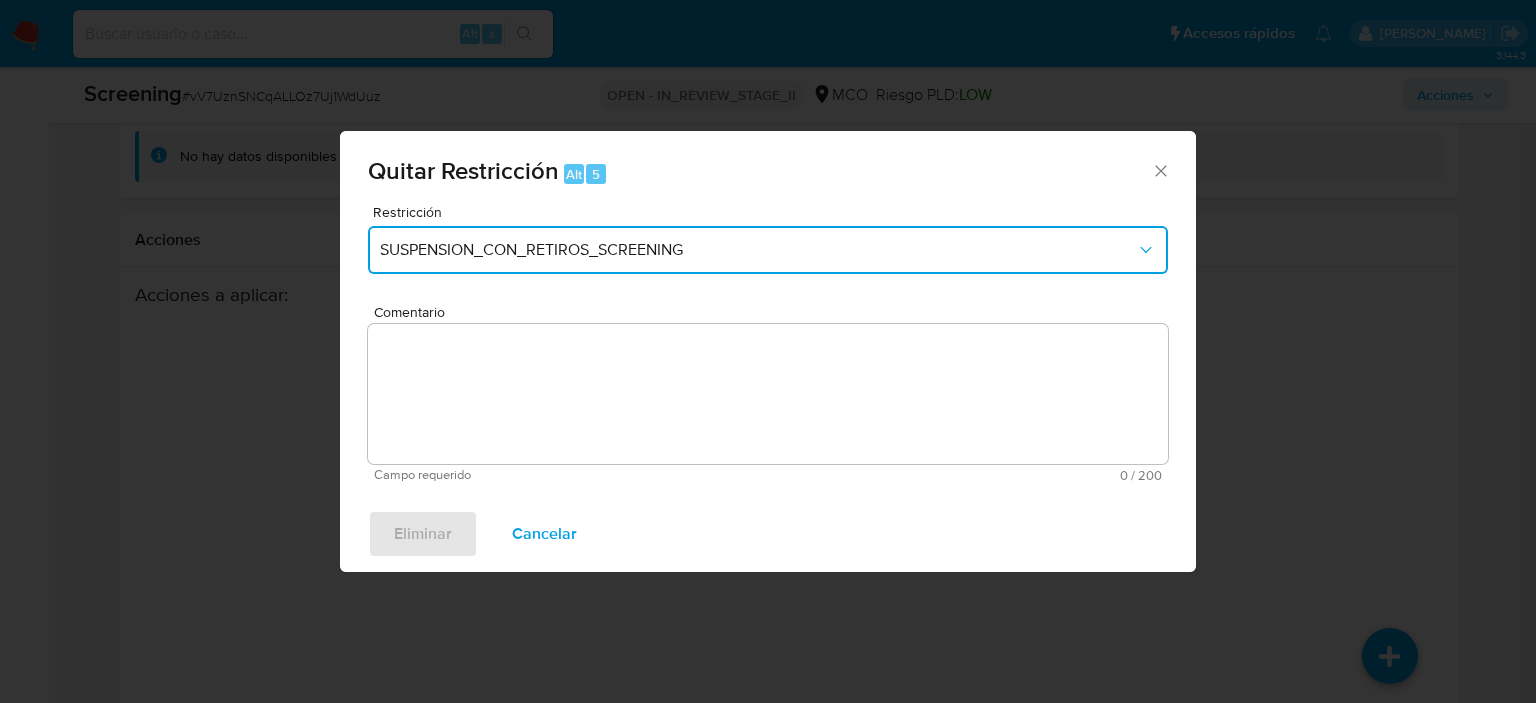drag, startPoint x: 679, startPoint y: 240, endPoint x: 656, endPoint y: 267, distance: 35.468296 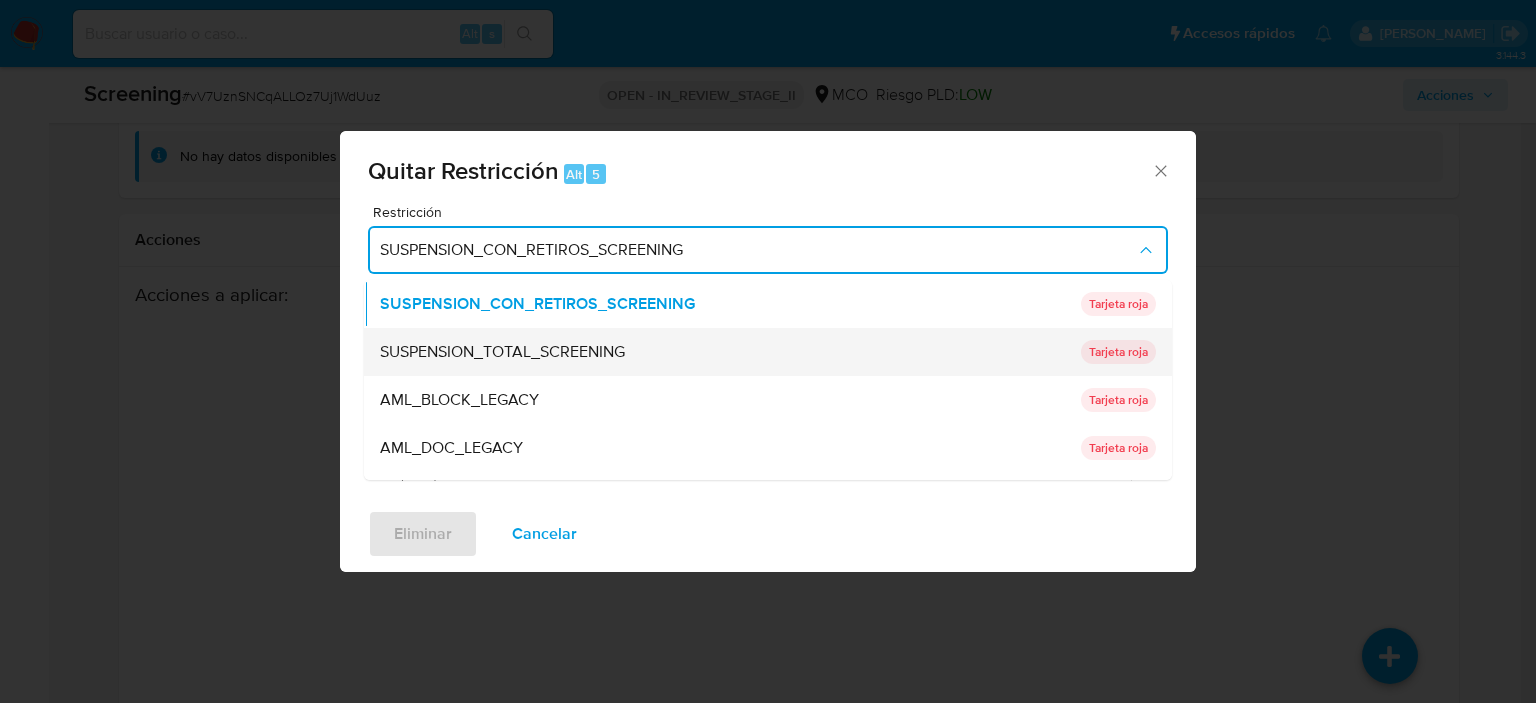 click on "SUSPENSION_TOTAL_SCREENING" at bounding box center (724, 352) 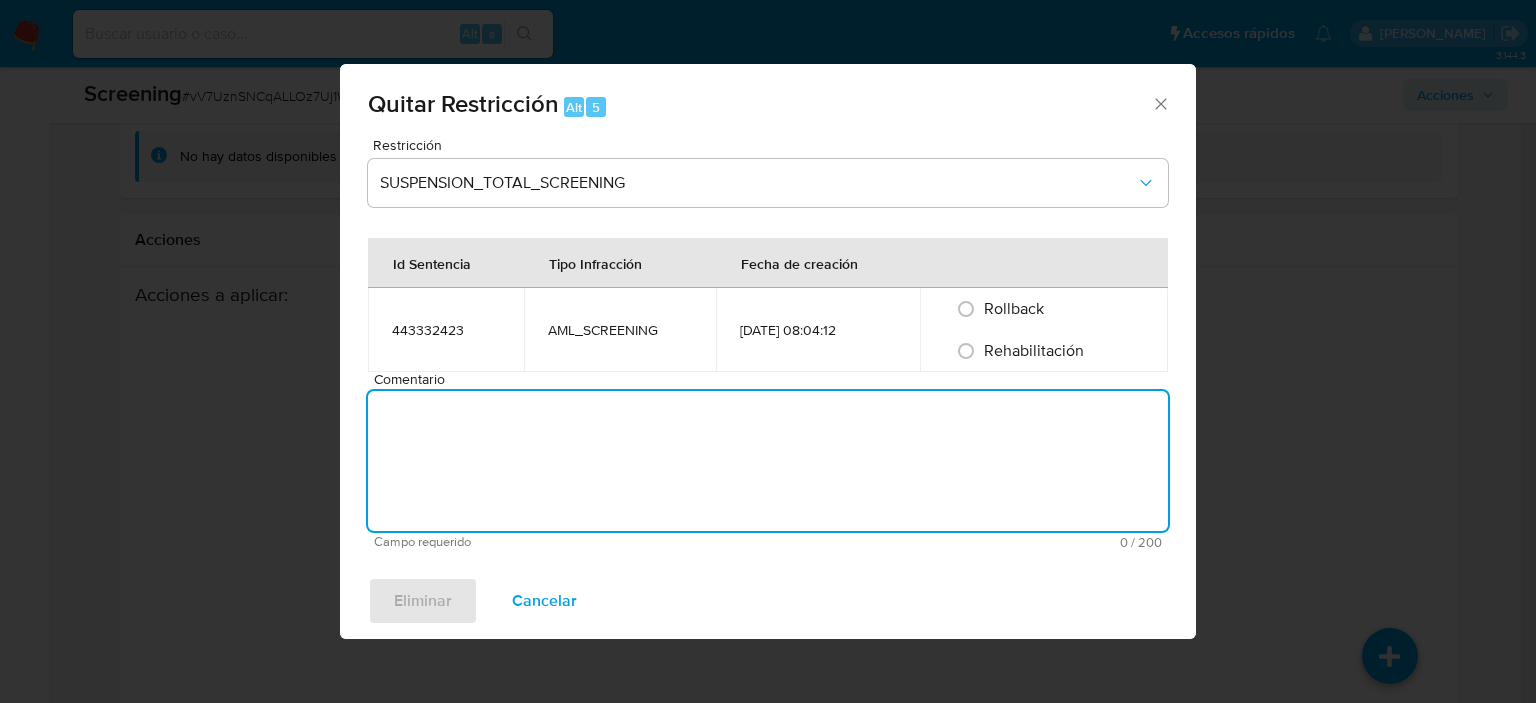click on "Comentario" at bounding box center [768, 461] 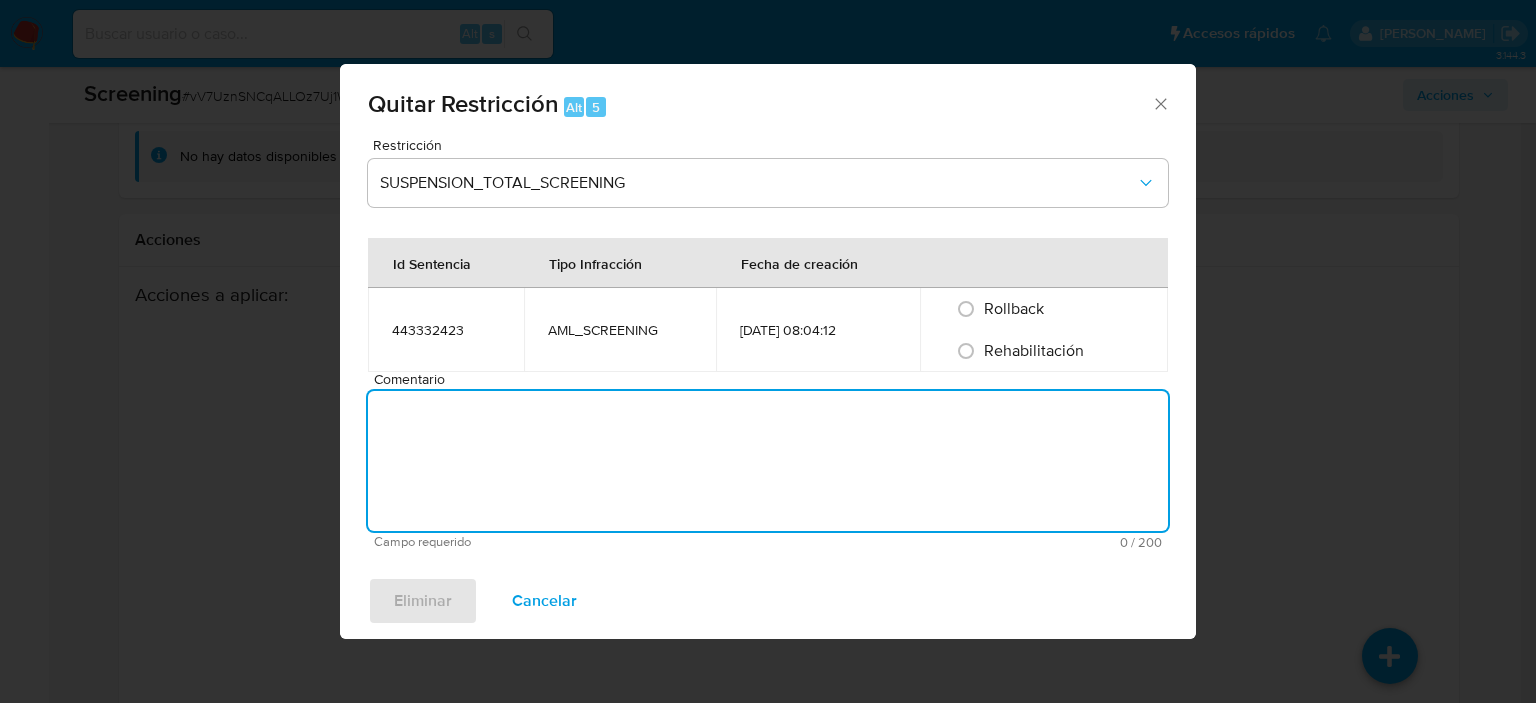 radio on "true" 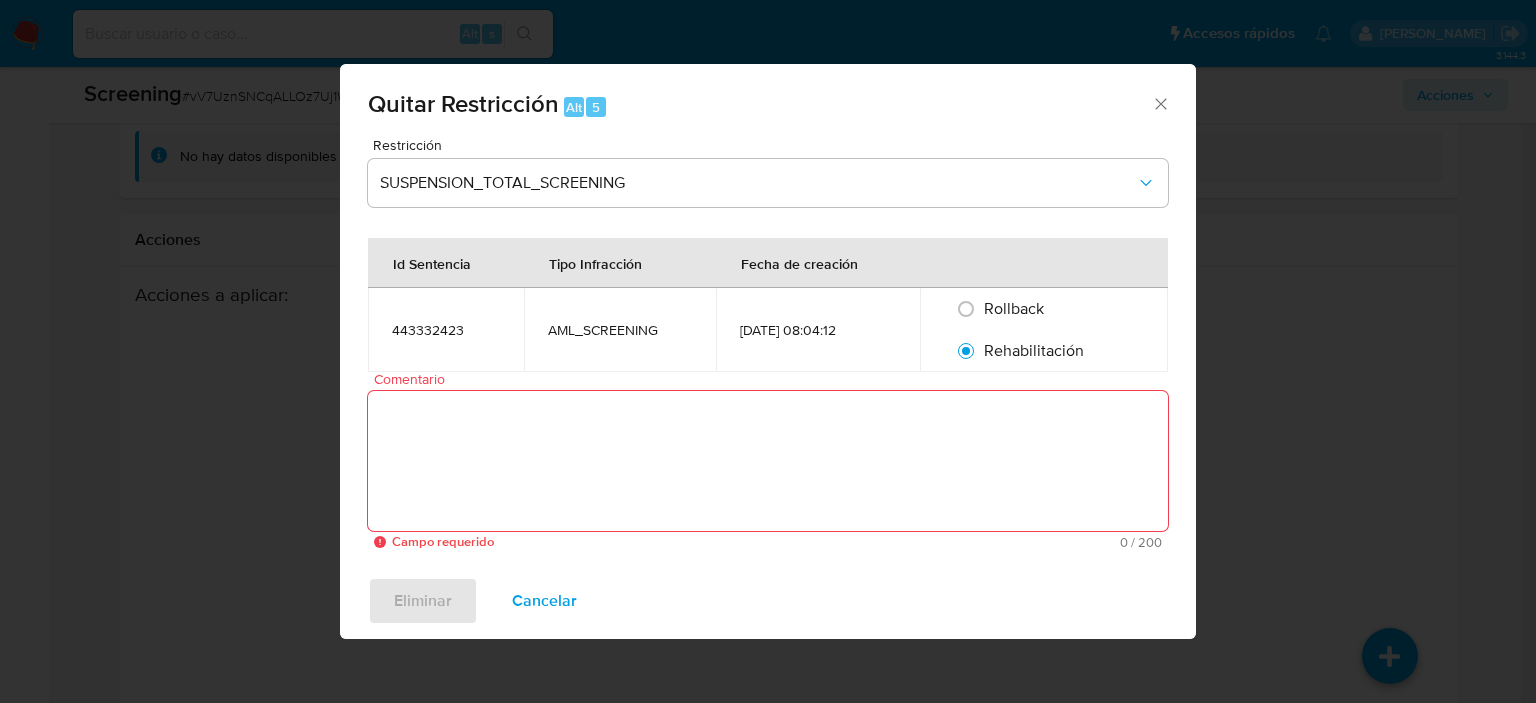 click on "Comentario" at bounding box center (768, 461) 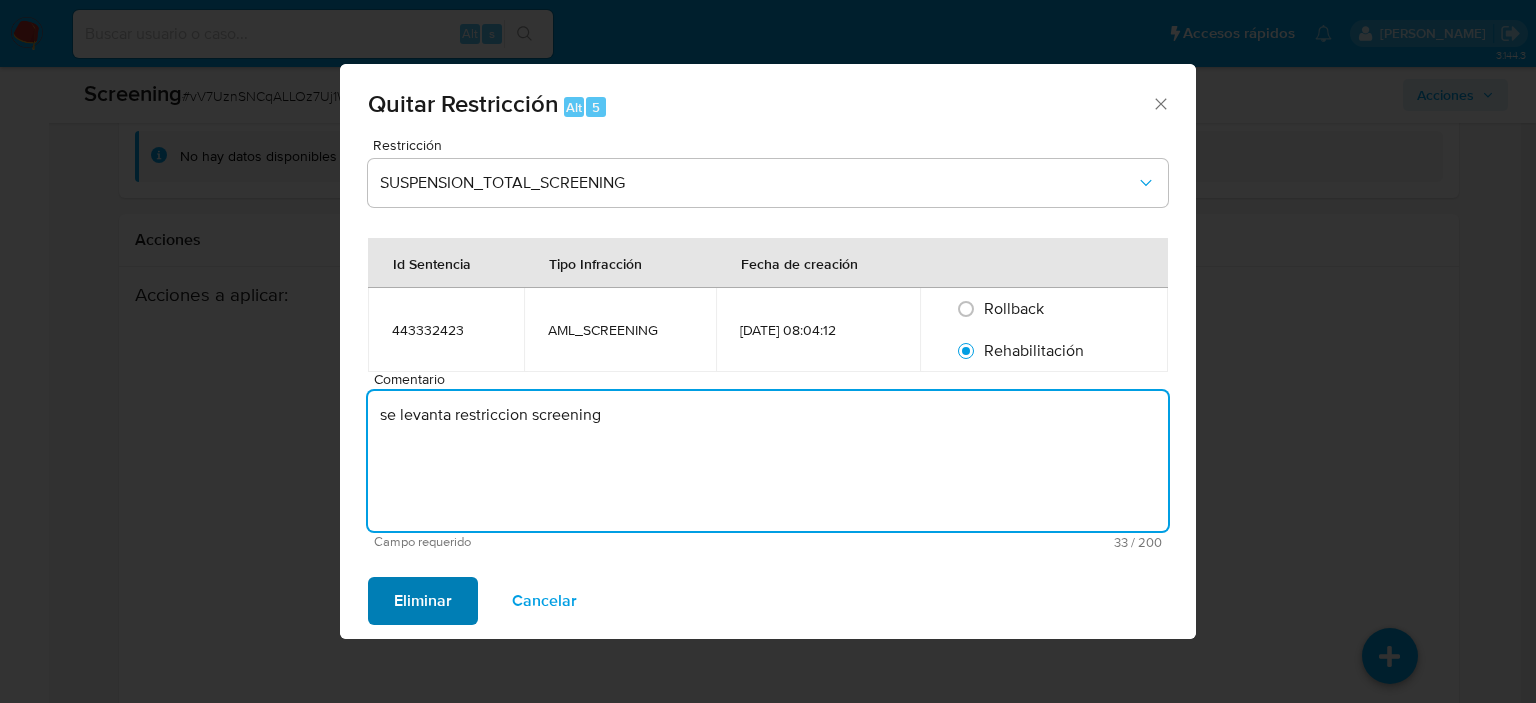 type on "se levanta restriccion screening" 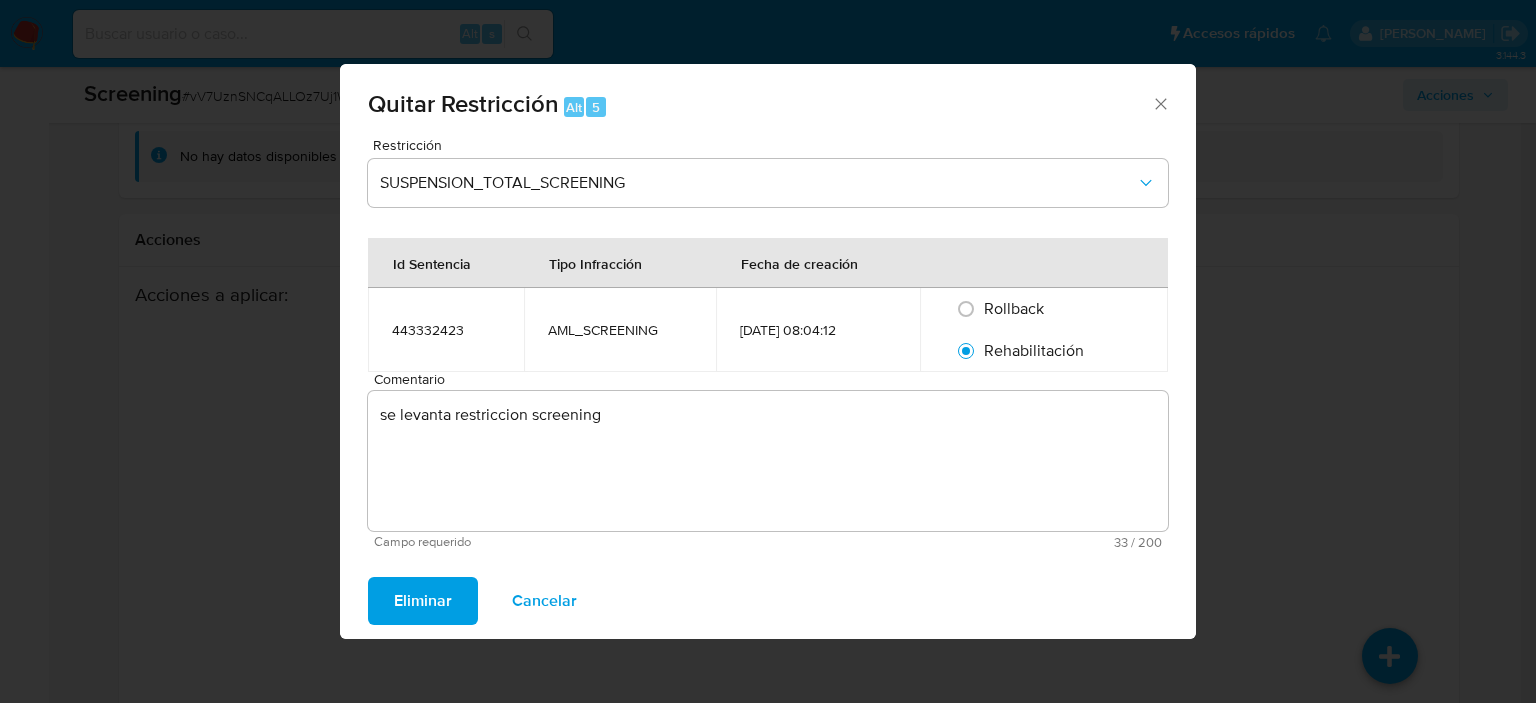 click on "Eliminar" at bounding box center [423, 601] 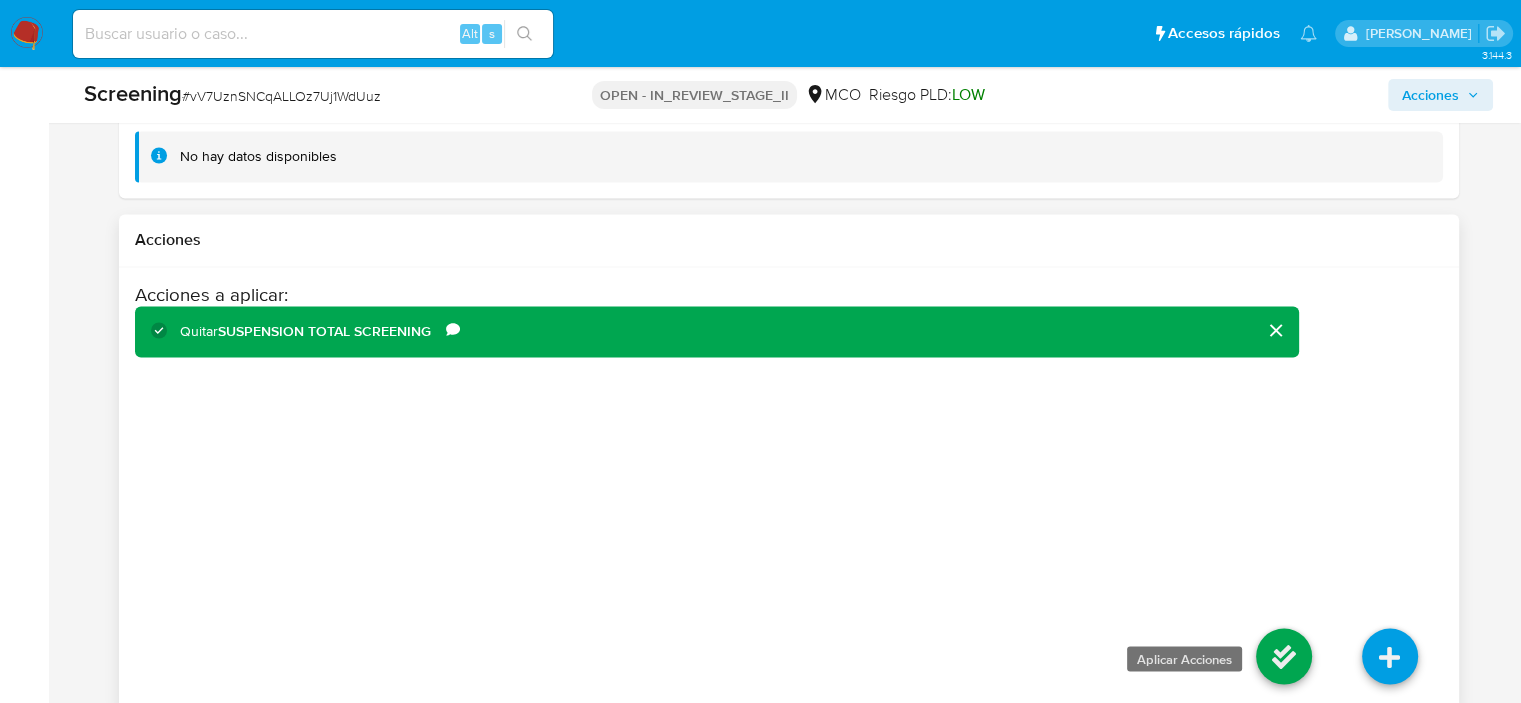 click at bounding box center (1284, 656) 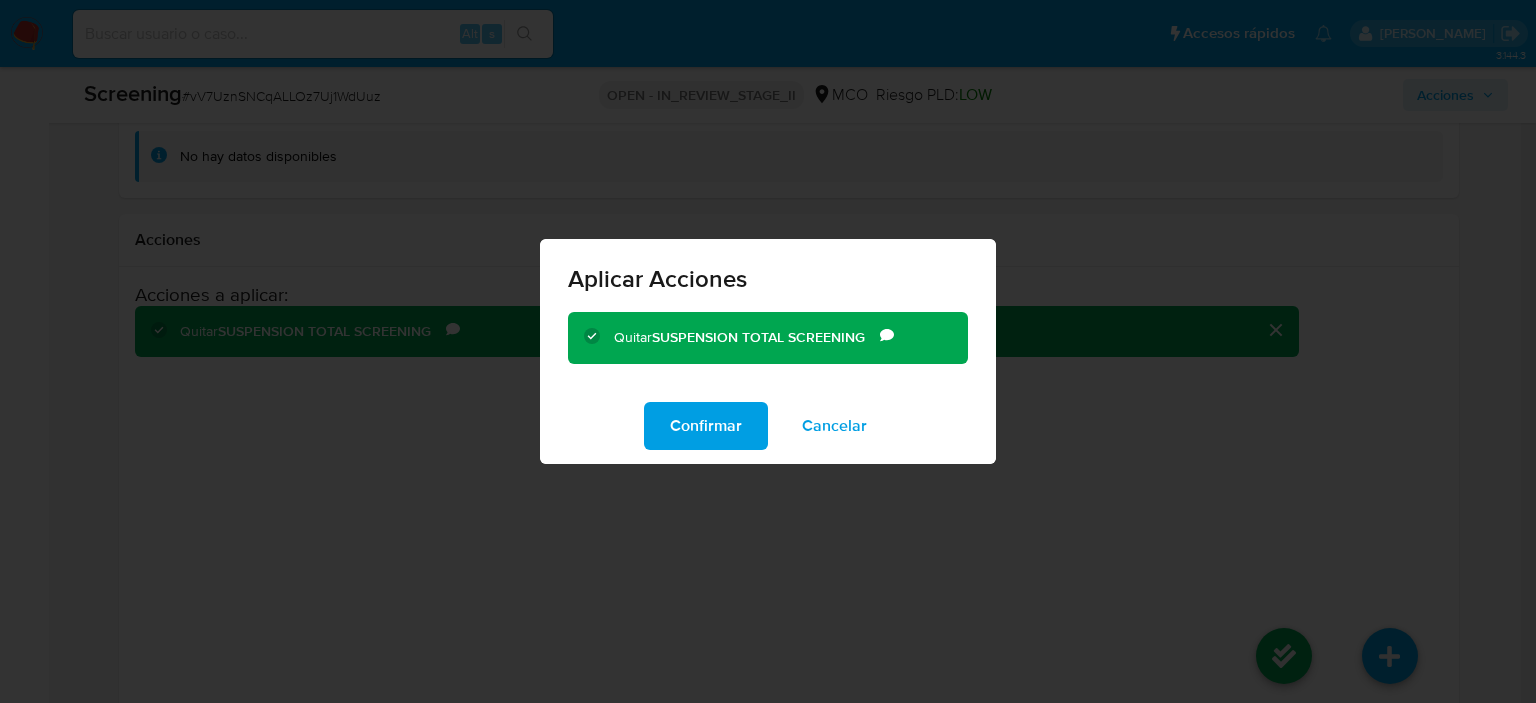 click on "Confirmar" at bounding box center (706, 426) 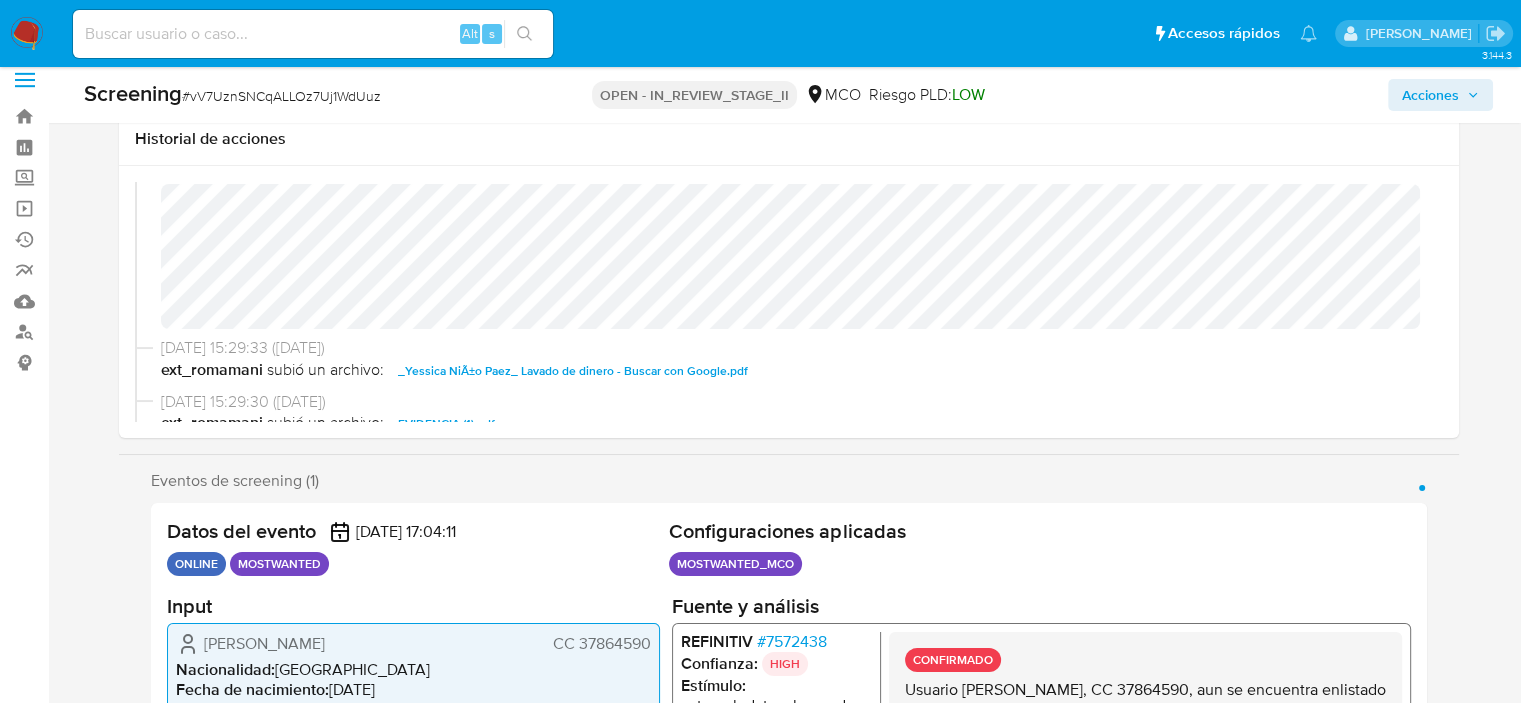 scroll, scrollTop: 0, scrollLeft: 0, axis: both 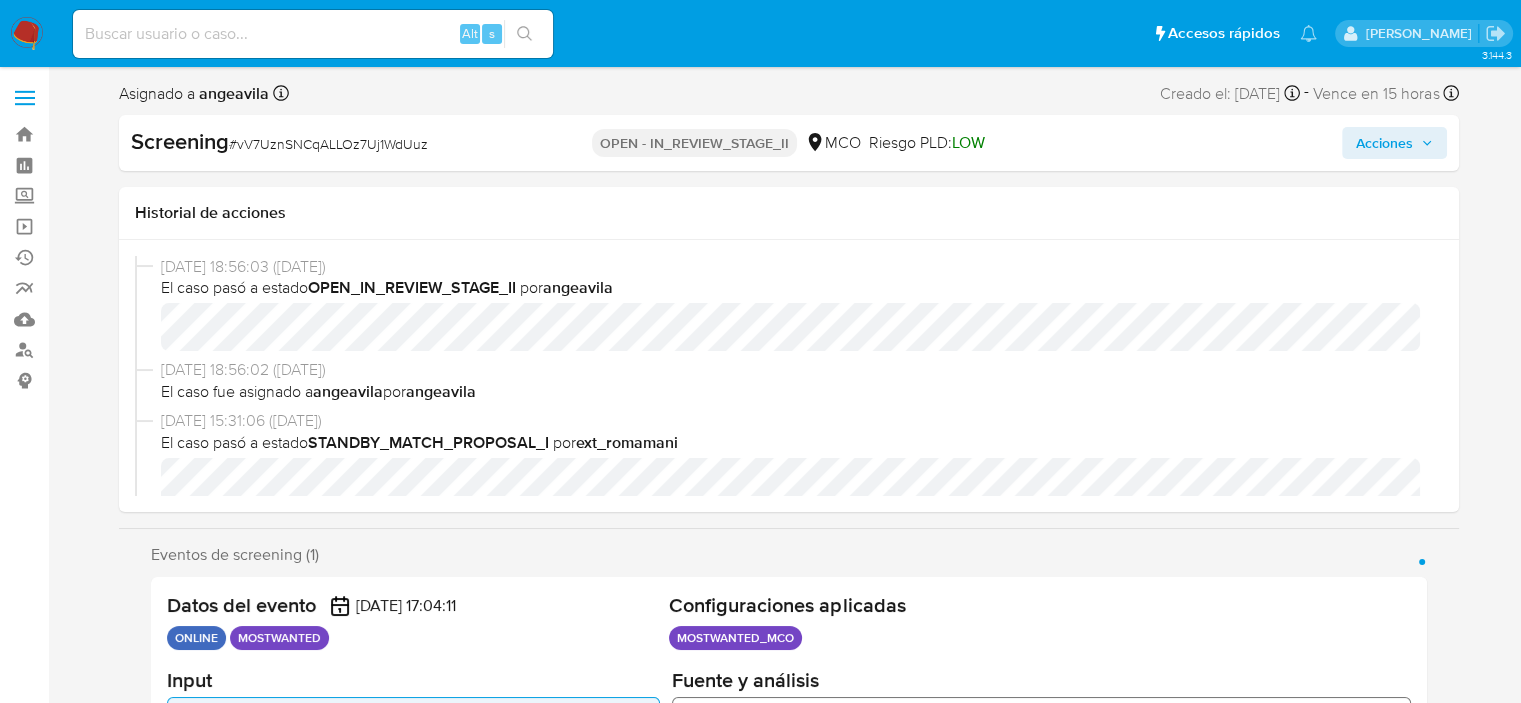 click on "Screening # vV7UznSNCqALLOz7Uj1WdUuz OPEN - IN_REVIEW_STAGE_II  MCO Riesgo PLD:  LOW Acciones" at bounding box center [789, 143] 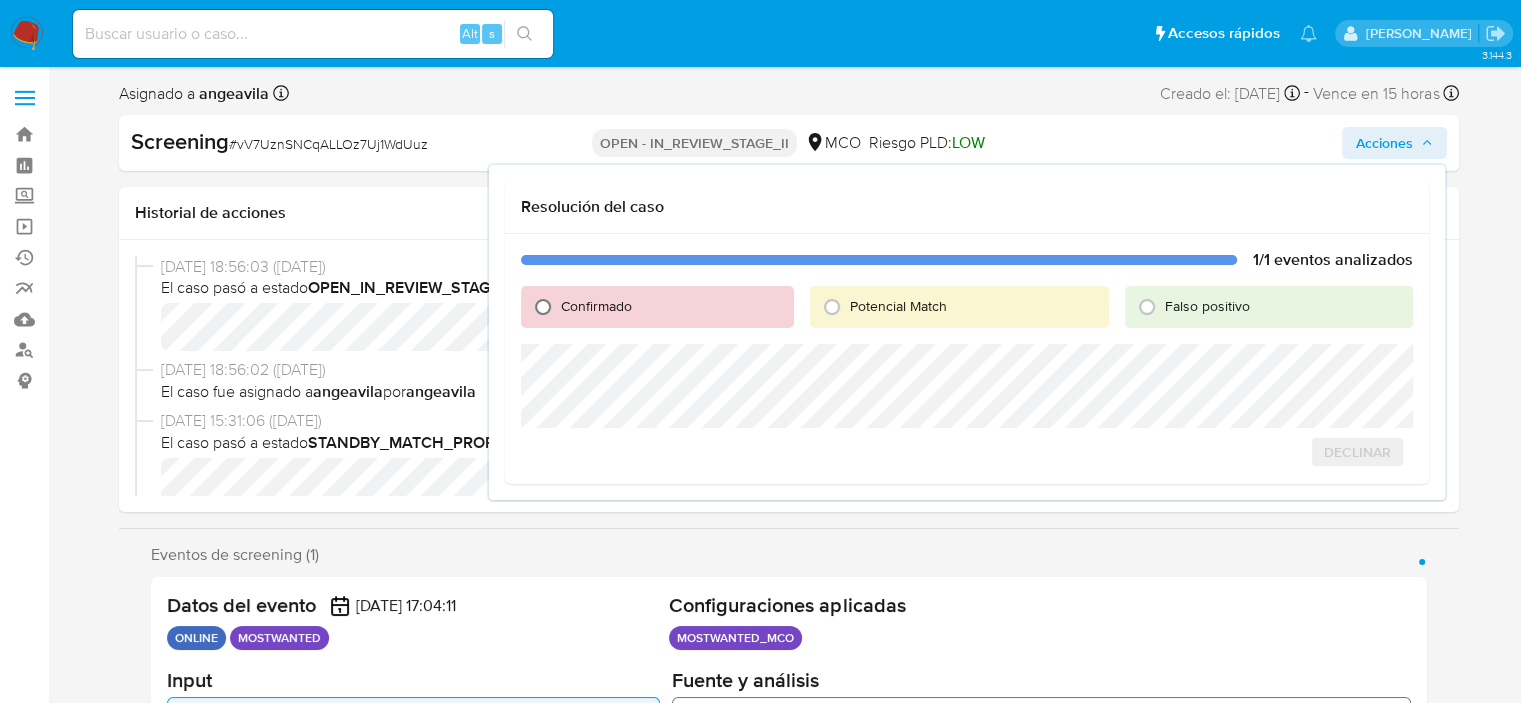 click on "Confirmado" at bounding box center (543, 307) 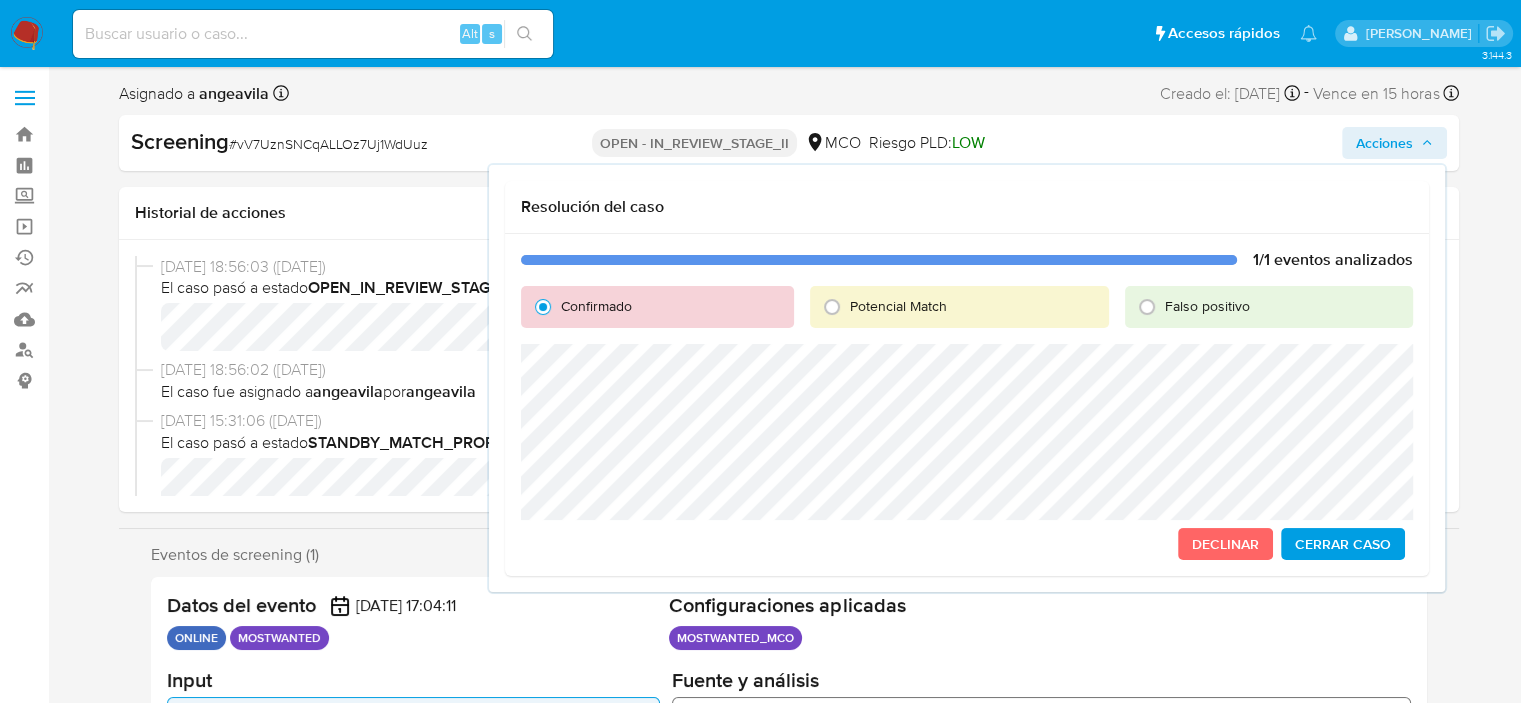 click on "Cerrar Caso" at bounding box center (1343, 544) 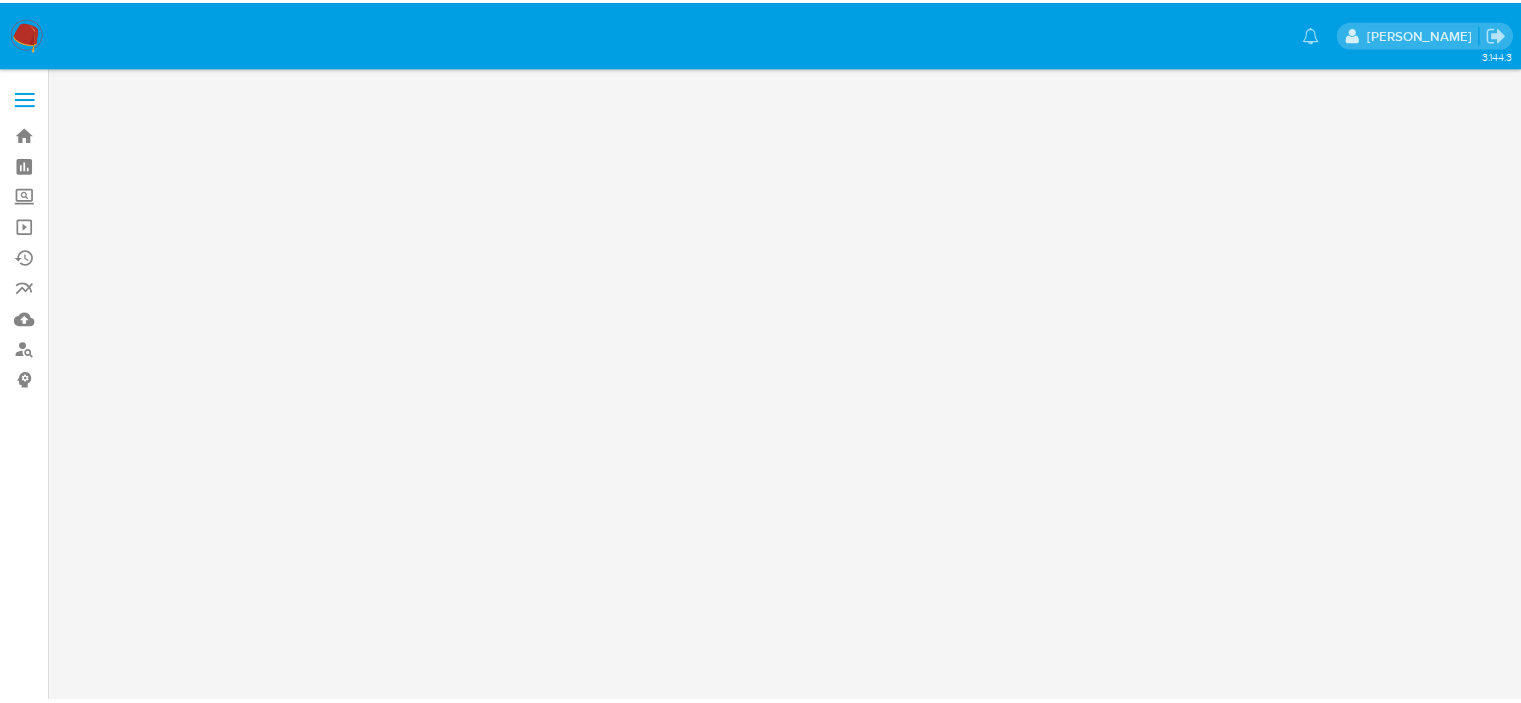 scroll, scrollTop: 0, scrollLeft: 0, axis: both 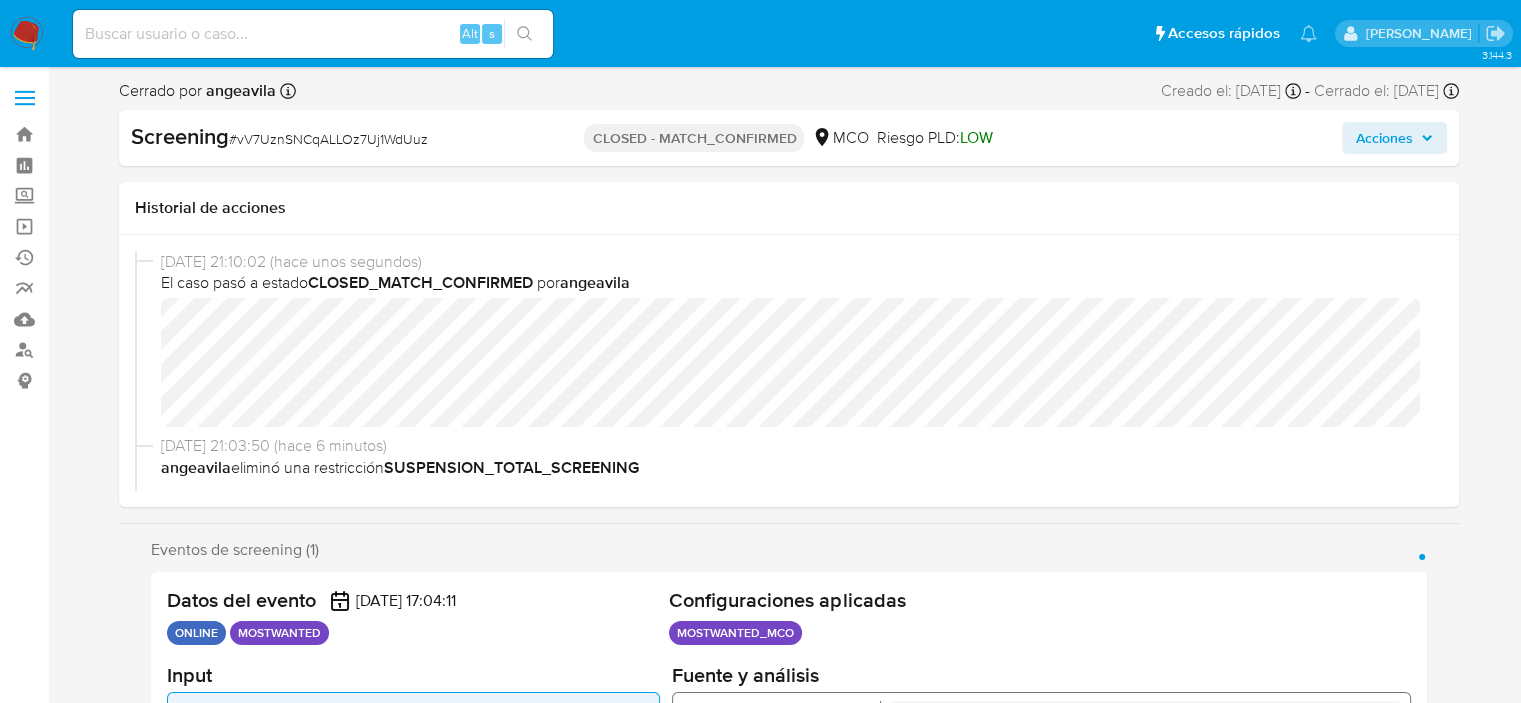 select on "10" 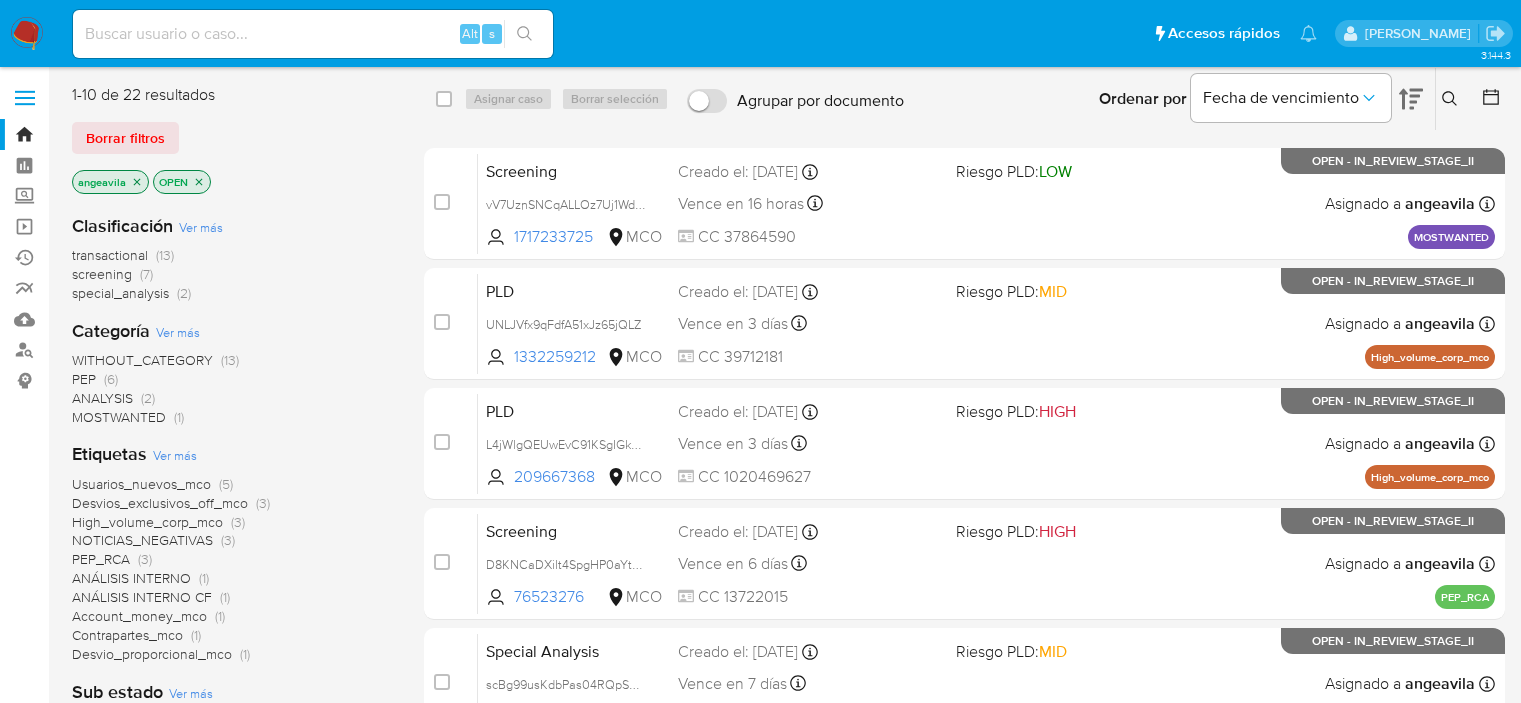 scroll, scrollTop: 0, scrollLeft: 0, axis: both 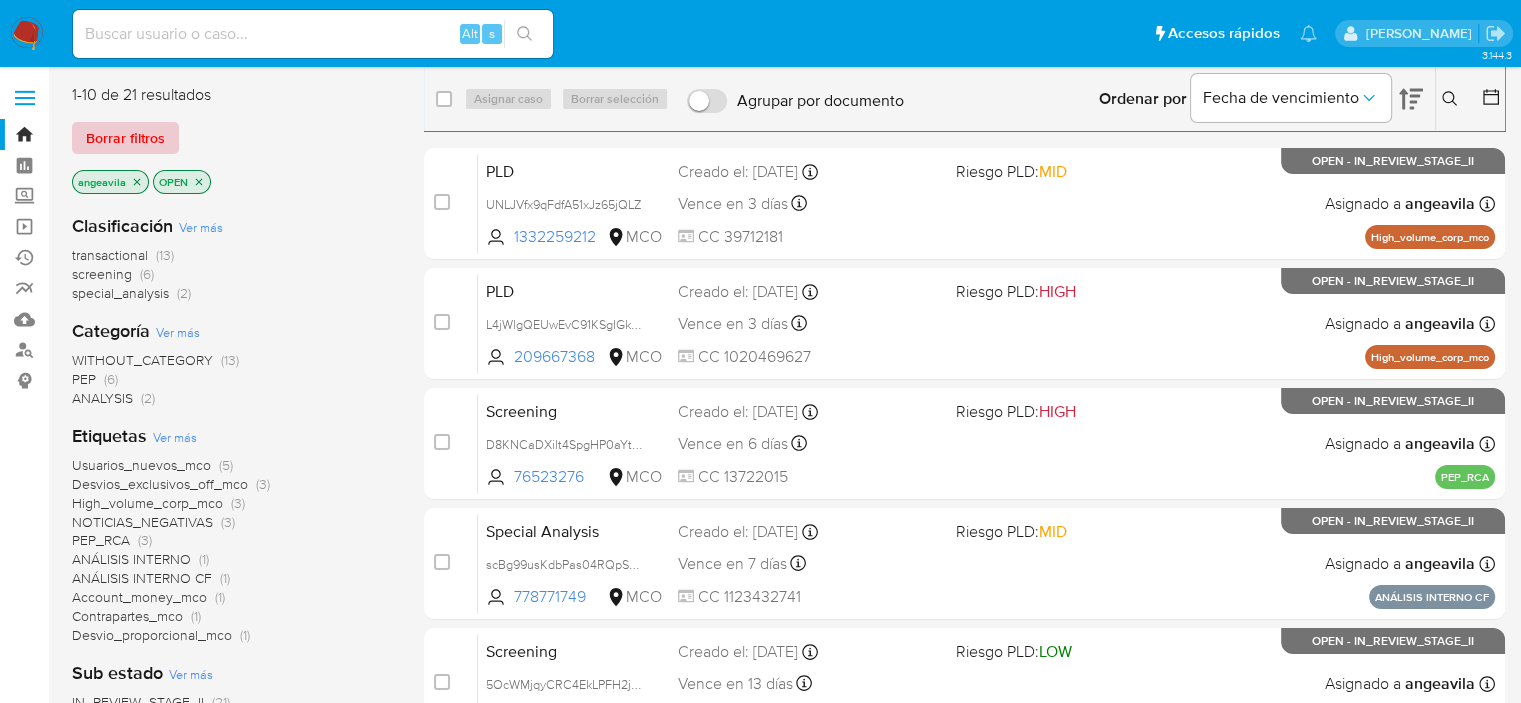 click on "Borrar filtros" at bounding box center (125, 138) 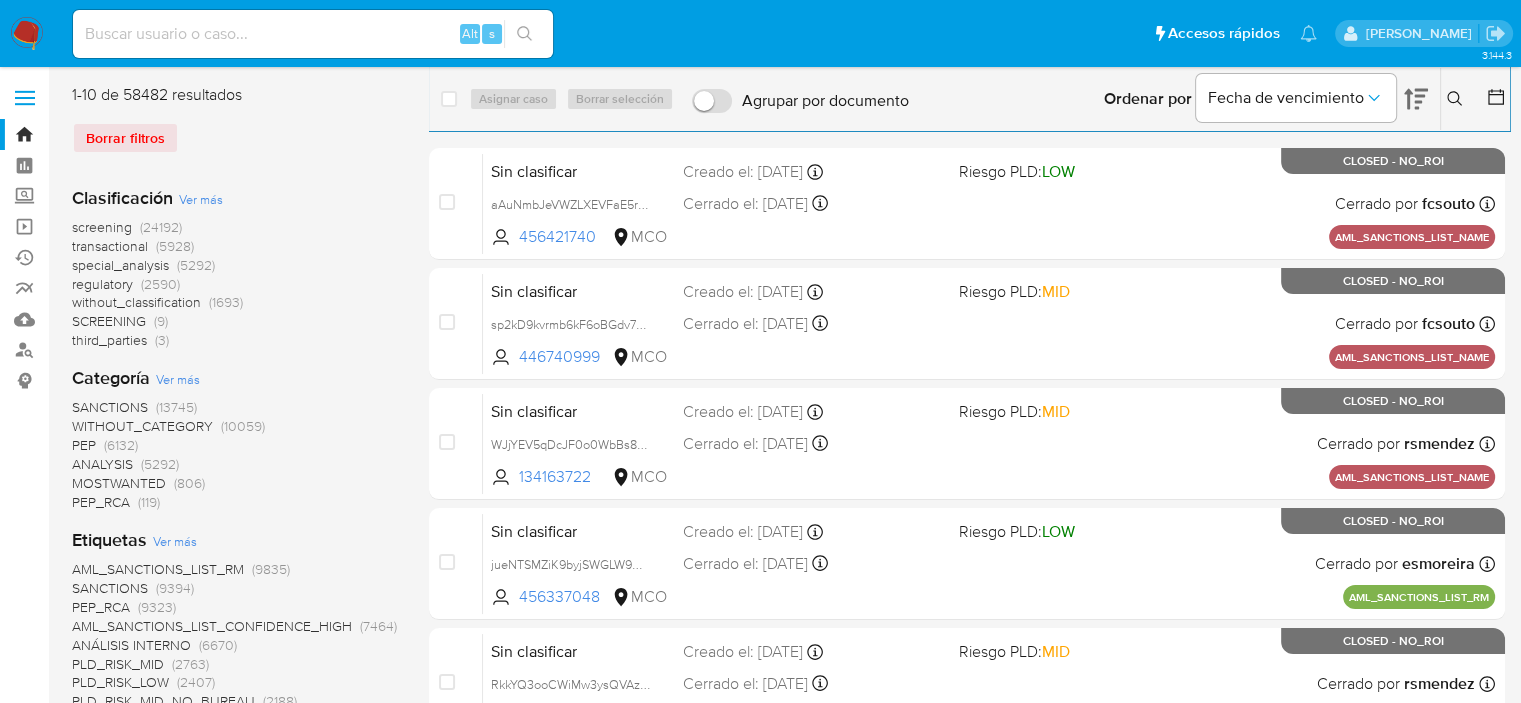scroll, scrollTop: 500, scrollLeft: 0, axis: vertical 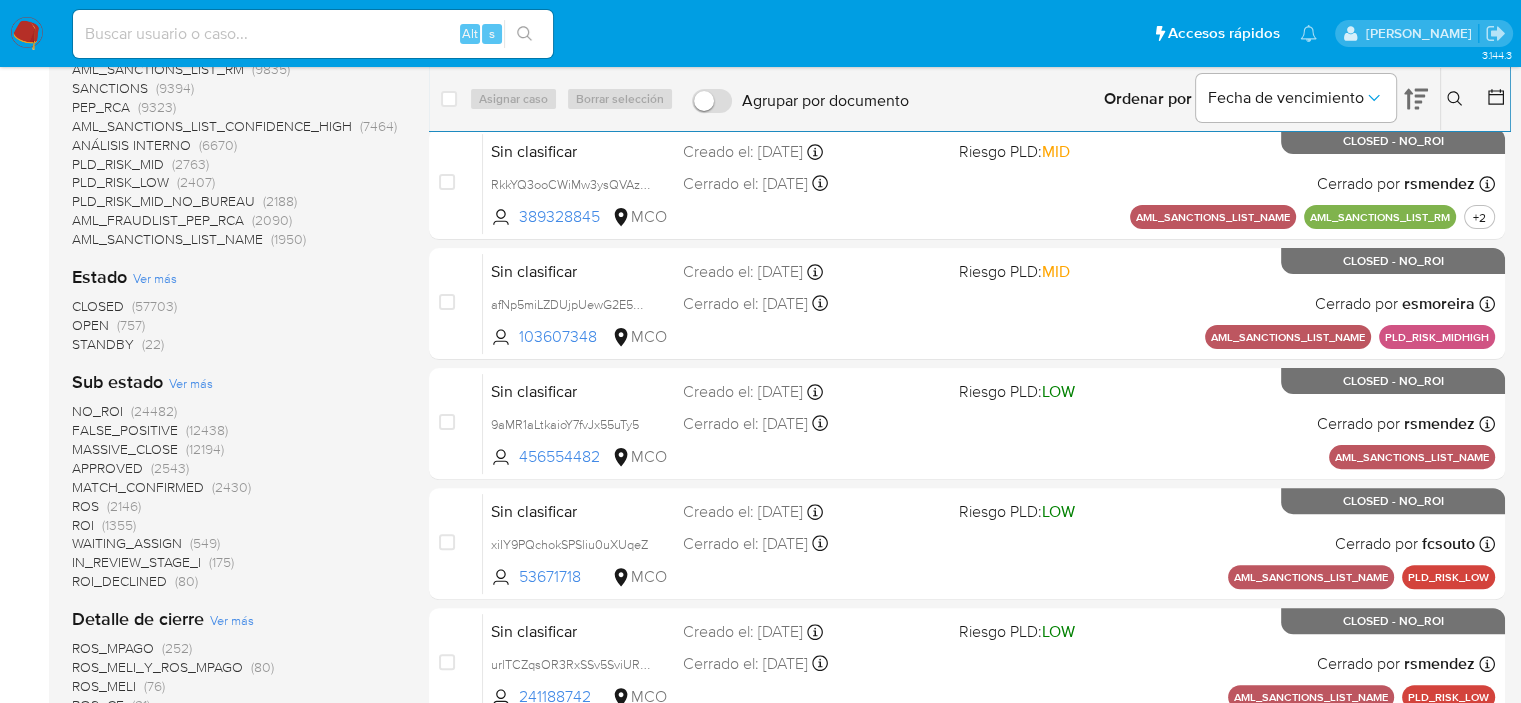 click on "STANDBY (22)" at bounding box center (118, 344) 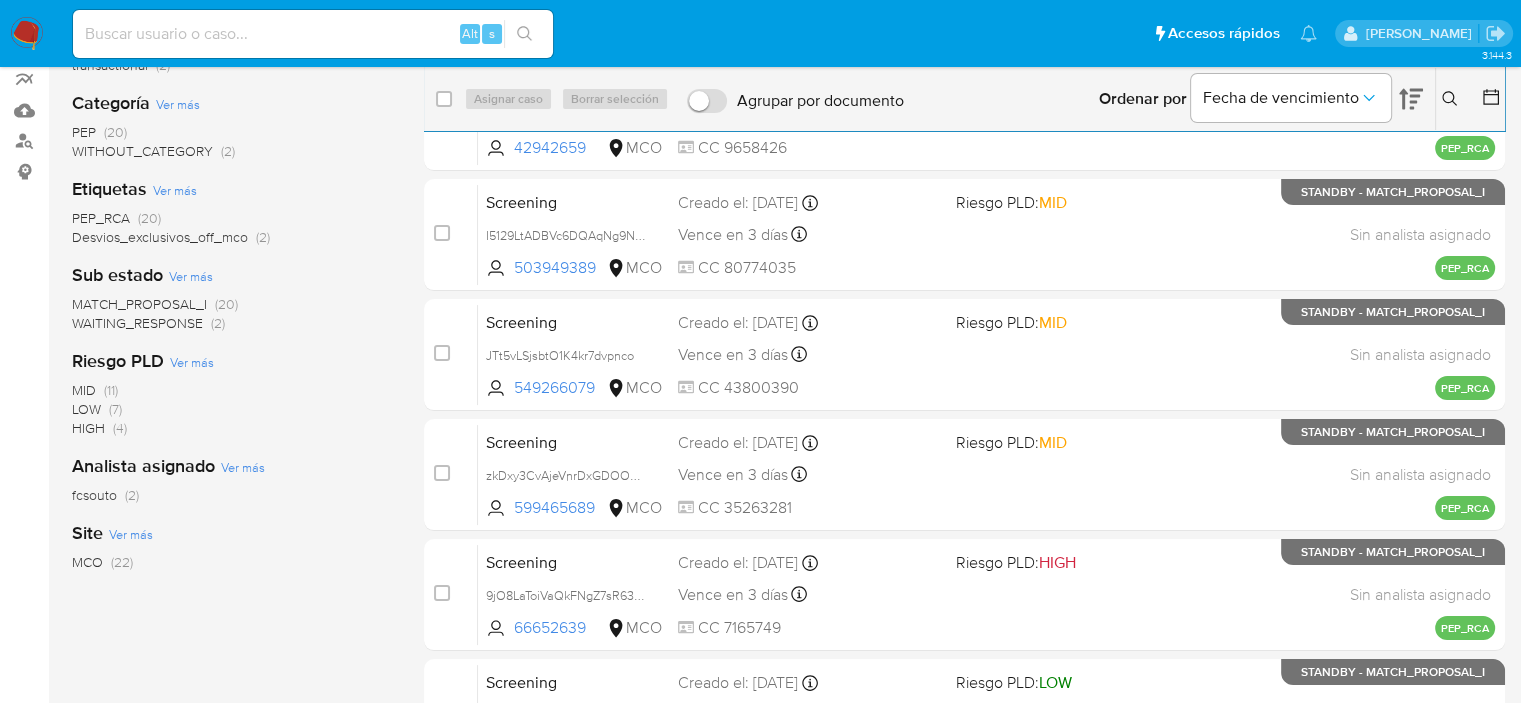 scroll, scrollTop: 200, scrollLeft: 0, axis: vertical 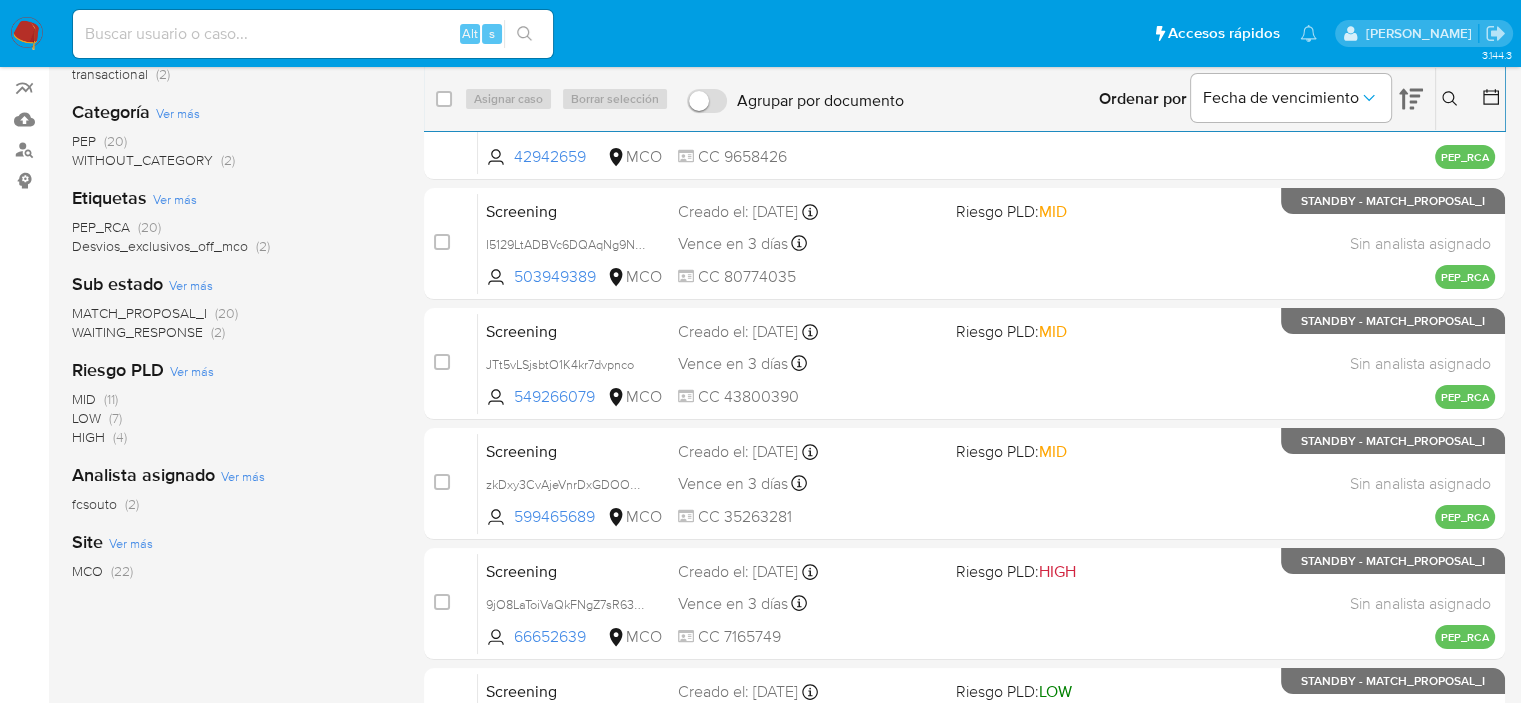 click on "MATCH_PROPOSAL_I" at bounding box center [139, 313] 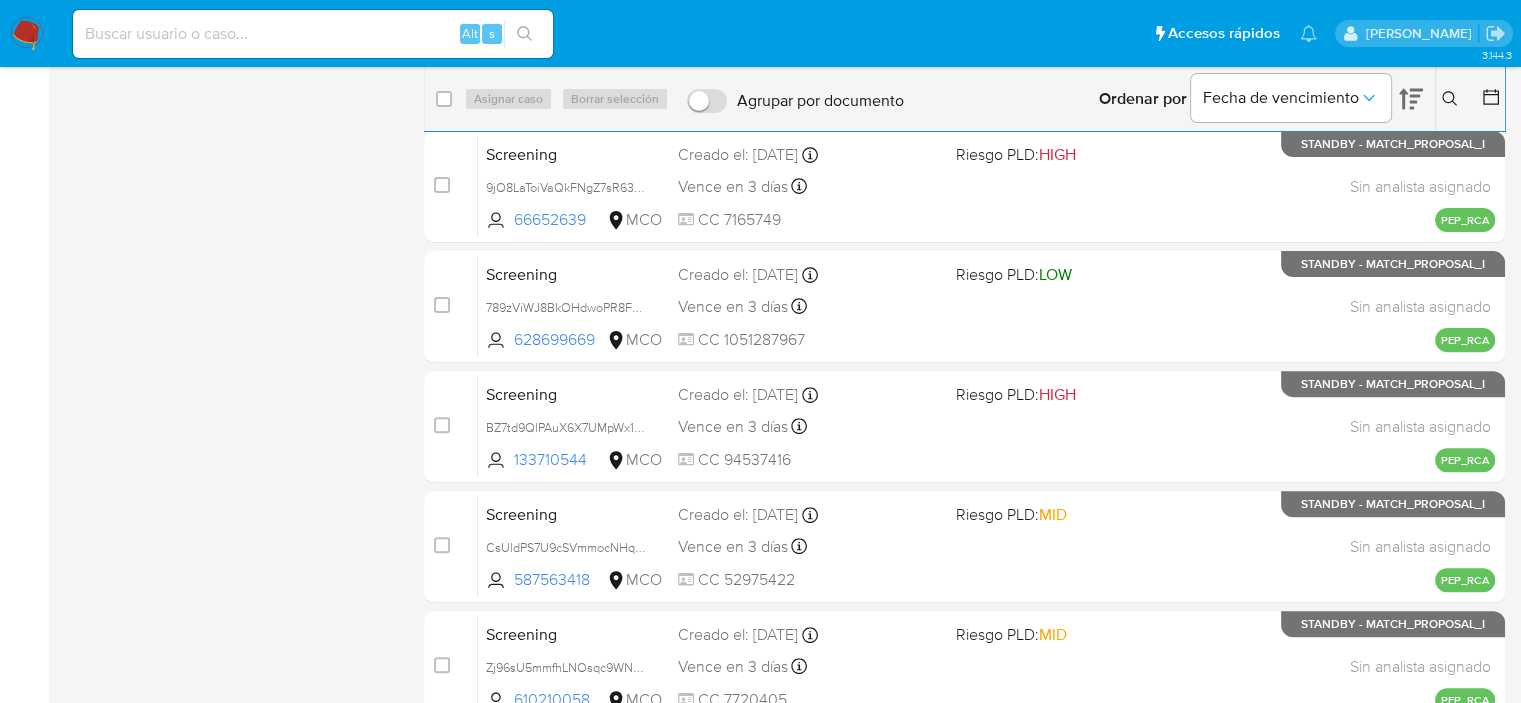 scroll, scrollTop: 721, scrollLeft: 0, axis: vertical 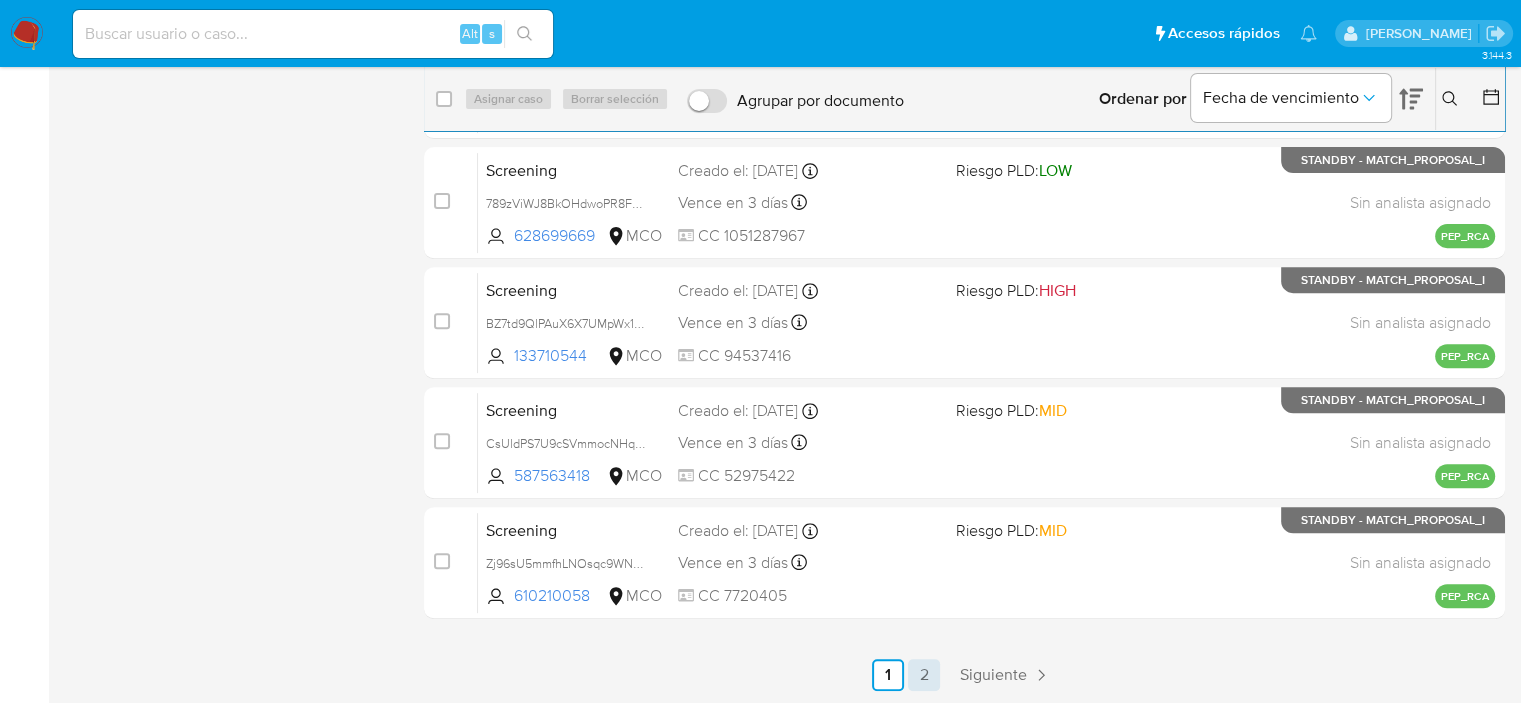 click on "2" at bounding box center [924, 675] 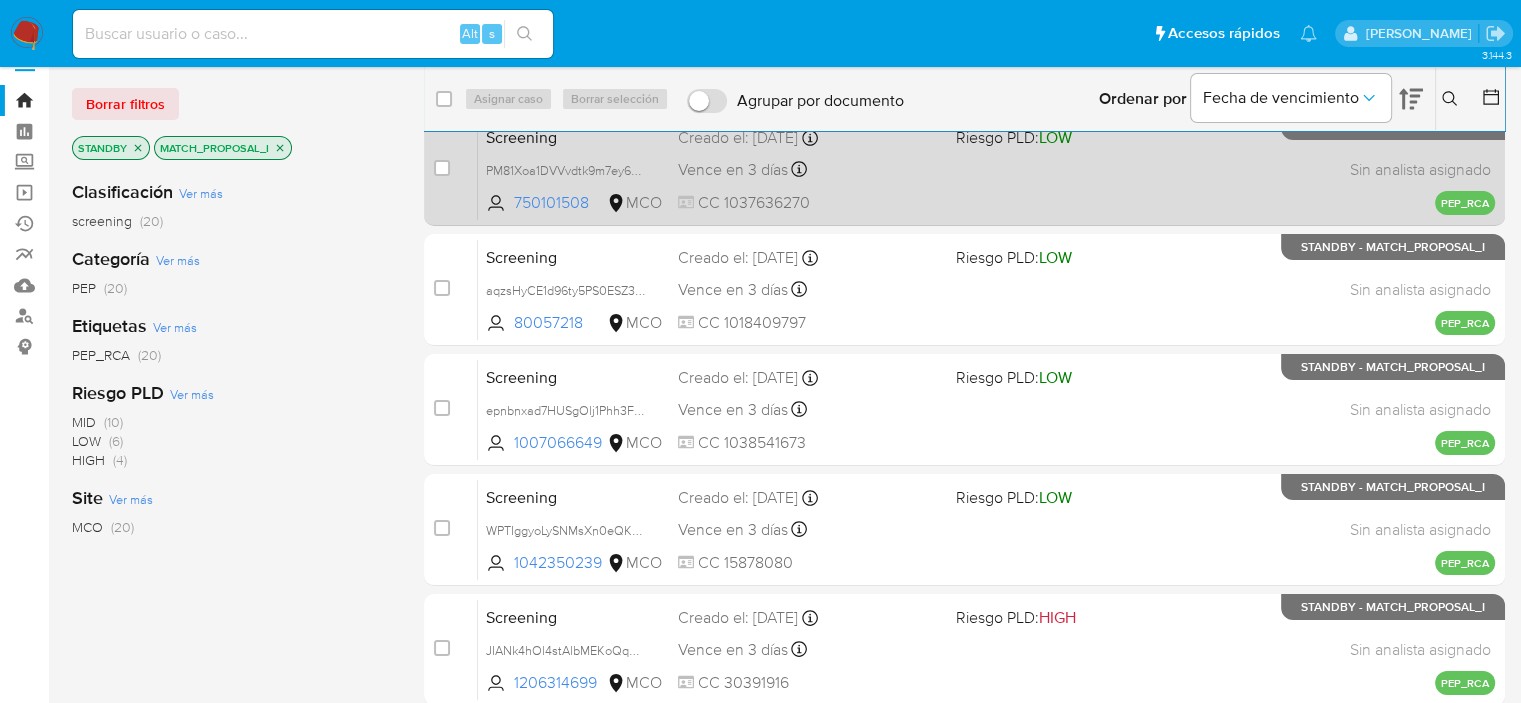 scroll, scrollTop: 0, scrollLeft: 0, axis: both 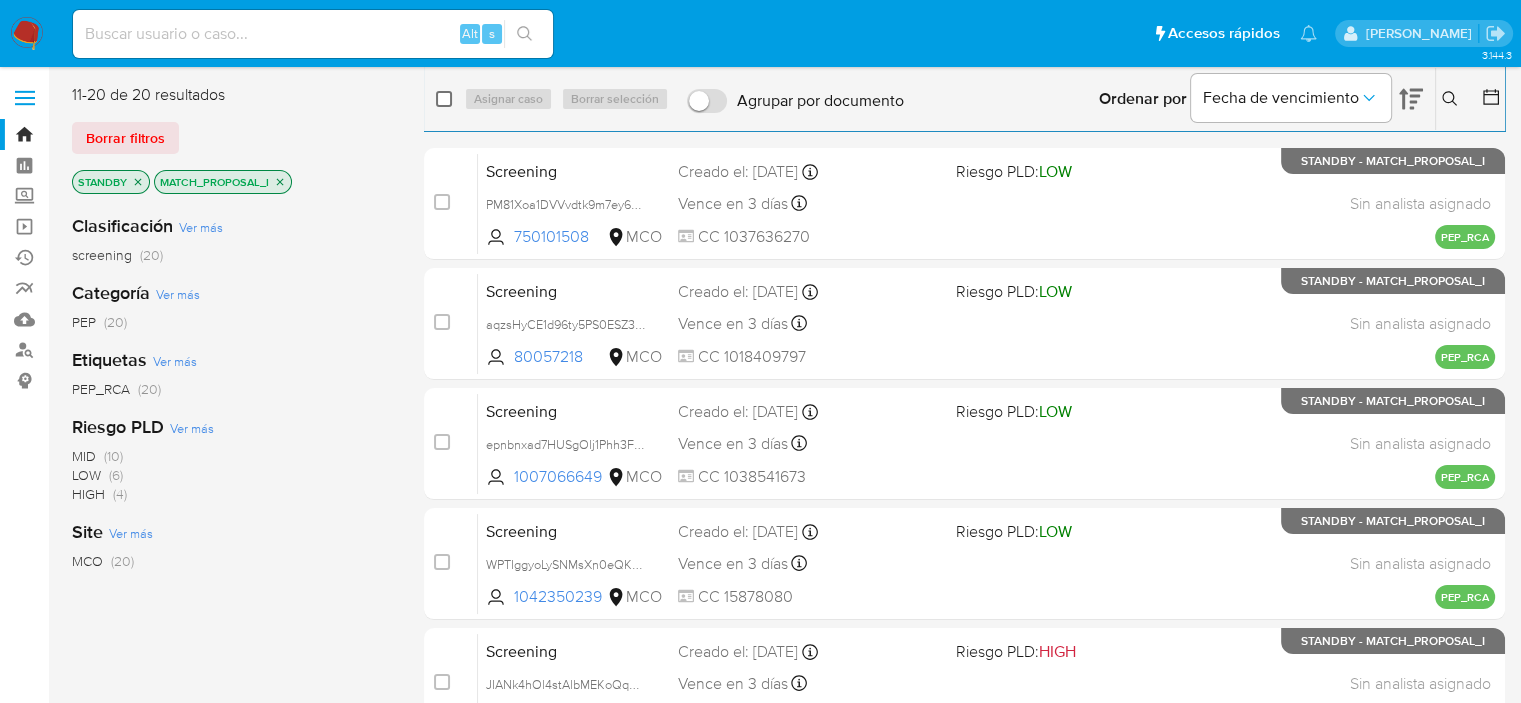 click at bounding box center (444, 99) 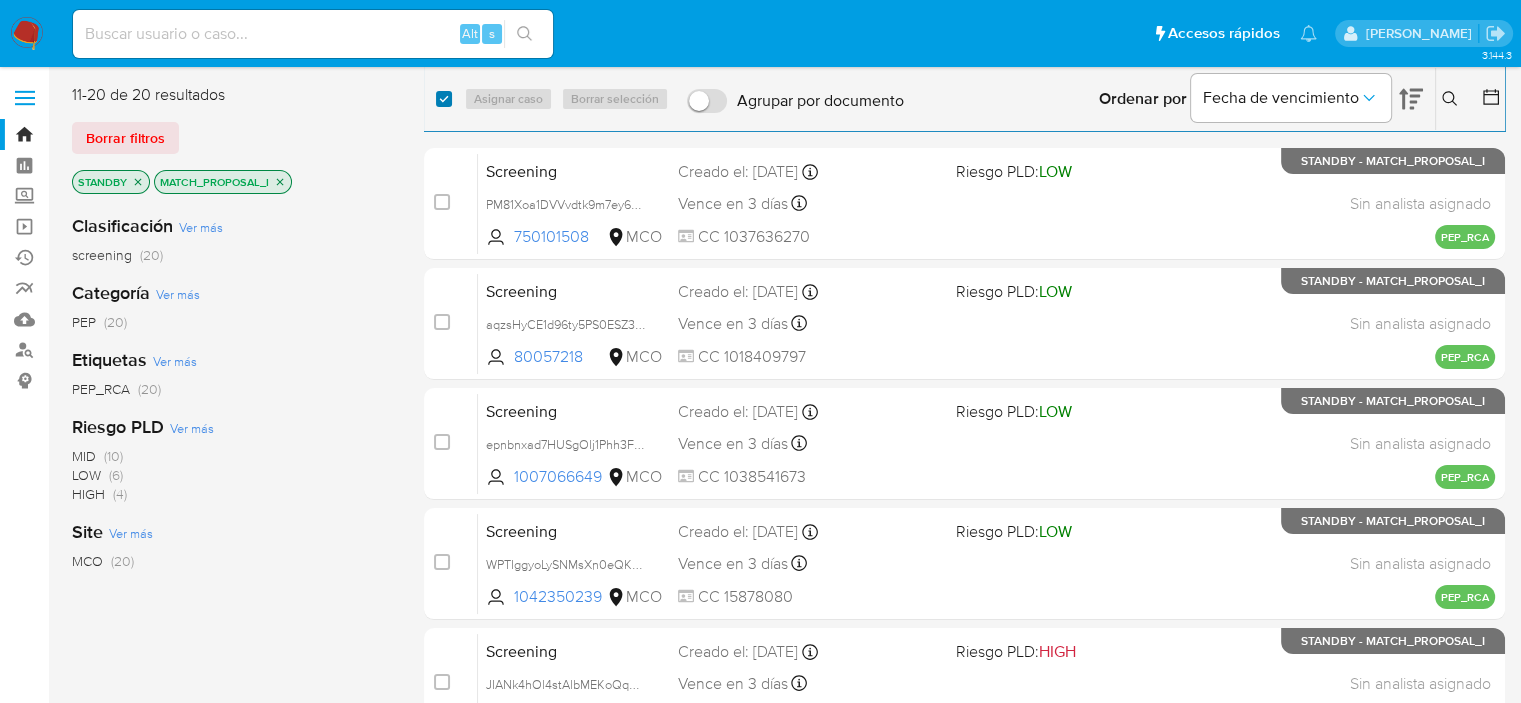 checkbox on "true" 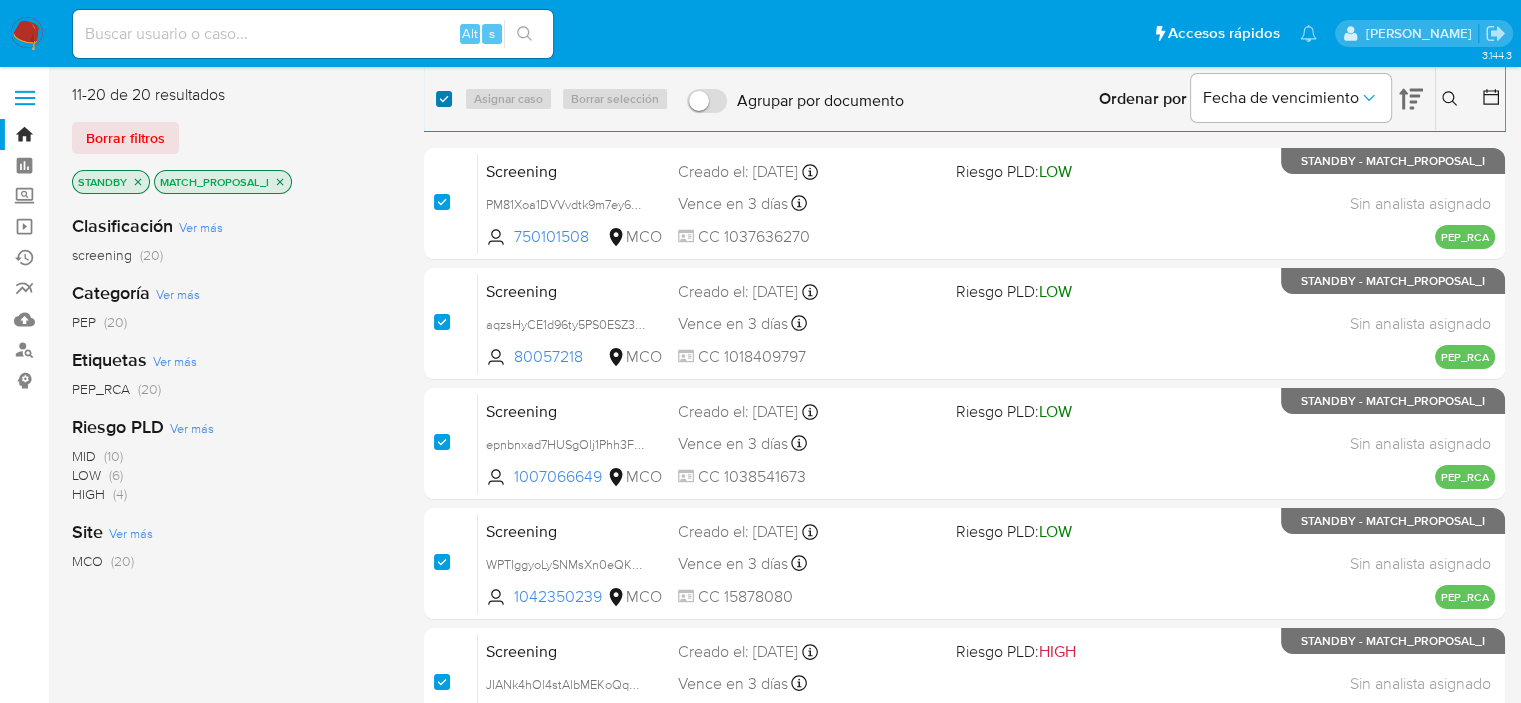 checkbox on "true" 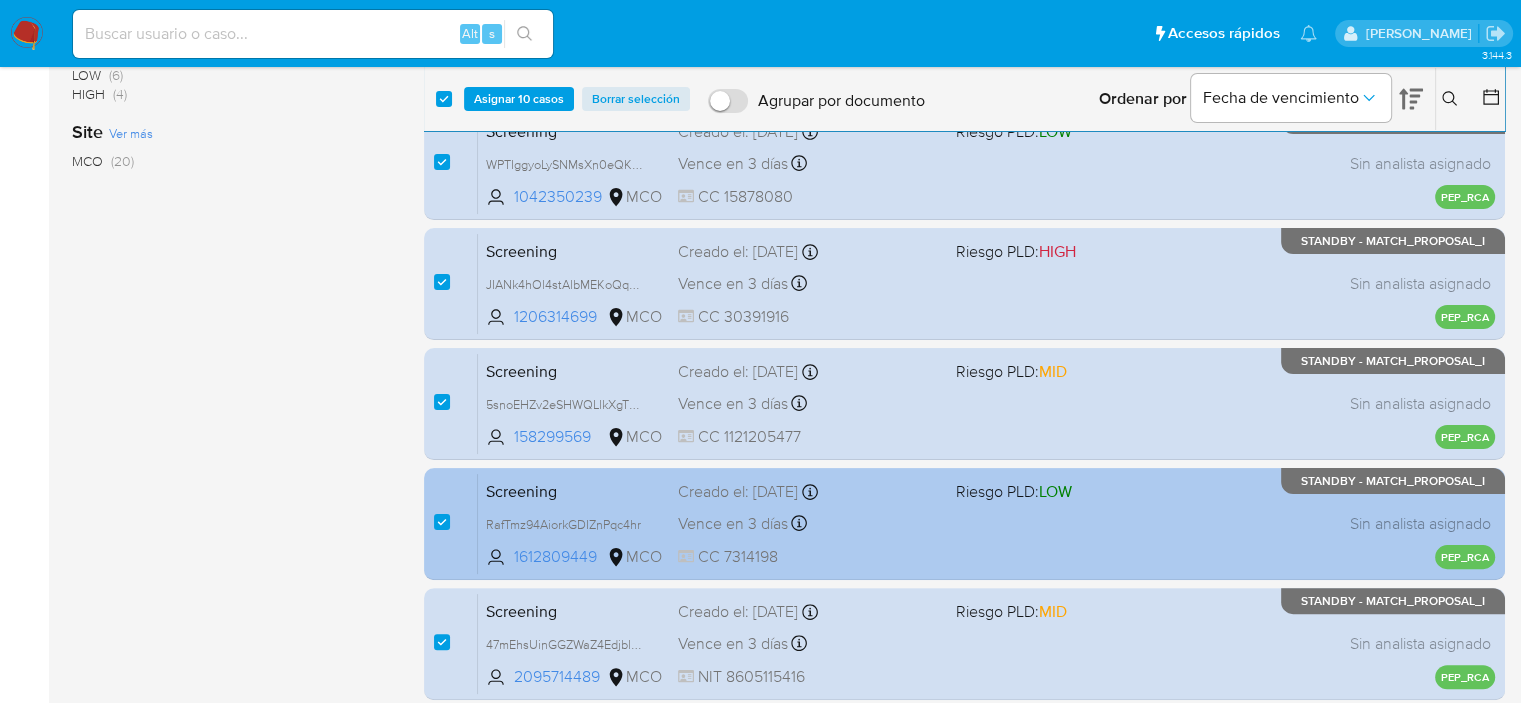 scroll, scrollTop: 721, scrollLeft: 0, axis: vertical 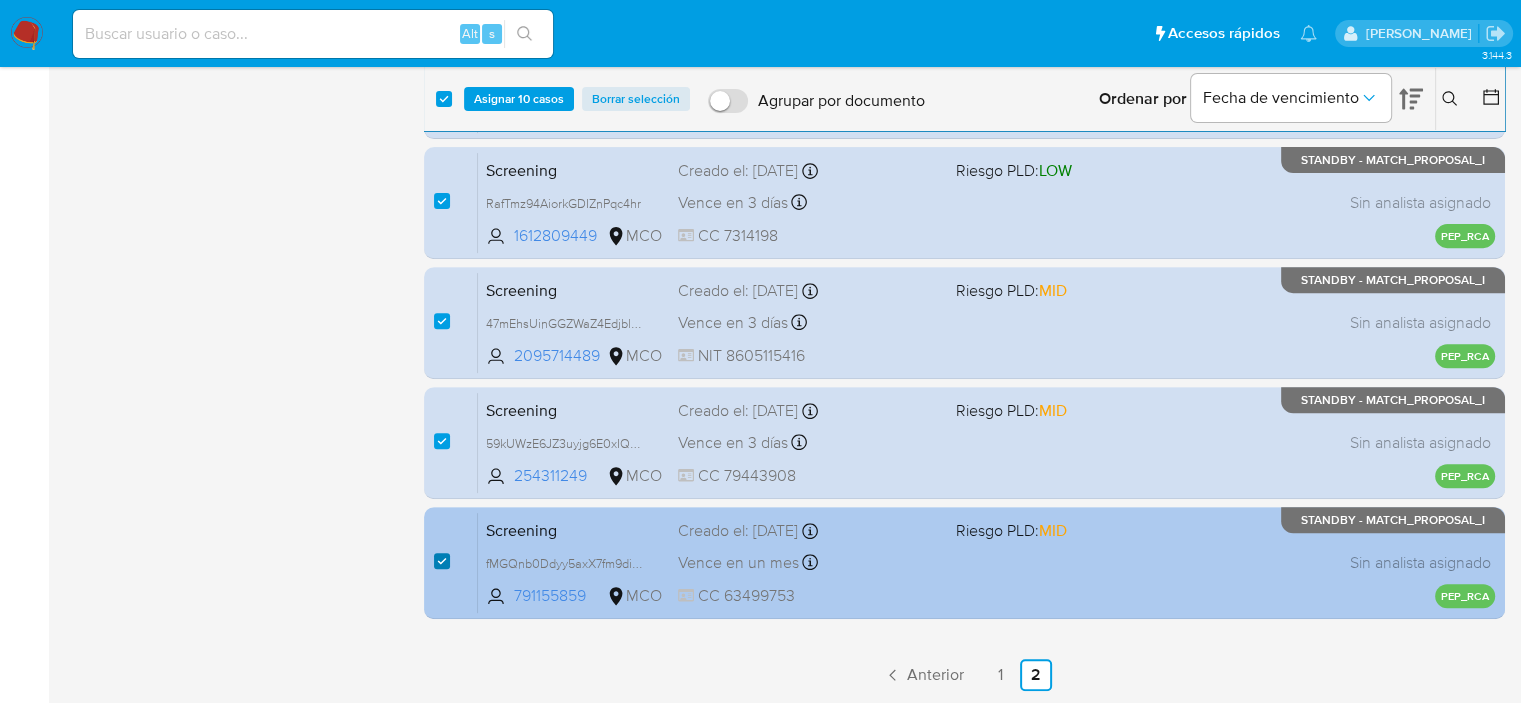 click at bounding box center [442, 561] 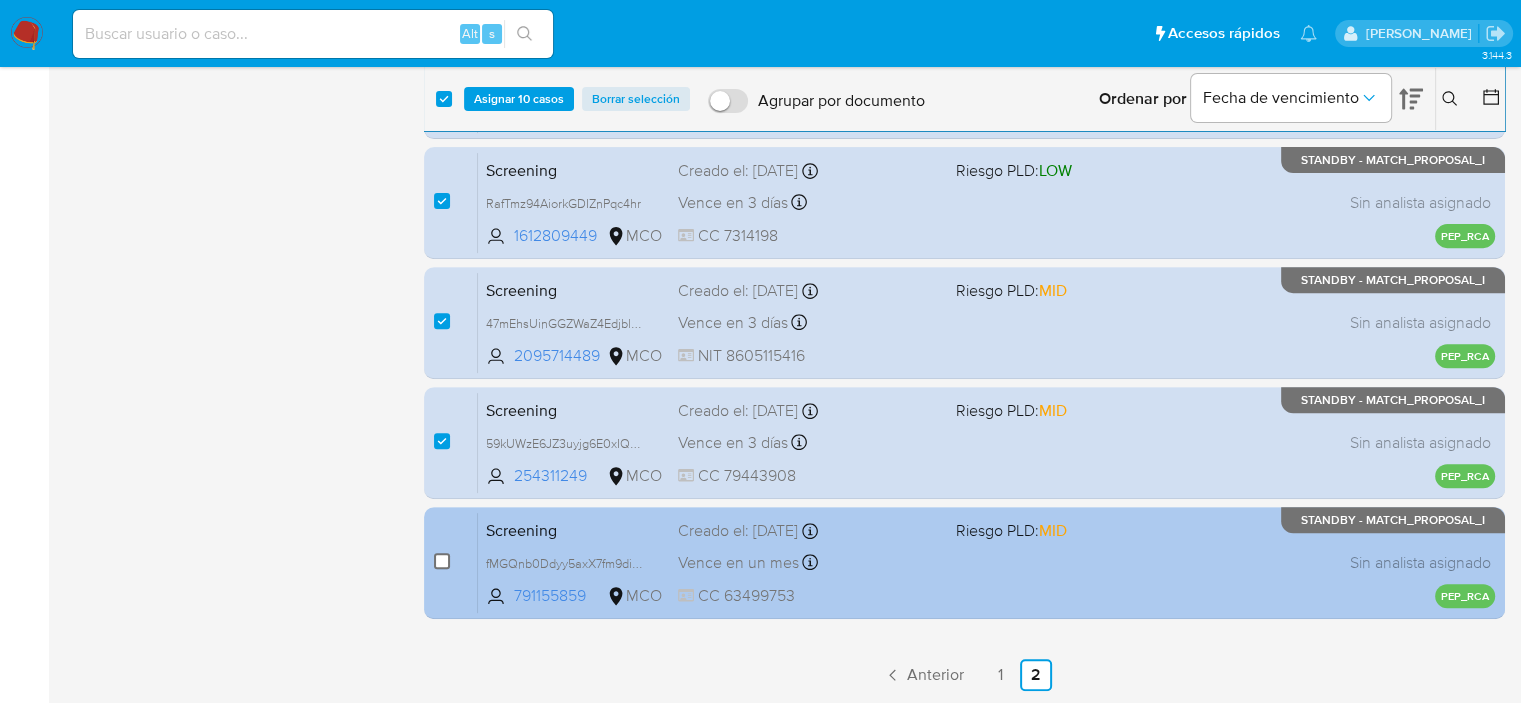 checkbox on "false" 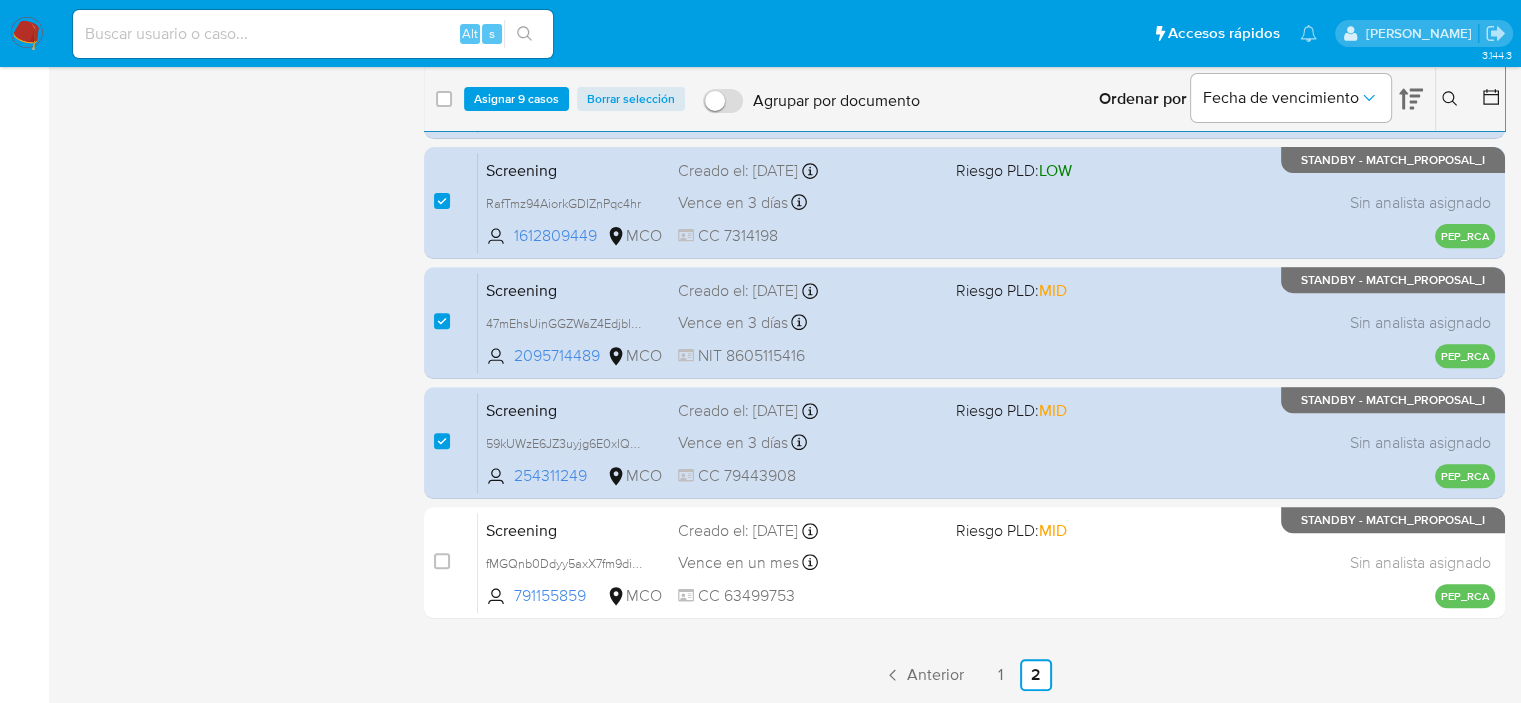 click on "1" at bounding box center [1000, 675] 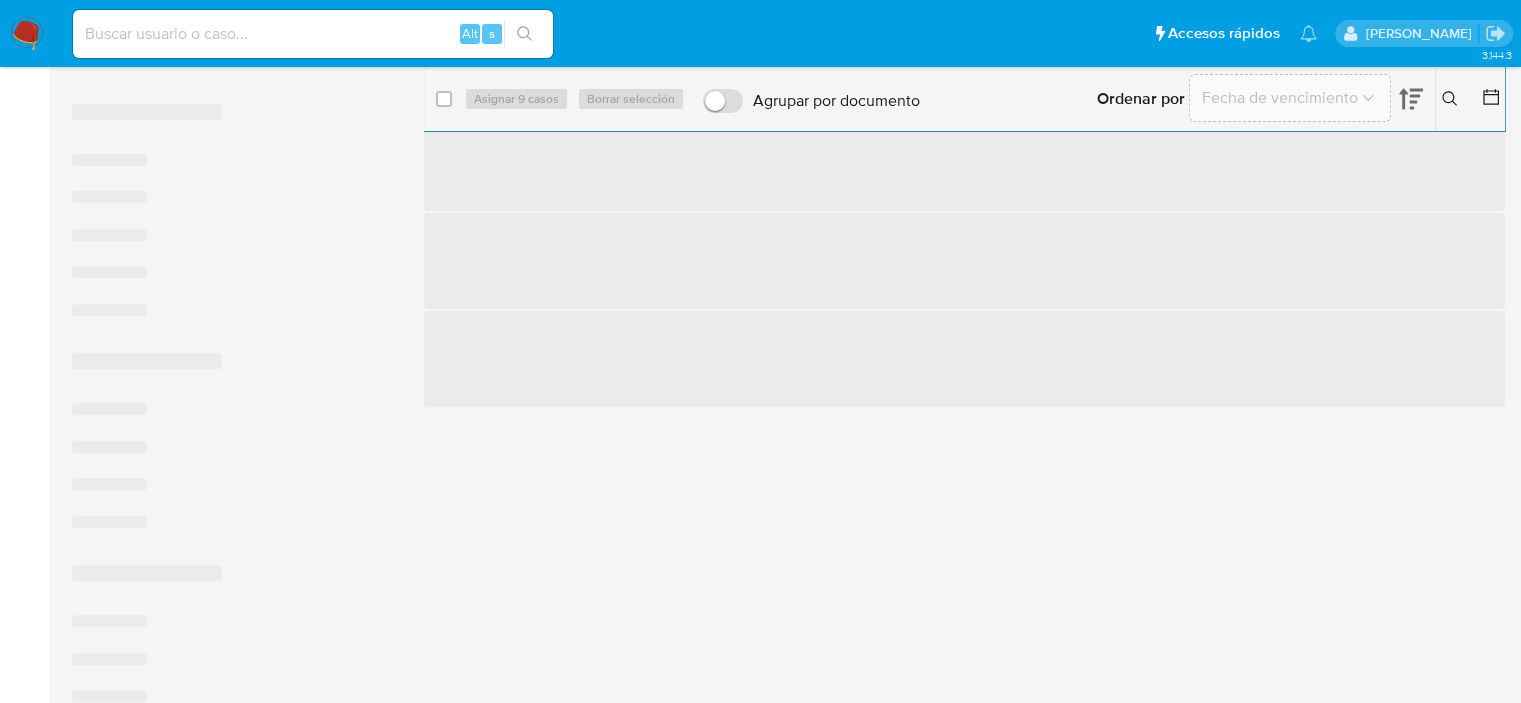 scroll, scrollTop: 0, scrollLeft: 0, axis: both 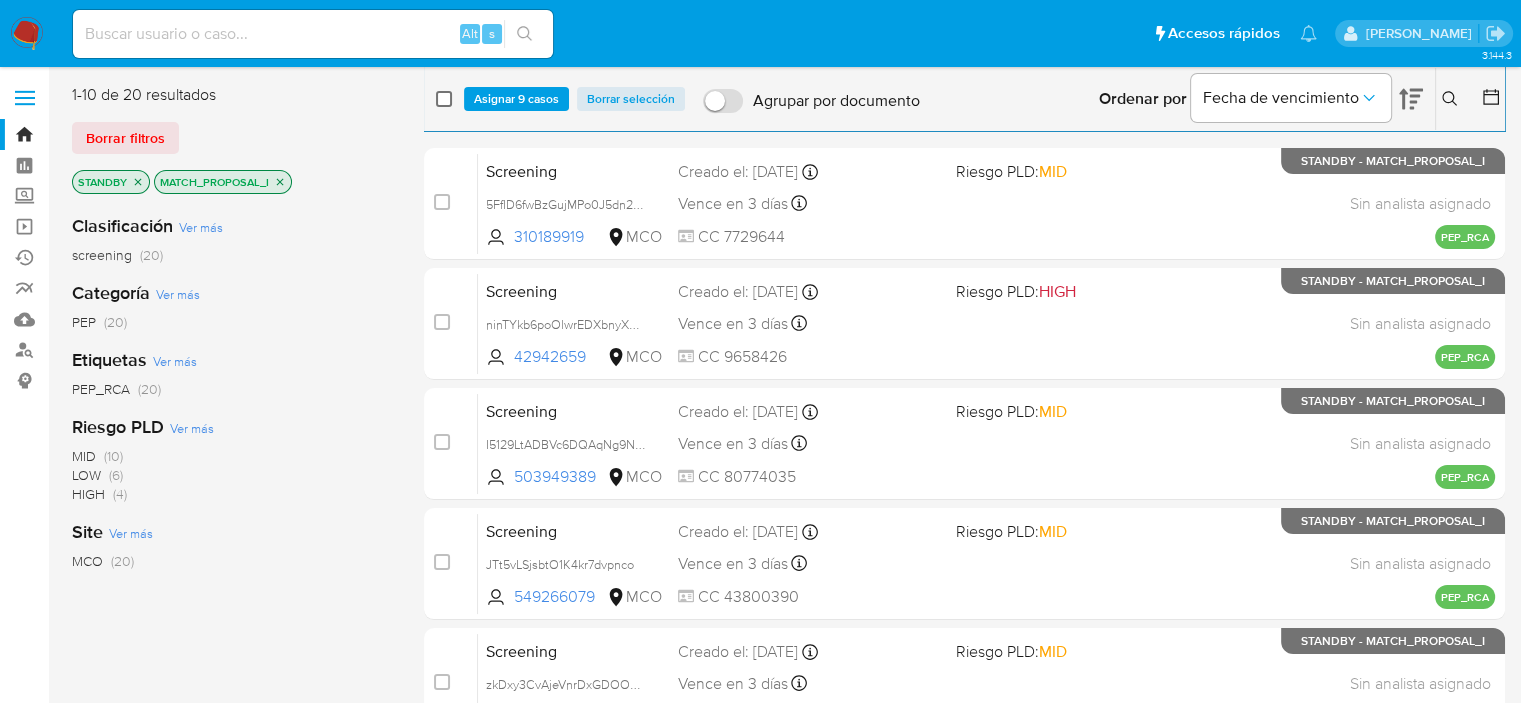 click at bounding box center [444, 99] 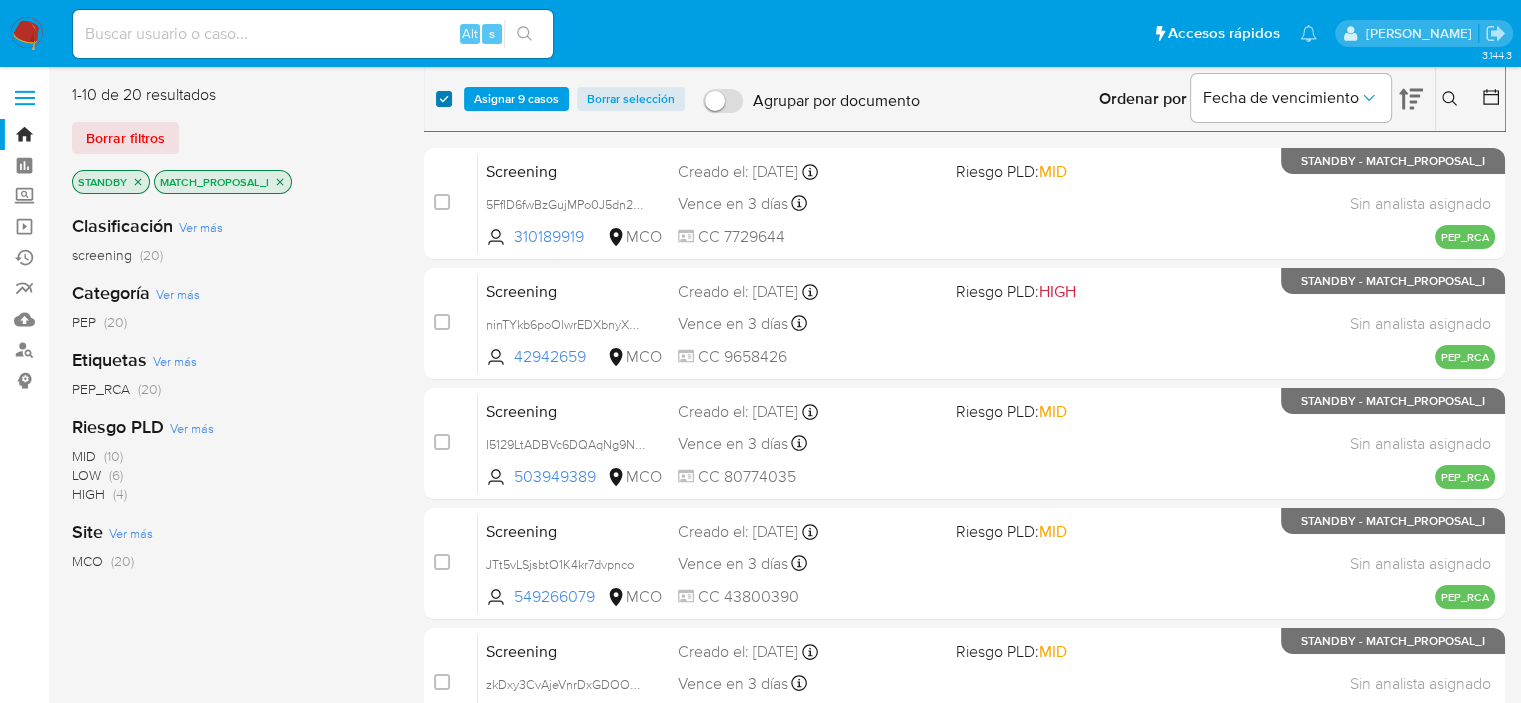 checkbox on "true" 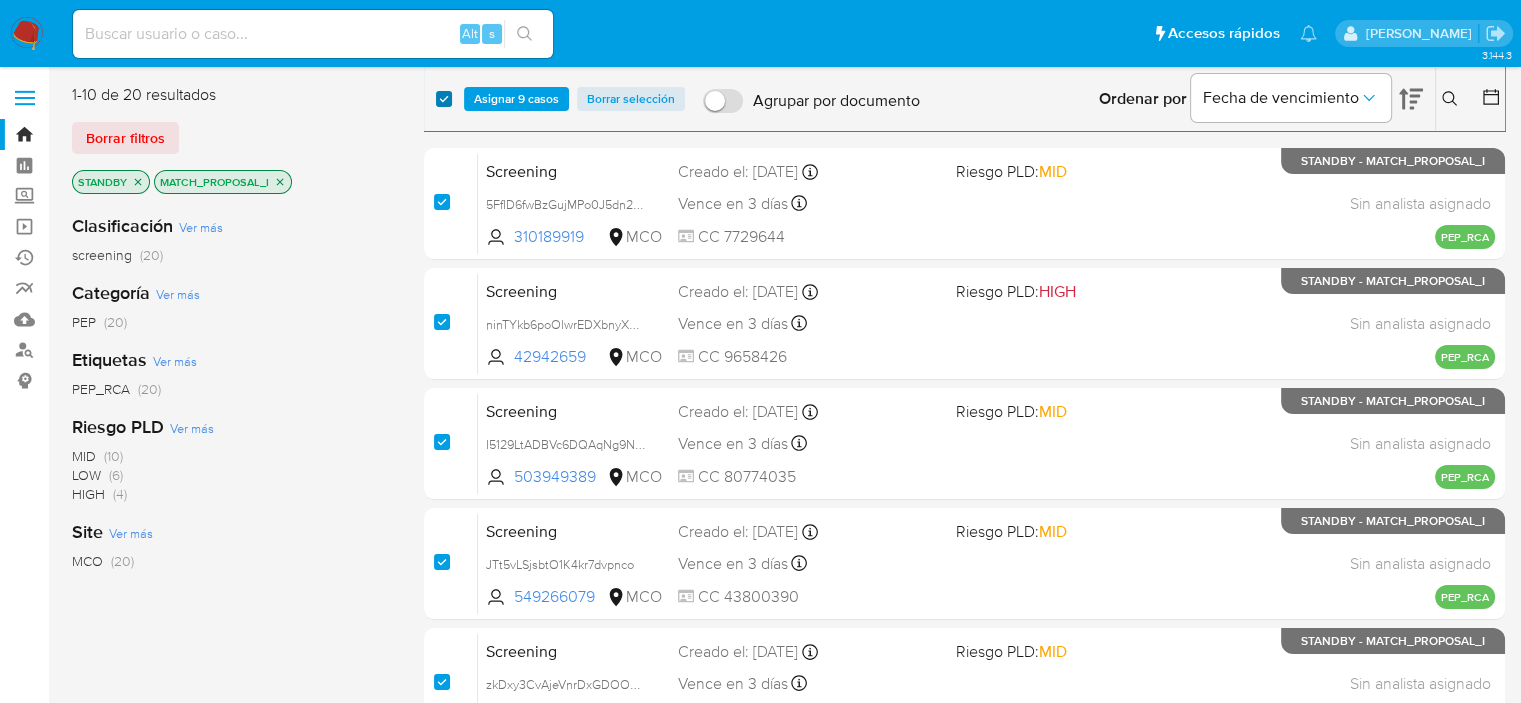 checkbox on "true" 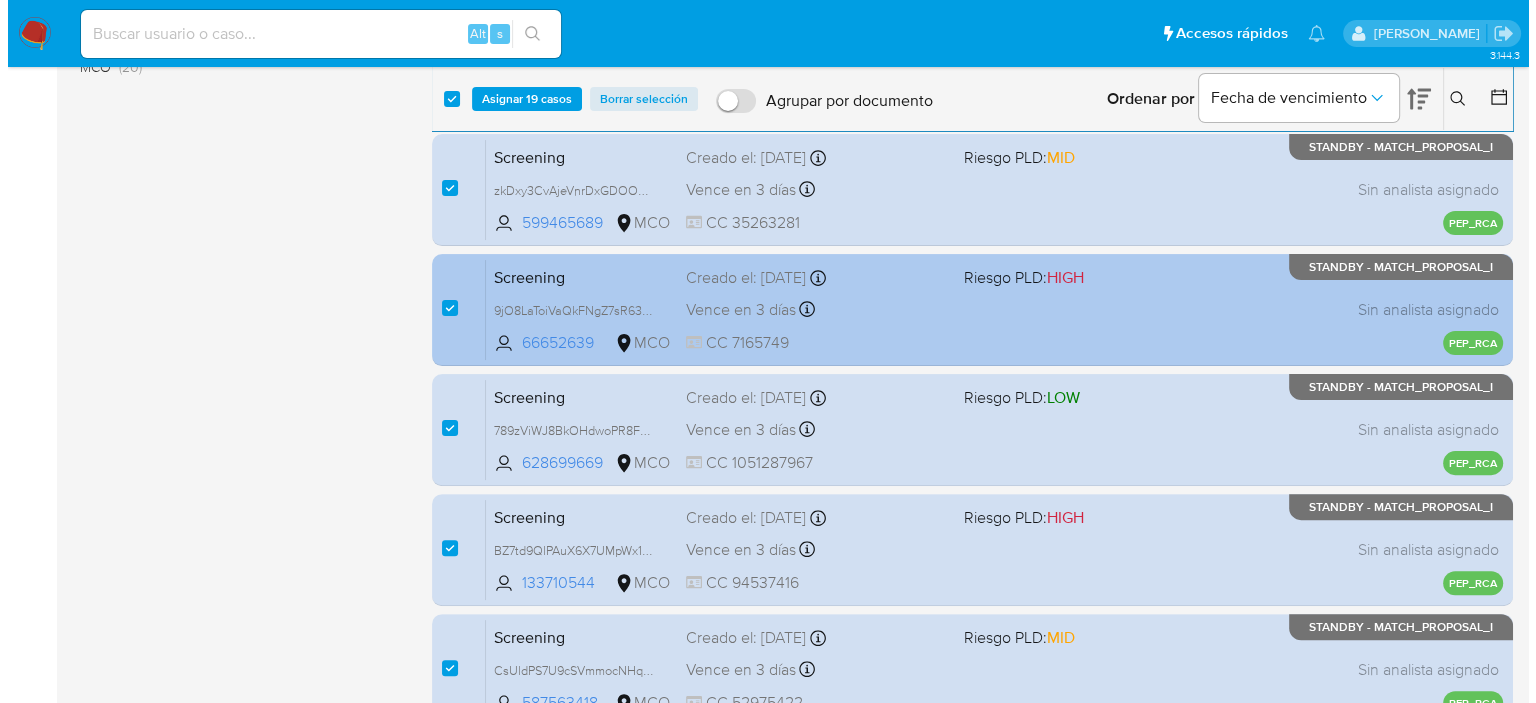 scroll, scrollTop: 721, scrollLeft: 0, axis: vertical 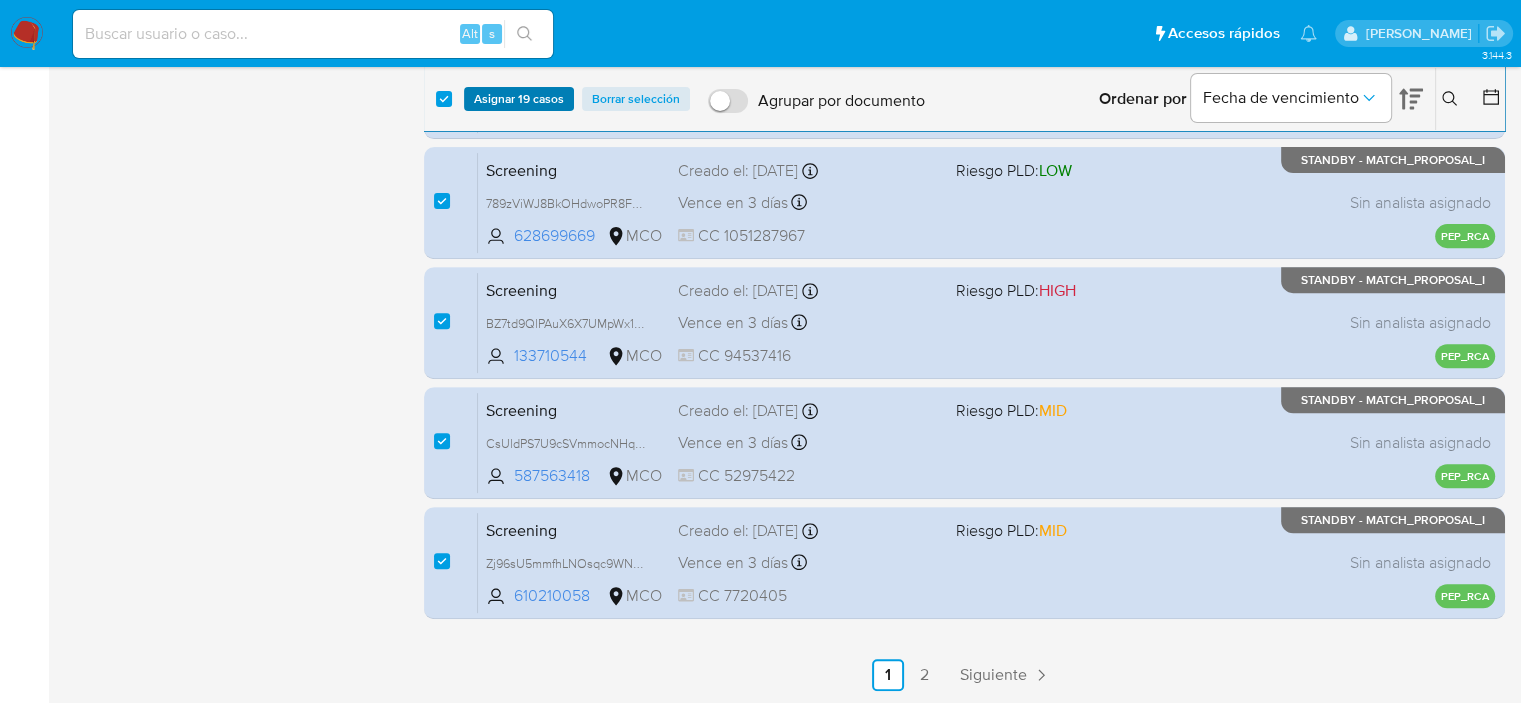 click on "Asignar 19 casos" at bounding box center [519, 99] 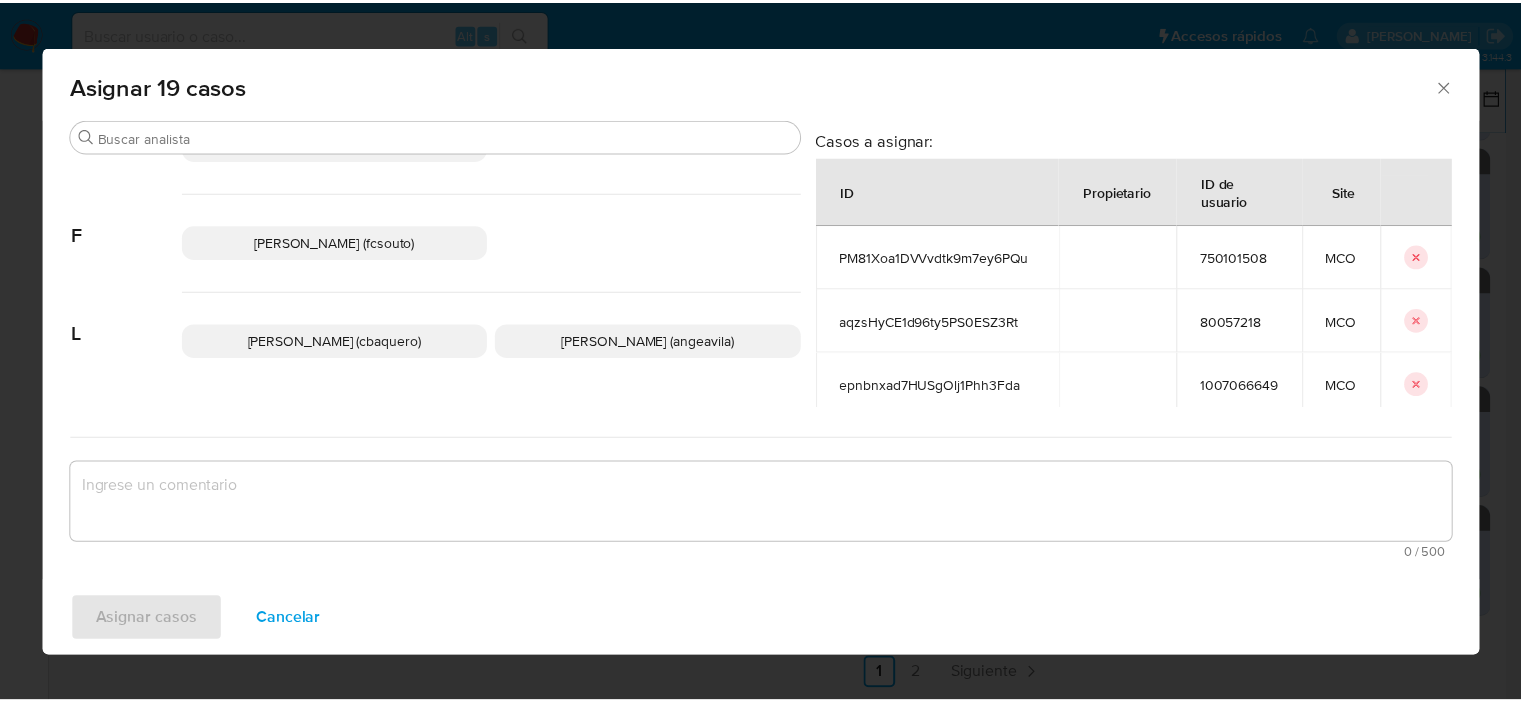 scroll, scrollTop: 300, scrollLeft: 0, axis: vertical 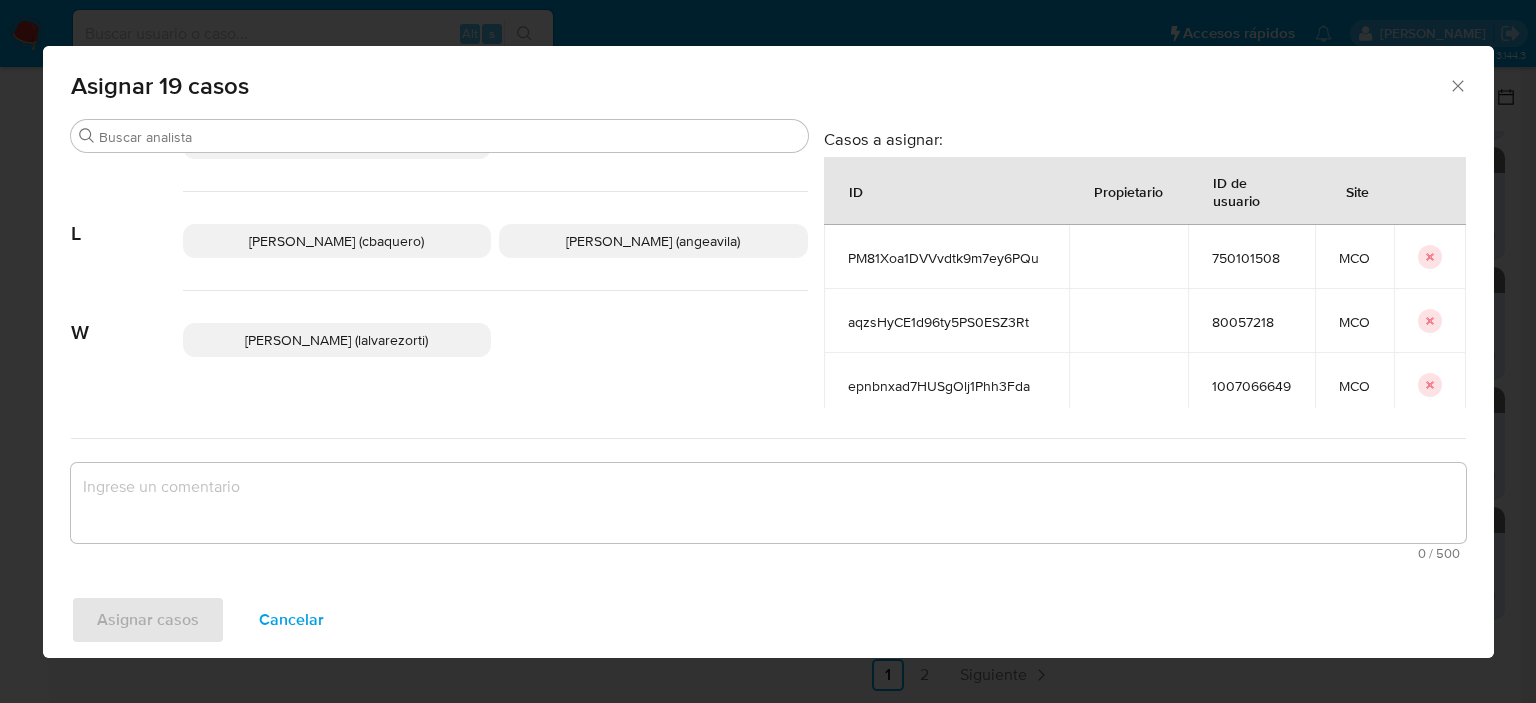 click on "Laura Camila Baquero Beltran (cbaquero)" at bounding box center [337, 241] 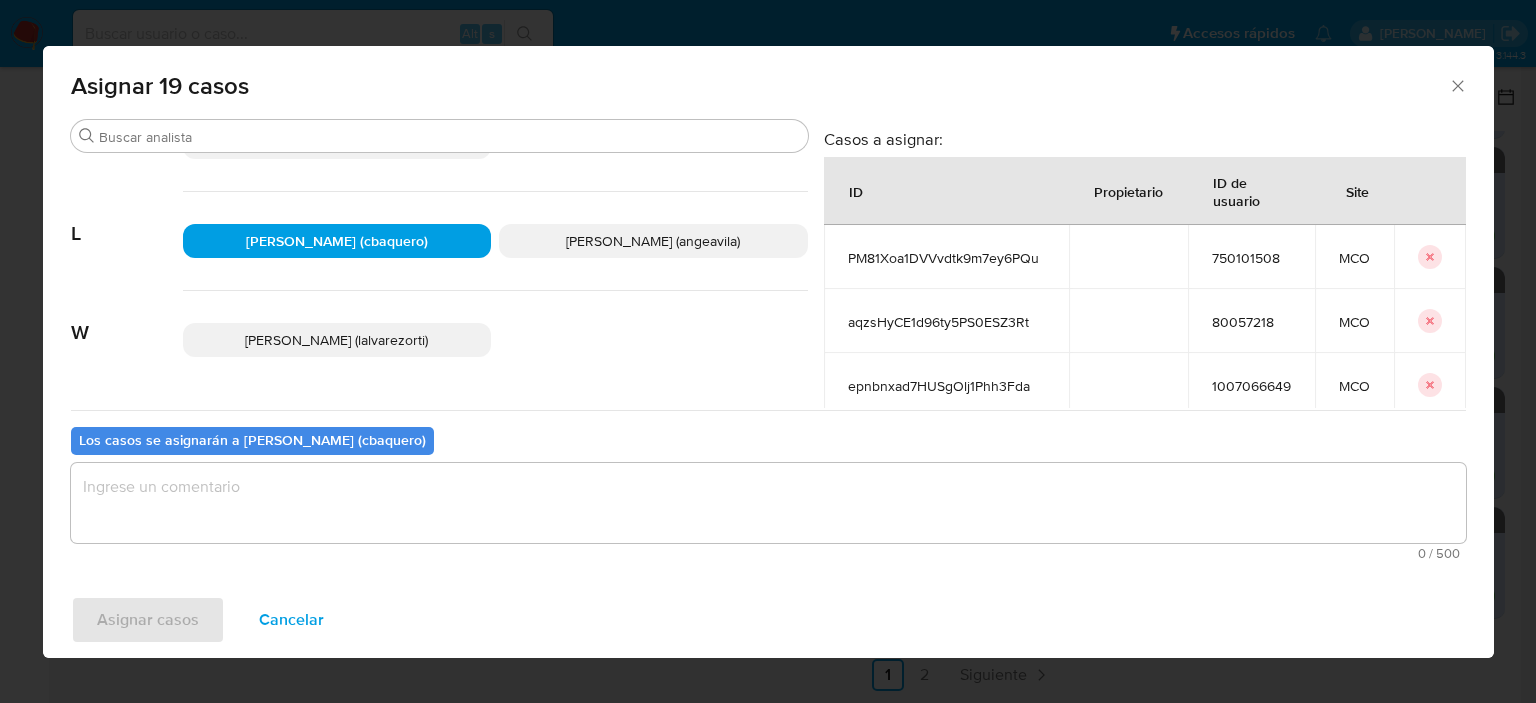click at bounding box center (768, 503) 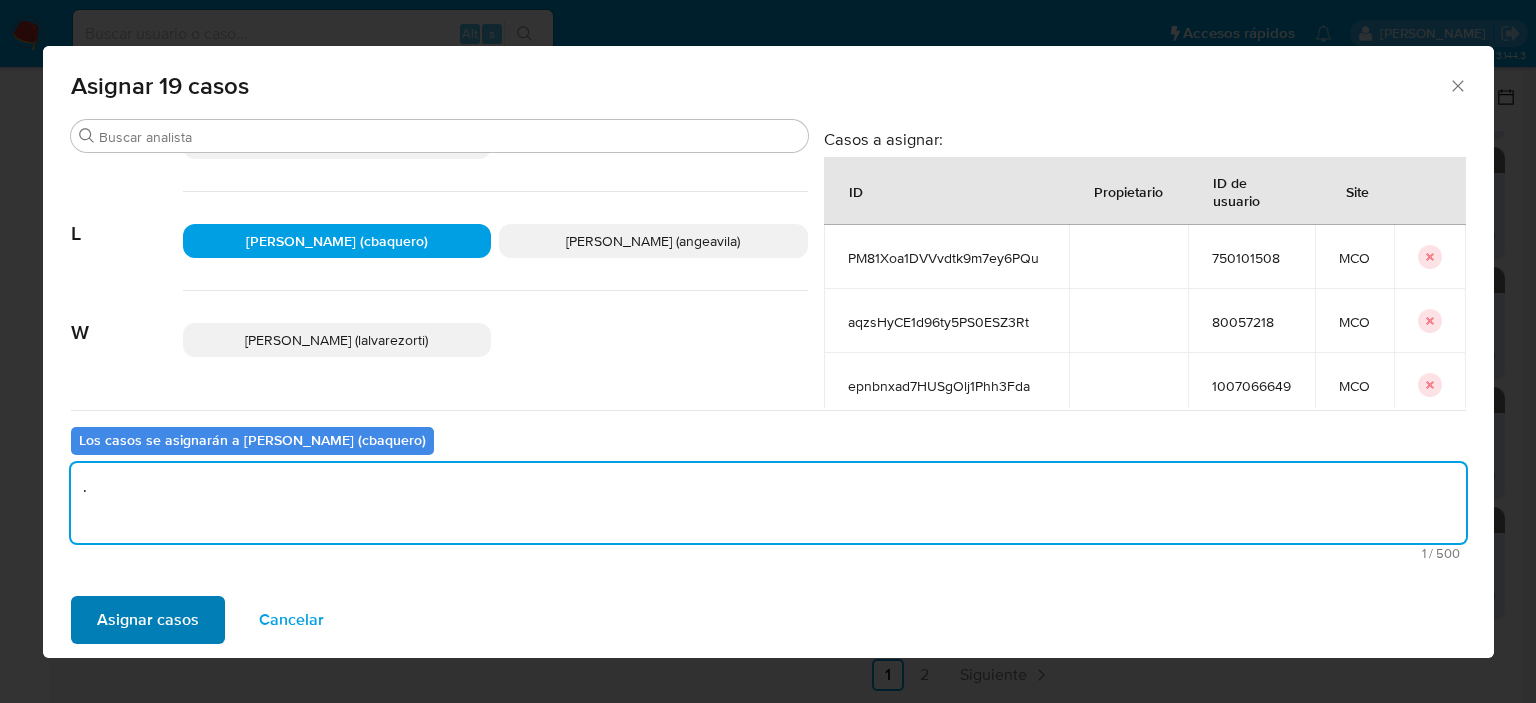 type on "." 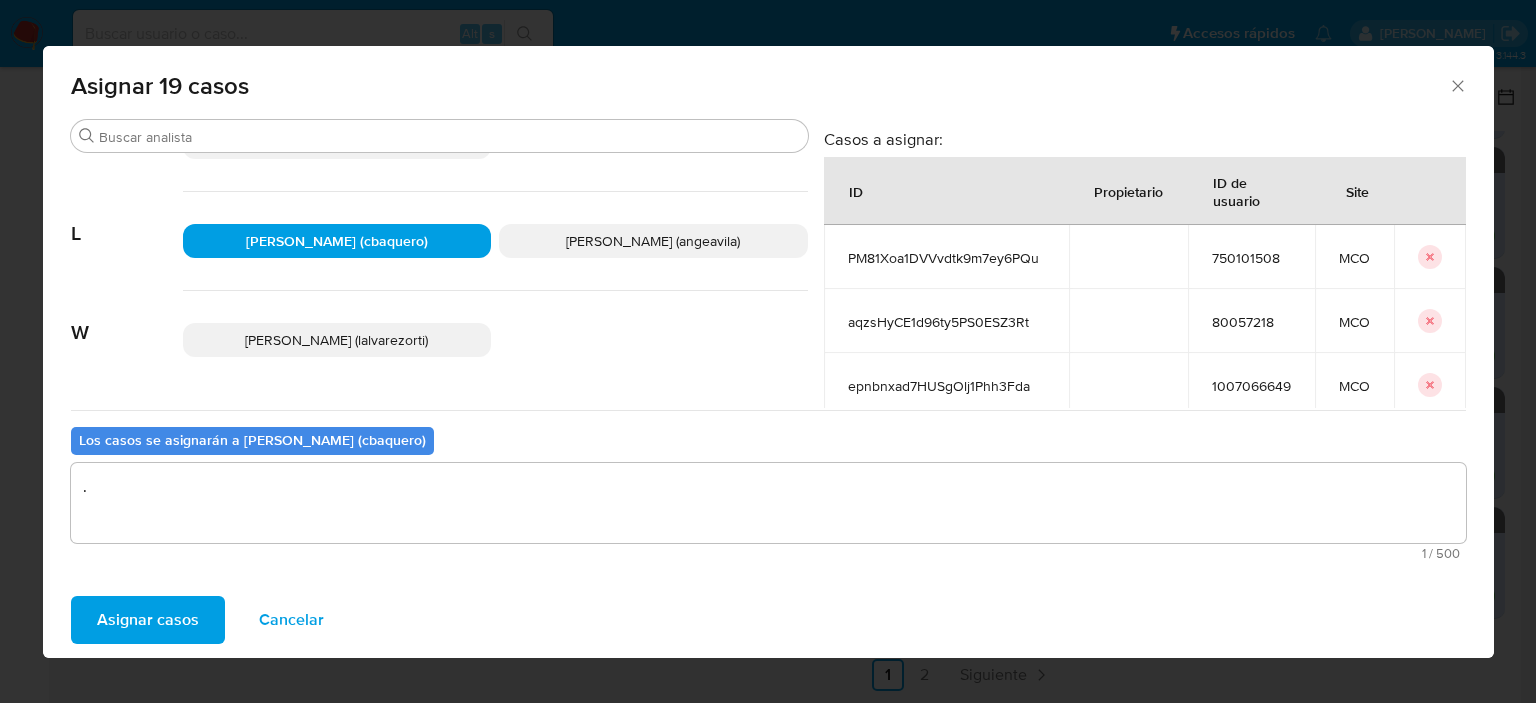 click on "Asignar casos" at bounding box center [148, 620] 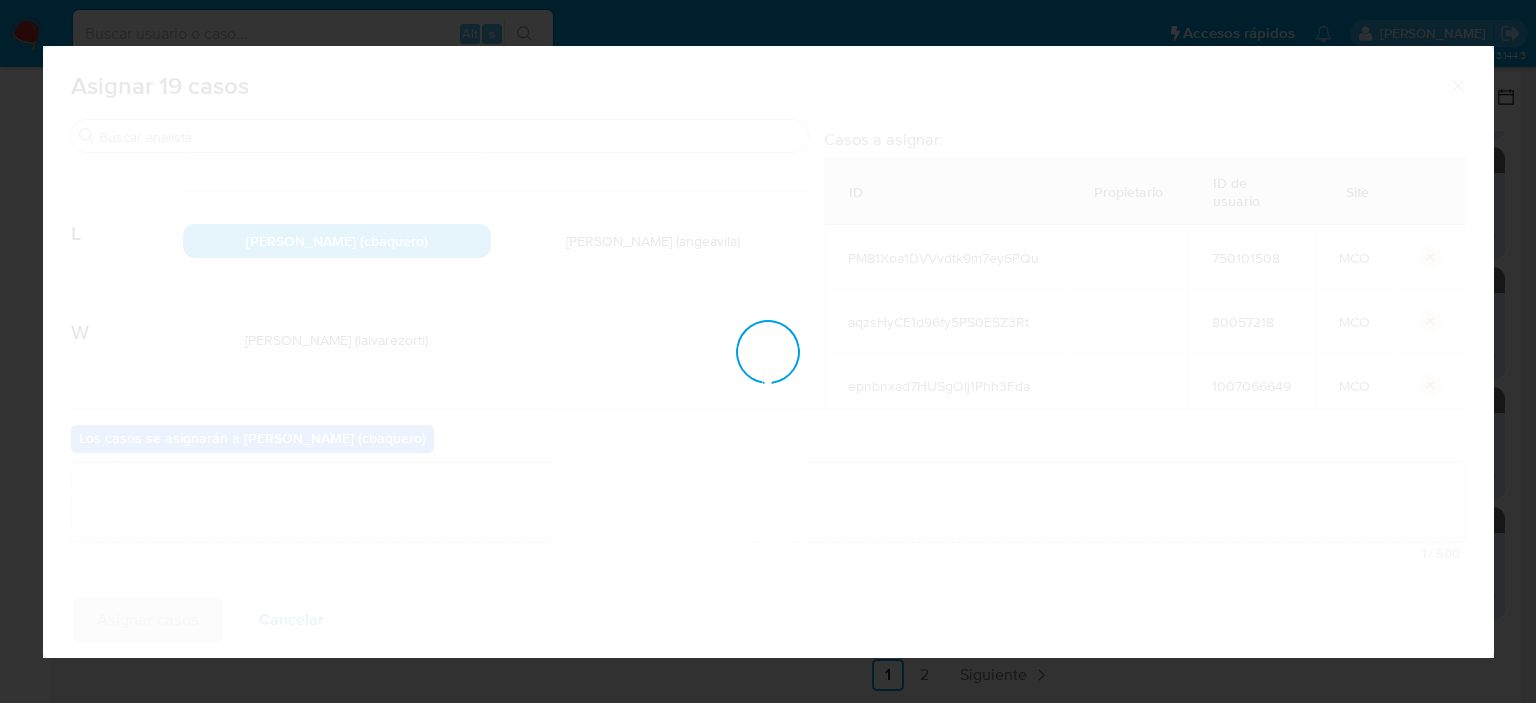 type 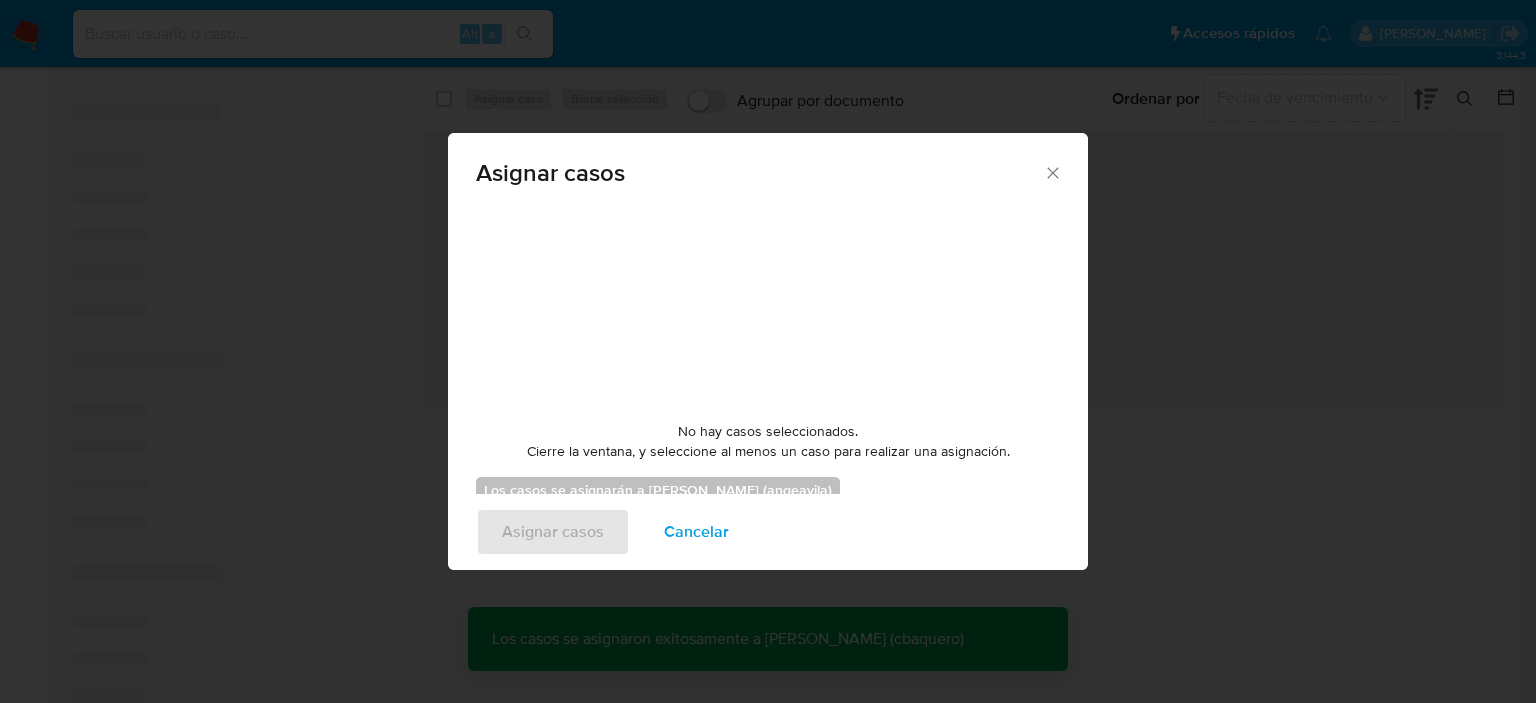 checkbox on "false" 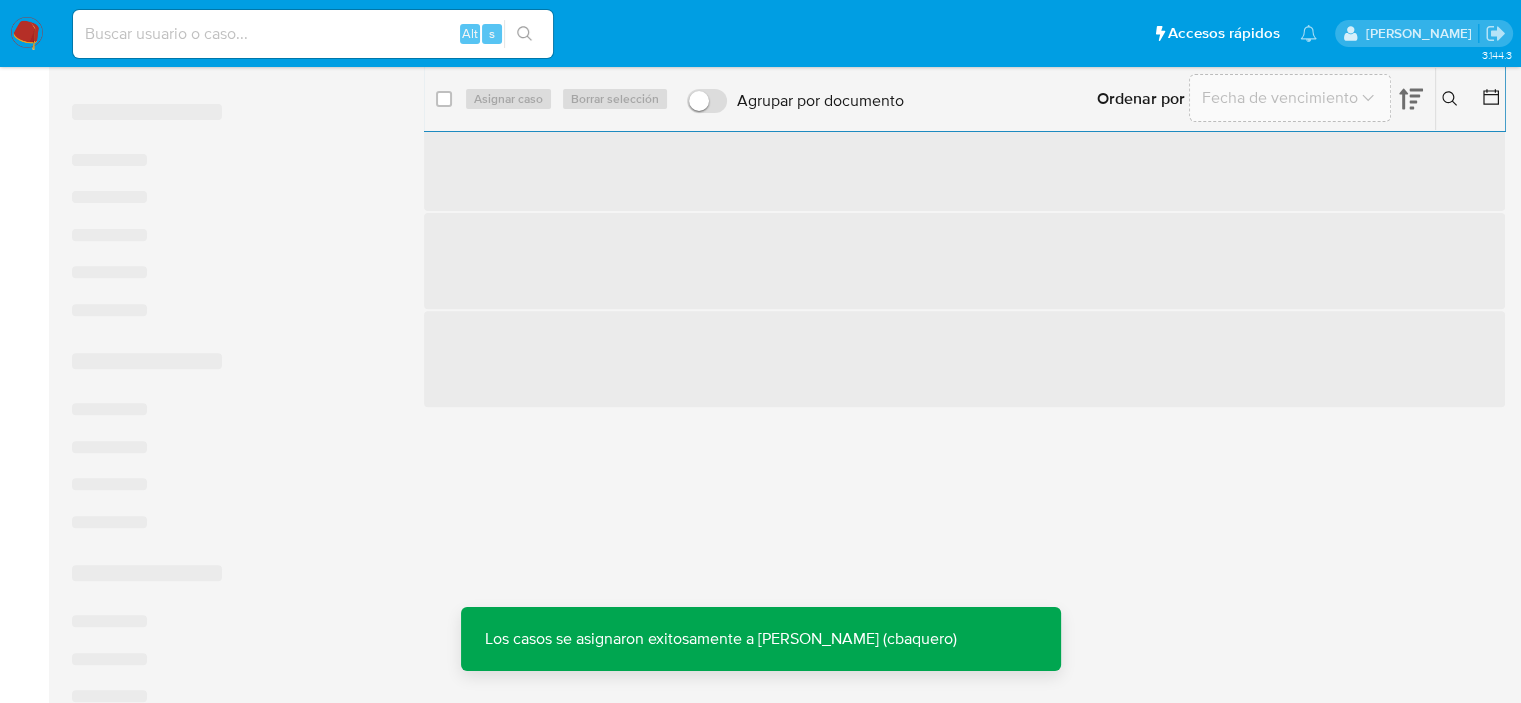 scroll, scrollTop: 283, scrollLeft: 0, axis: vertical 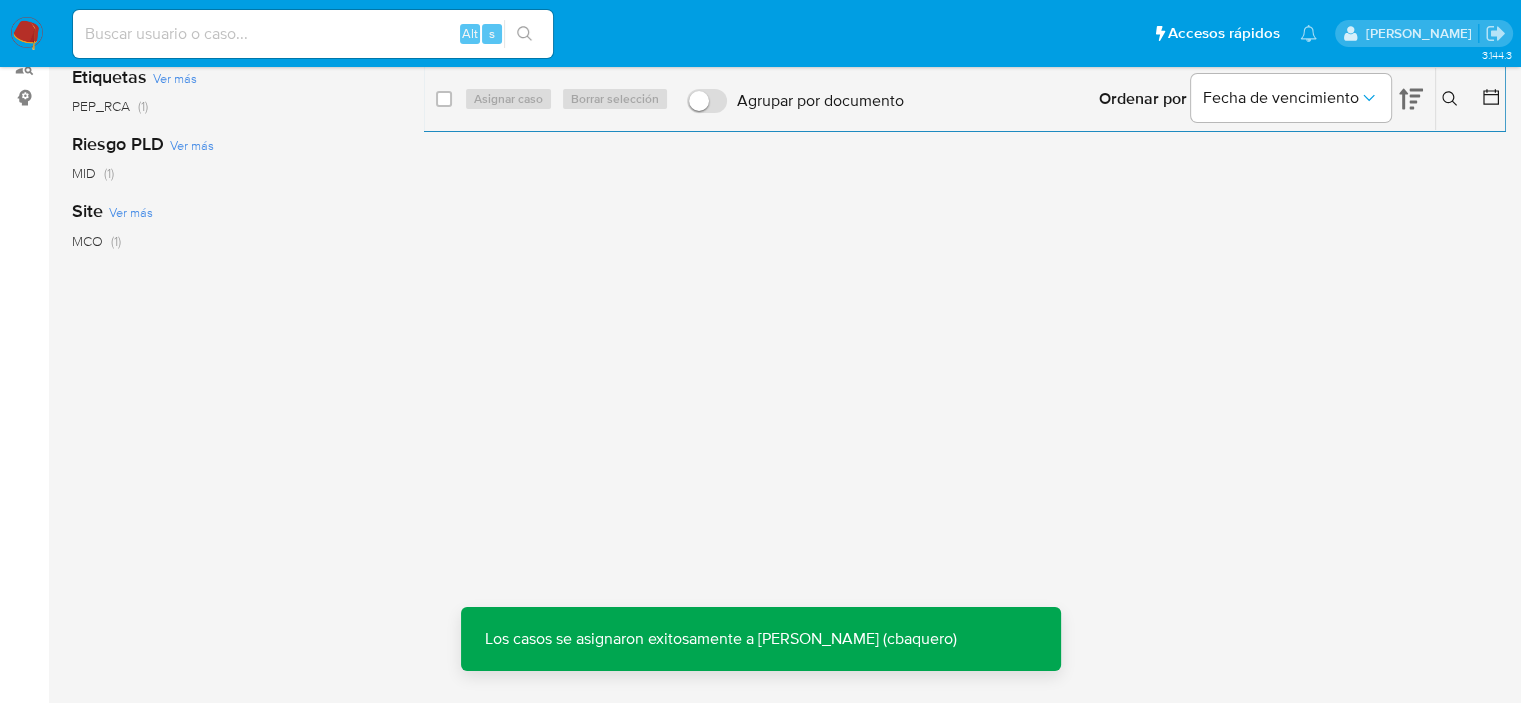 click at bounding box center [27, 34] 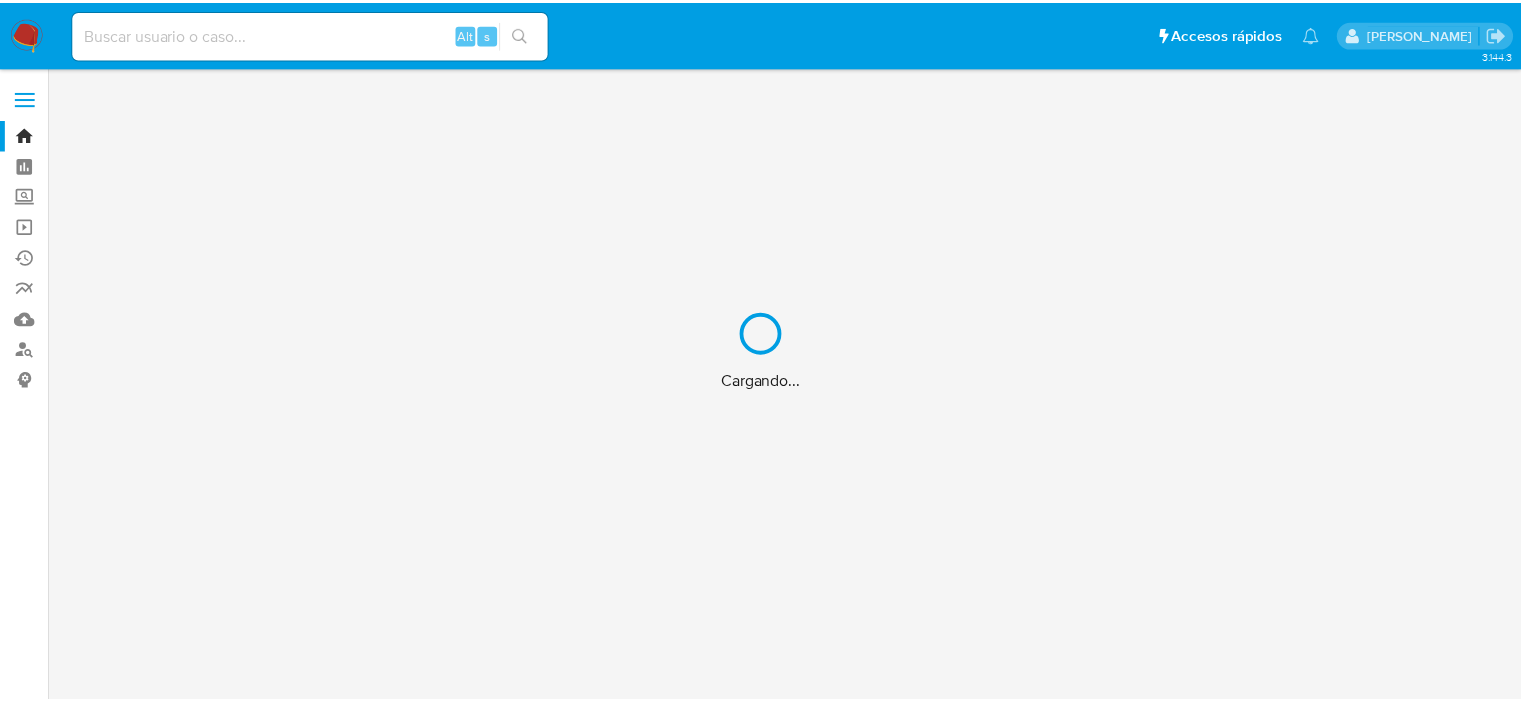 scroll, scrollTop: 0, scrollLeft: 0, axis: both 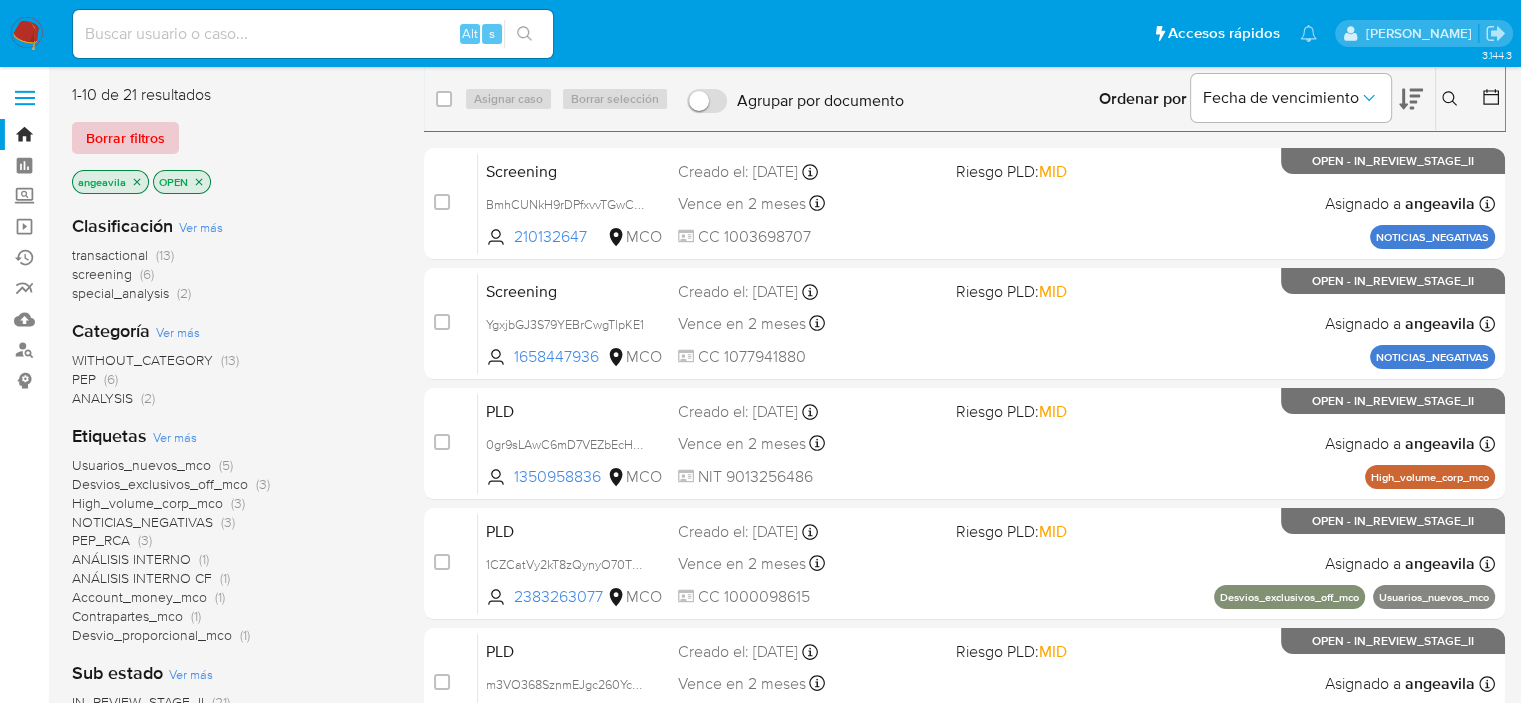 click on "Borrar filtros" at bounding box center (125, 138) 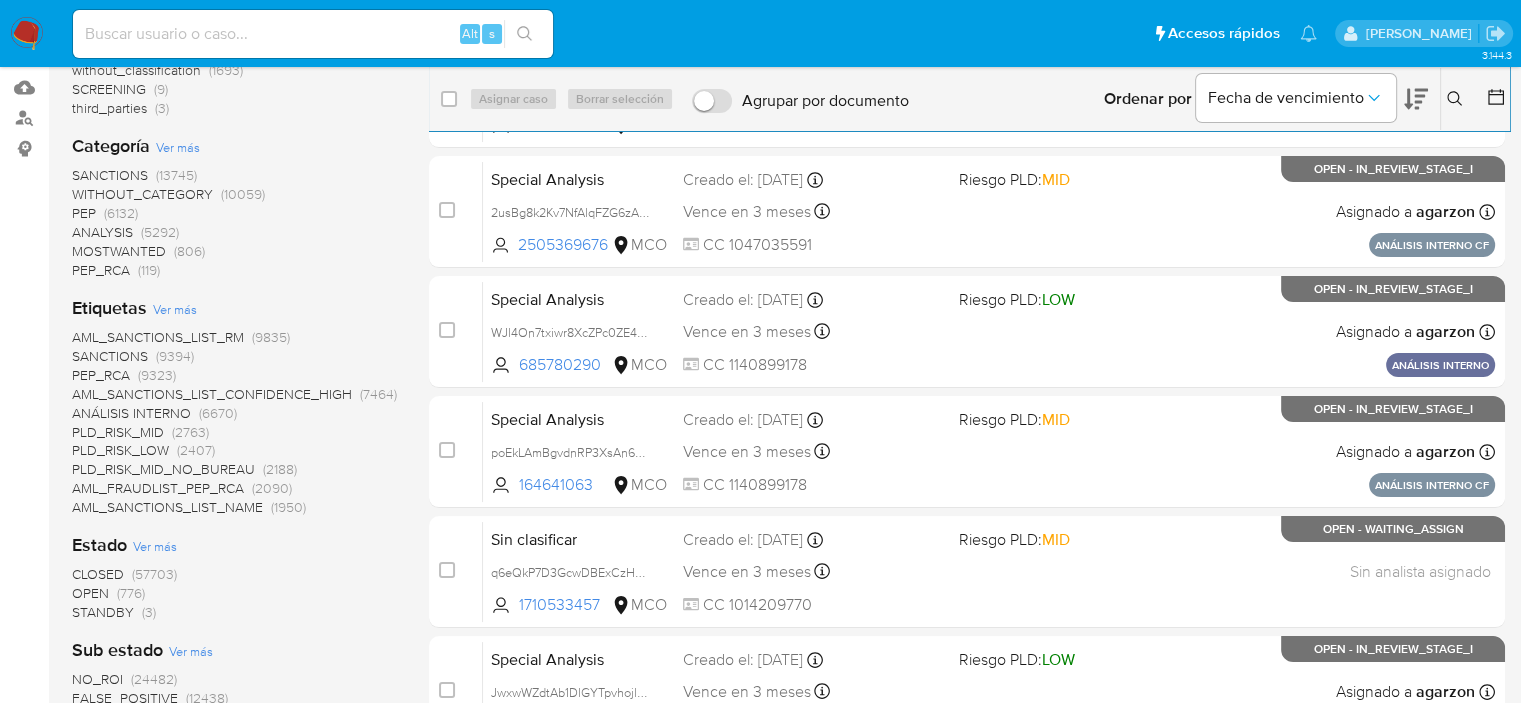 scroll, scrollTop: 400, scrollLeft: 0, axis: vertical 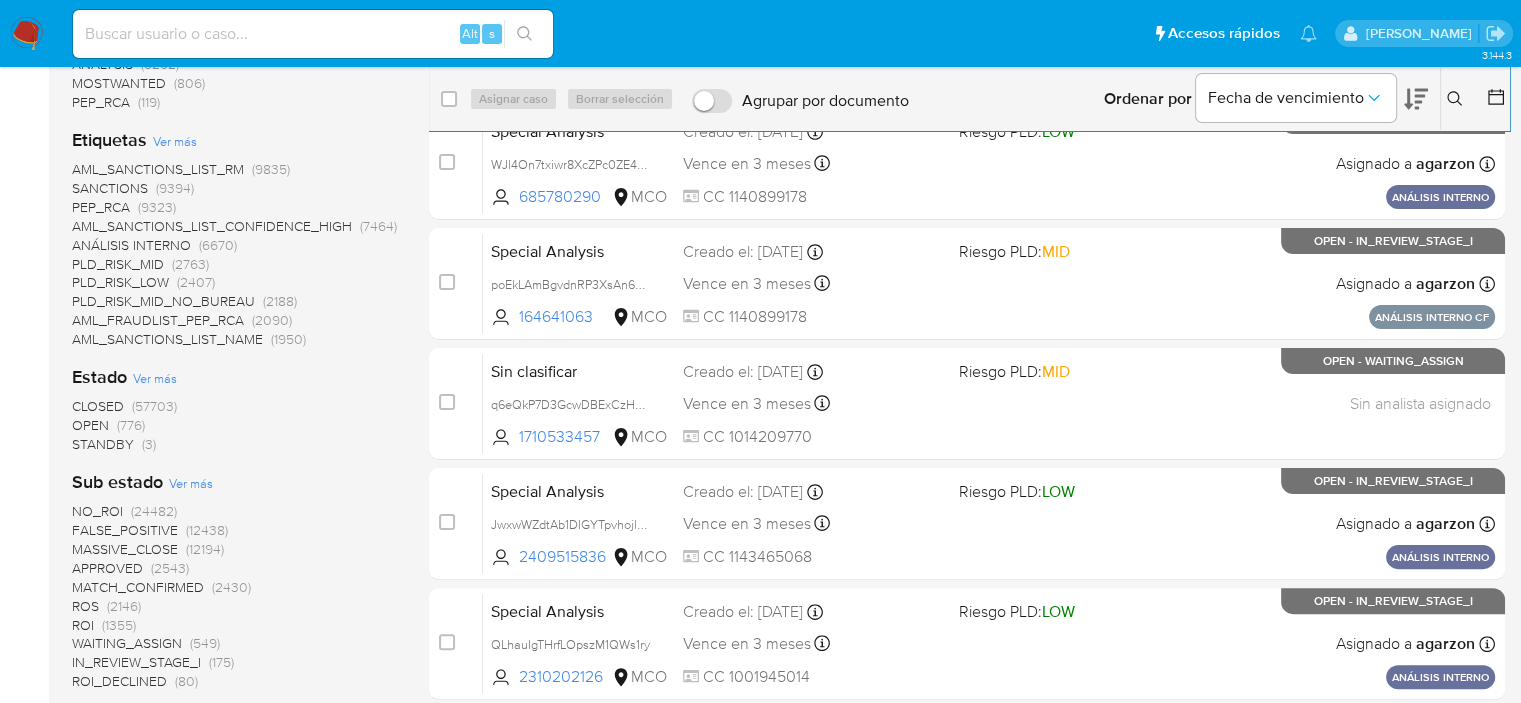 click on "STANDBY" at bounding box center (103, 444) 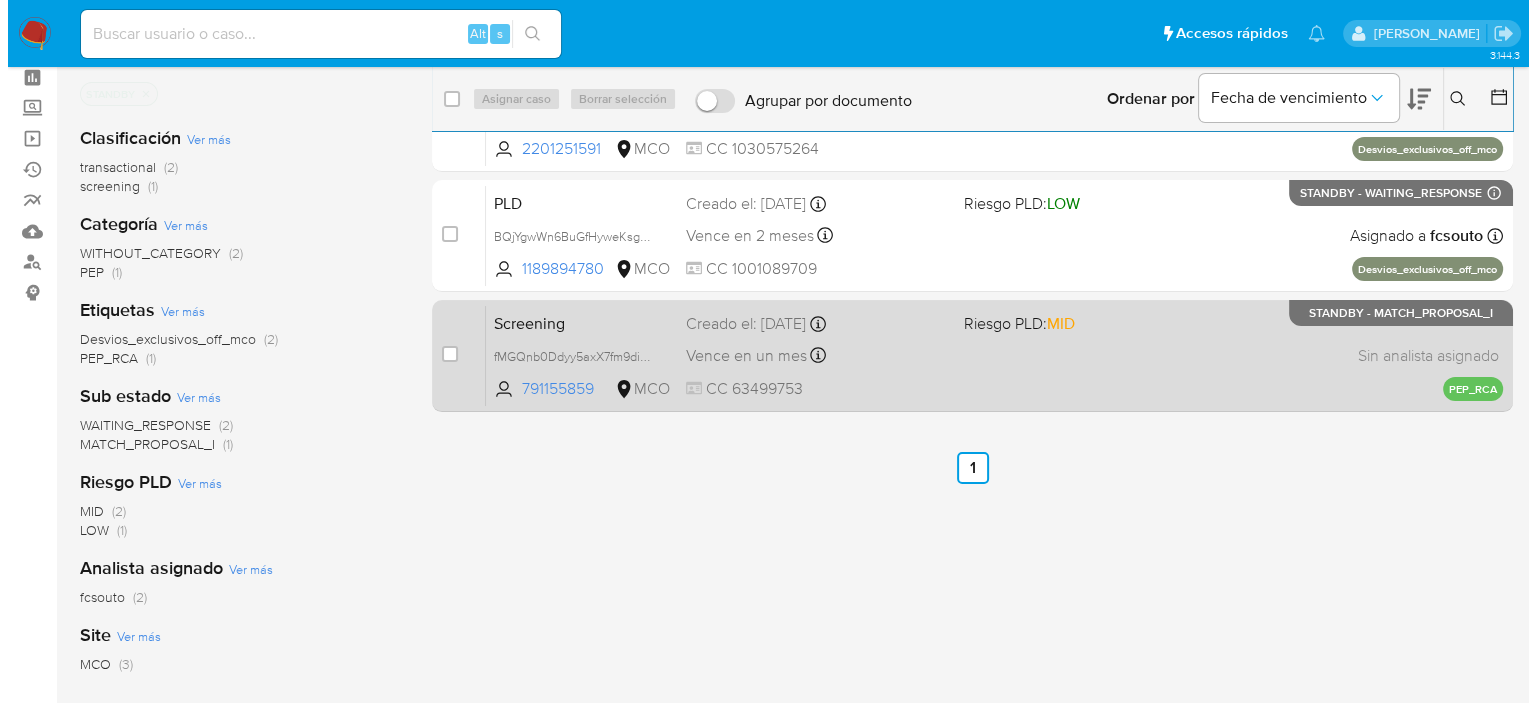 scroll, scrollTop: 0, scrollLeft: 0, axis: both 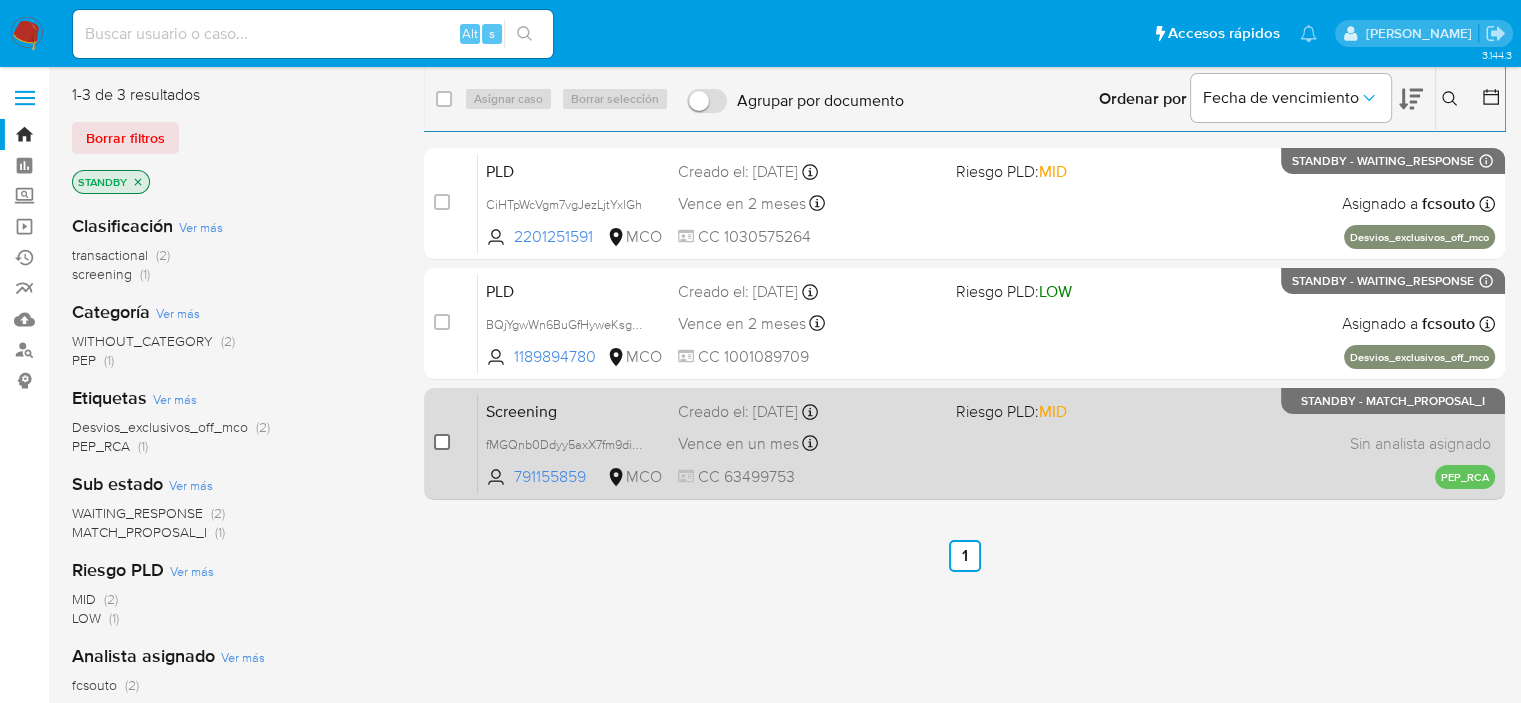 click at bounding box center (442, 442) 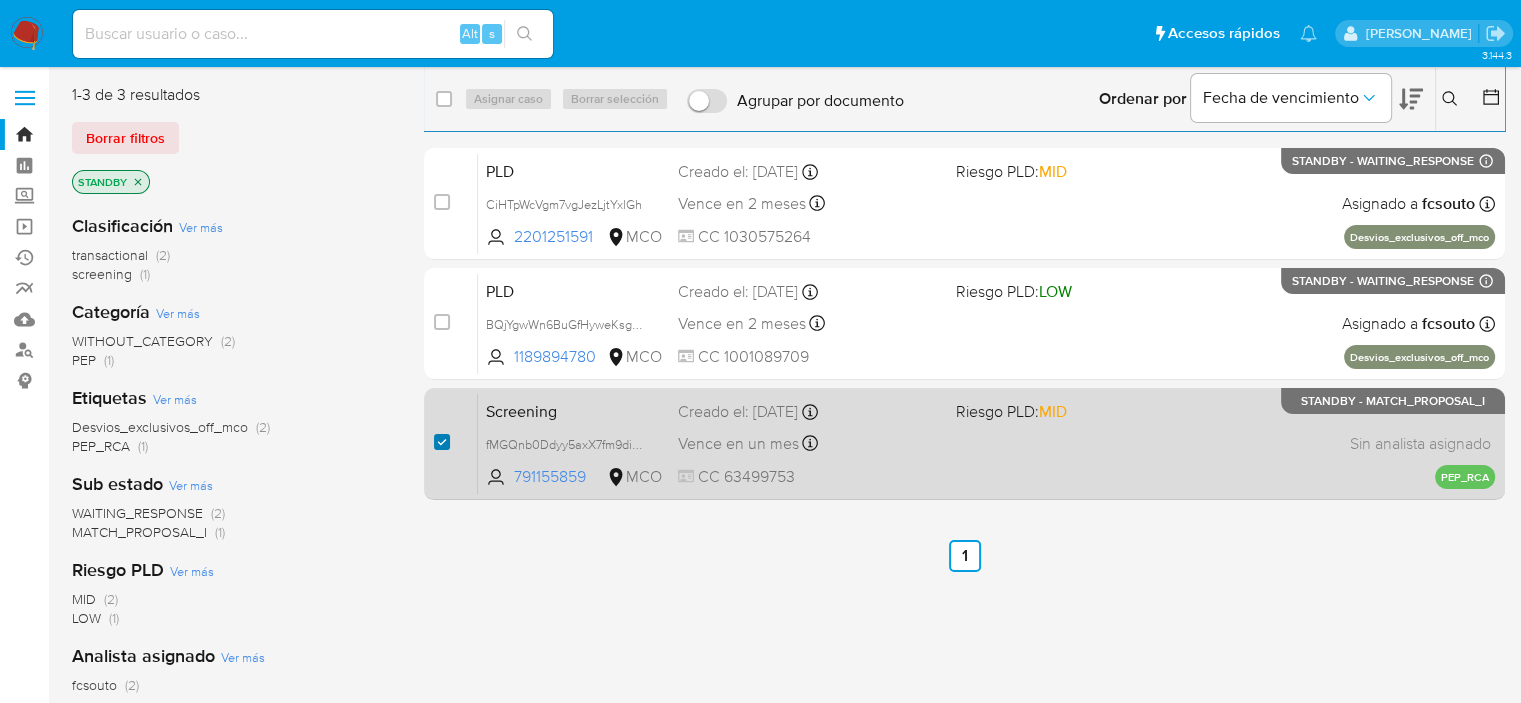 checkbox on "true" 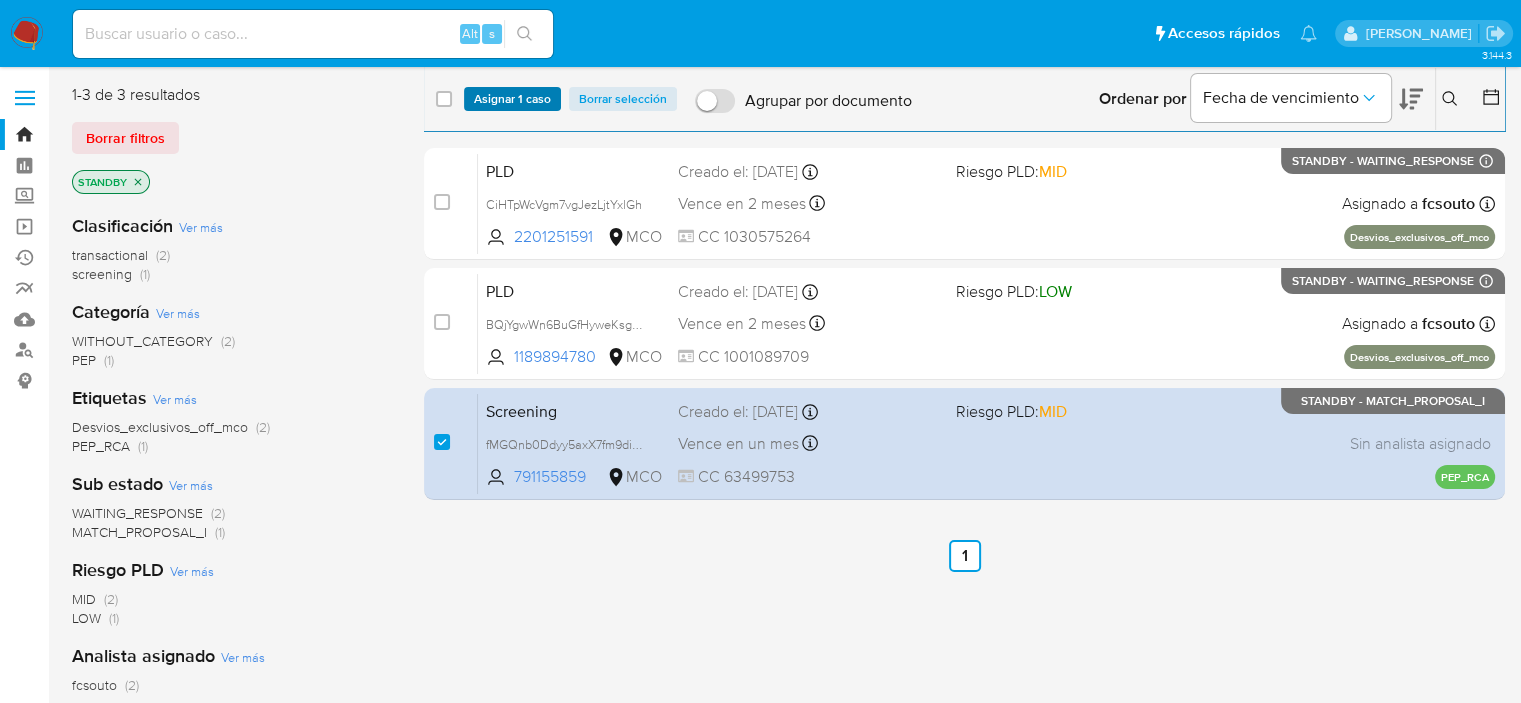 click on "Asignar 1 caso" at bounding box center [512, 99] 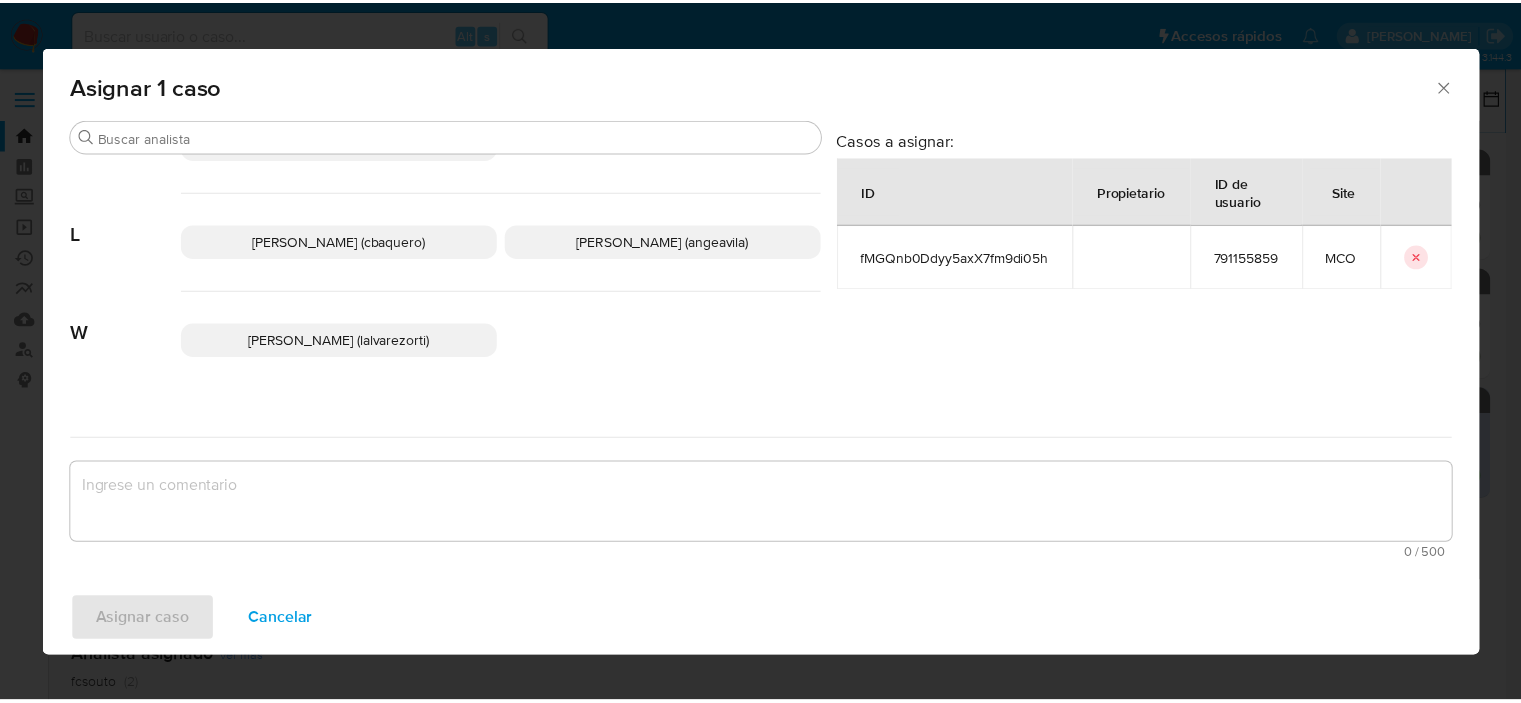 scroll, scrollTop: 300, scrollLeft: 0, axis: vertical 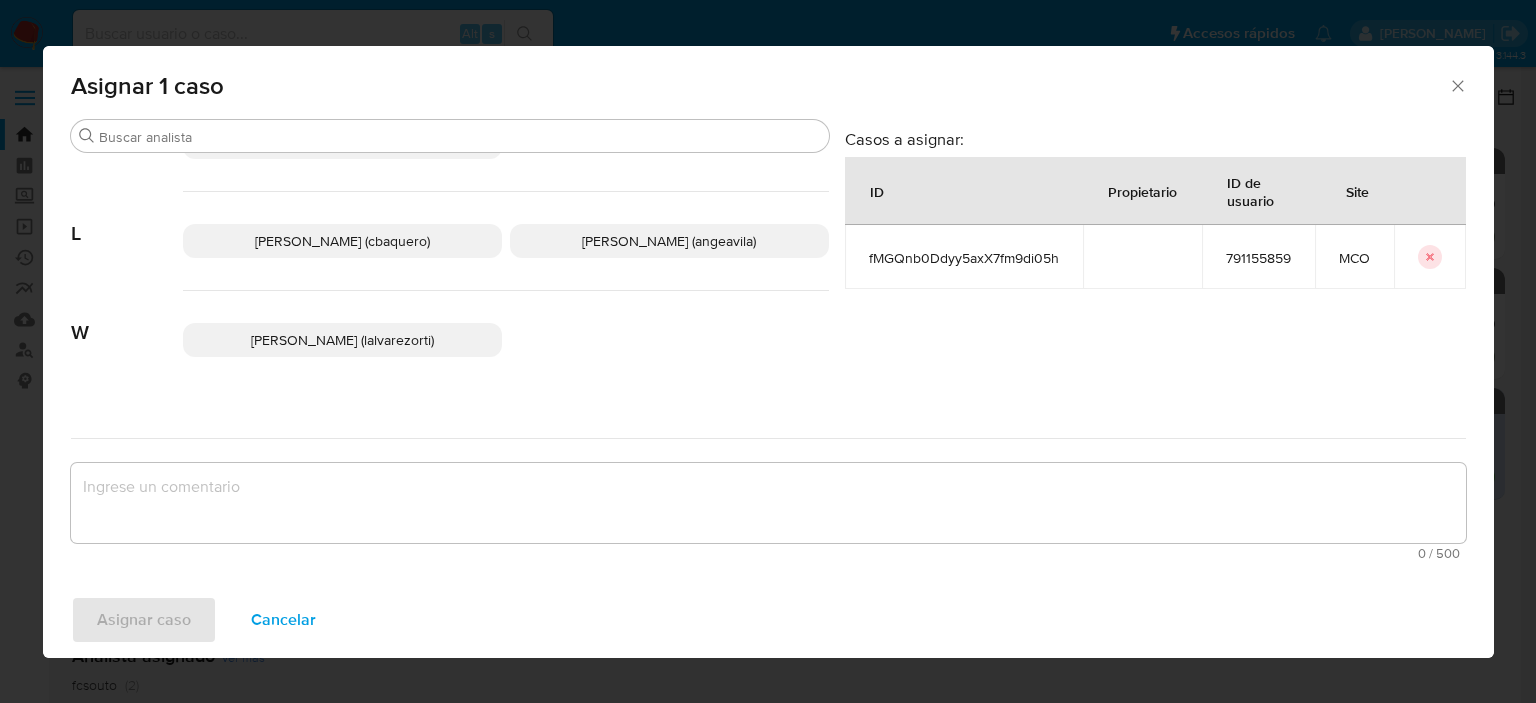 click on "Liceth Angelica Avila Soto (angeavila)" at bounding box center (669, 241) 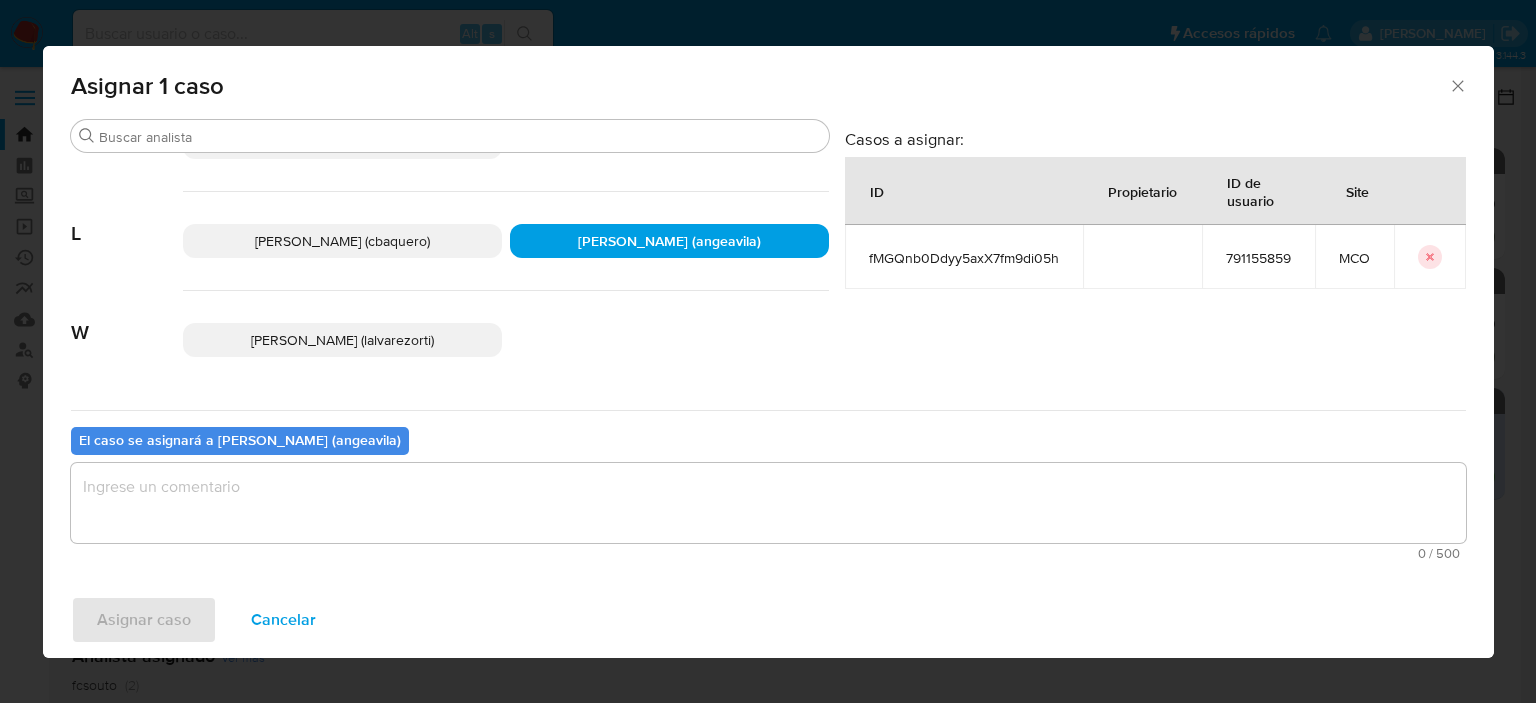click at bounding box center (768, 503) 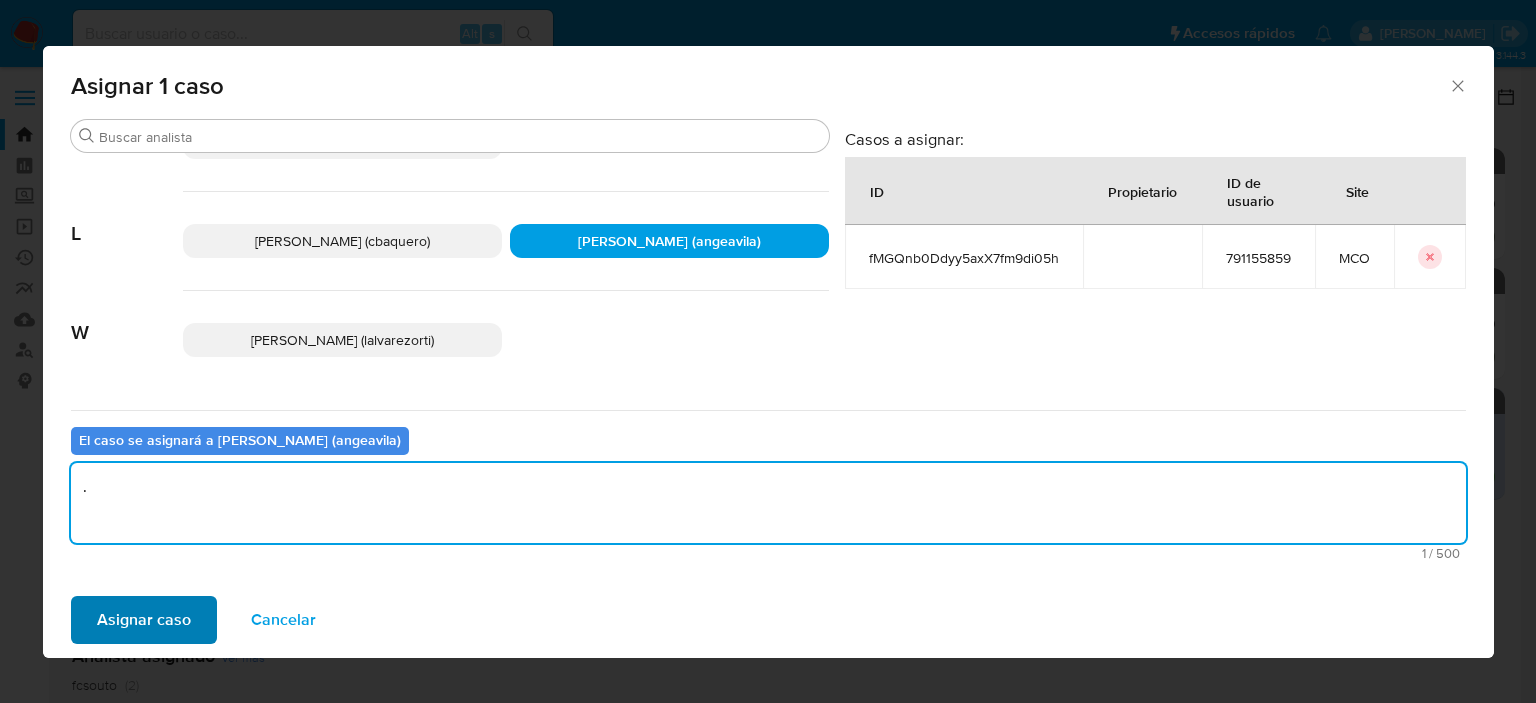 type on "." 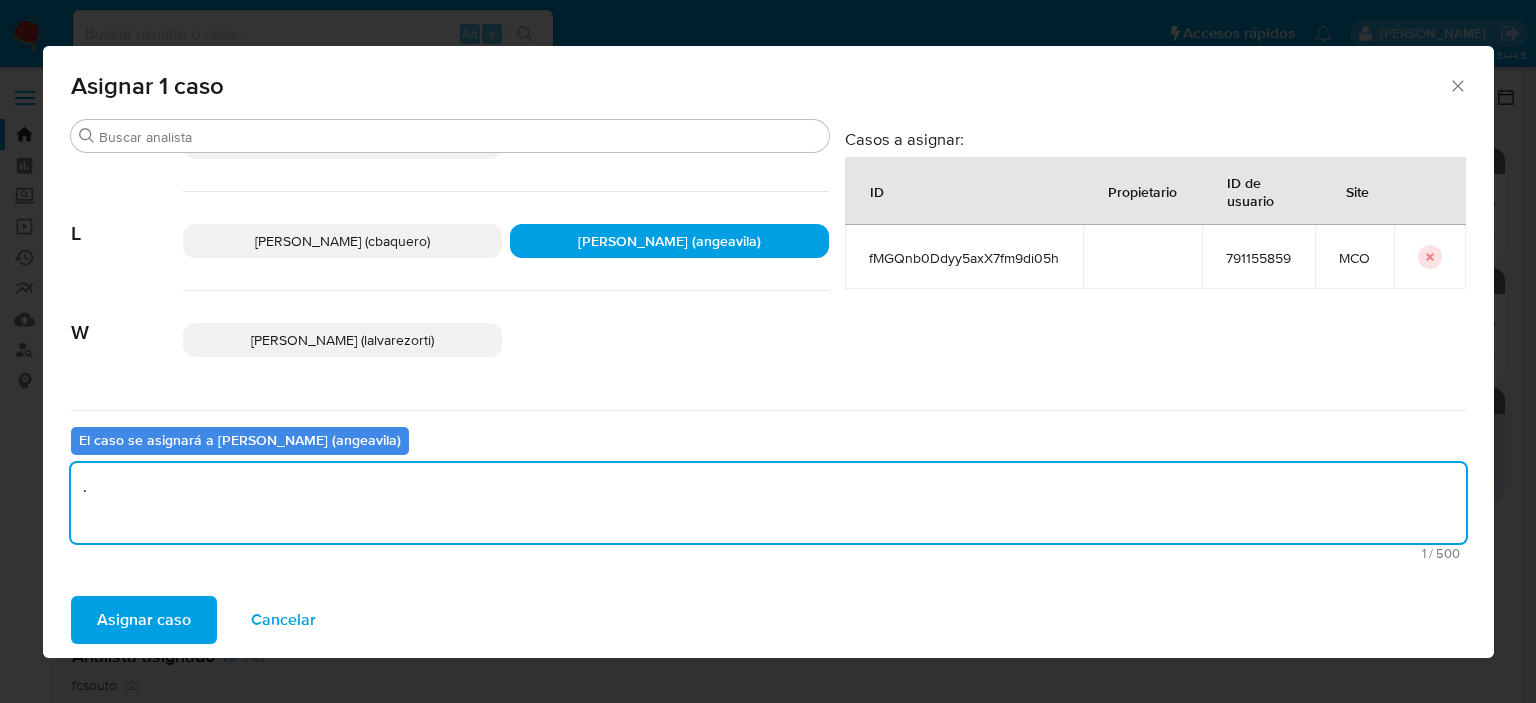 click on "Asignar caso" at bounding box center (144, 620) 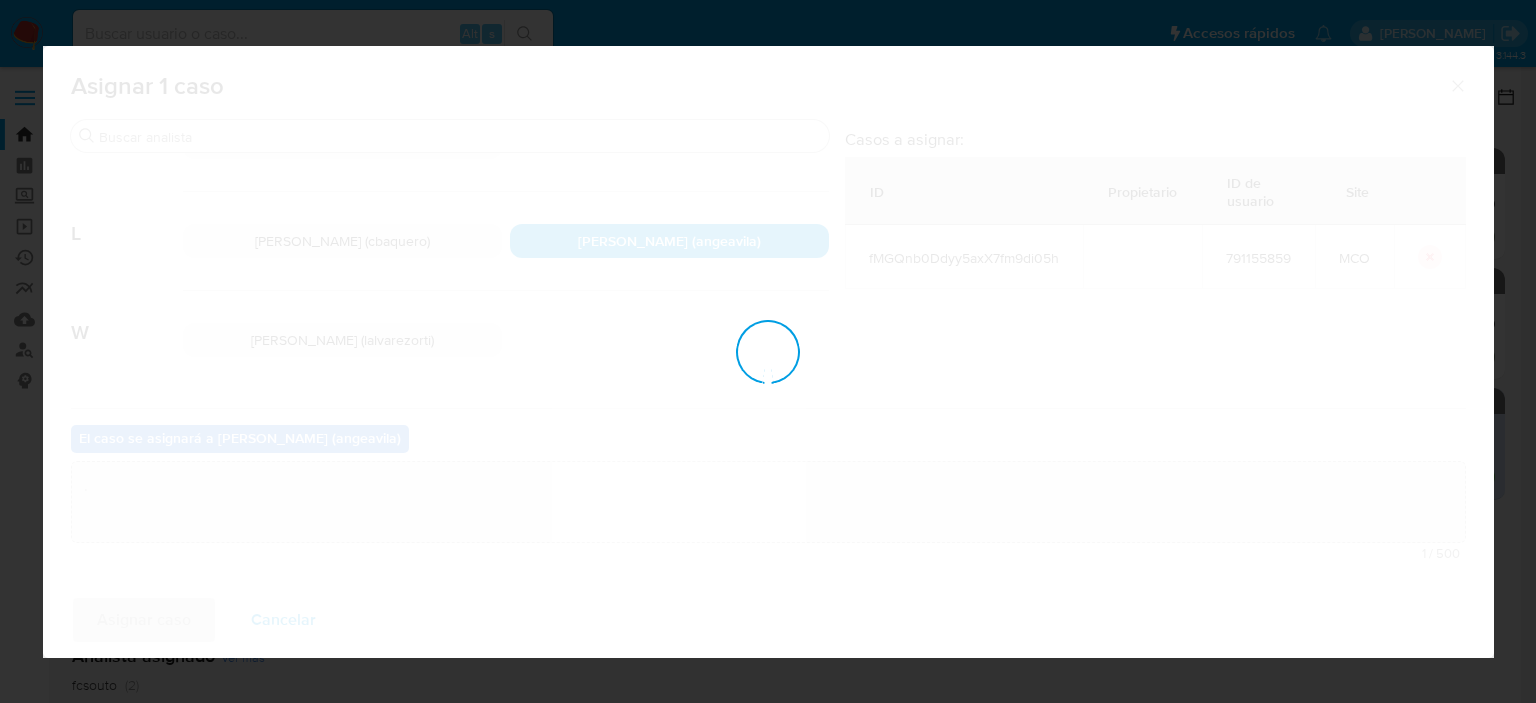 type 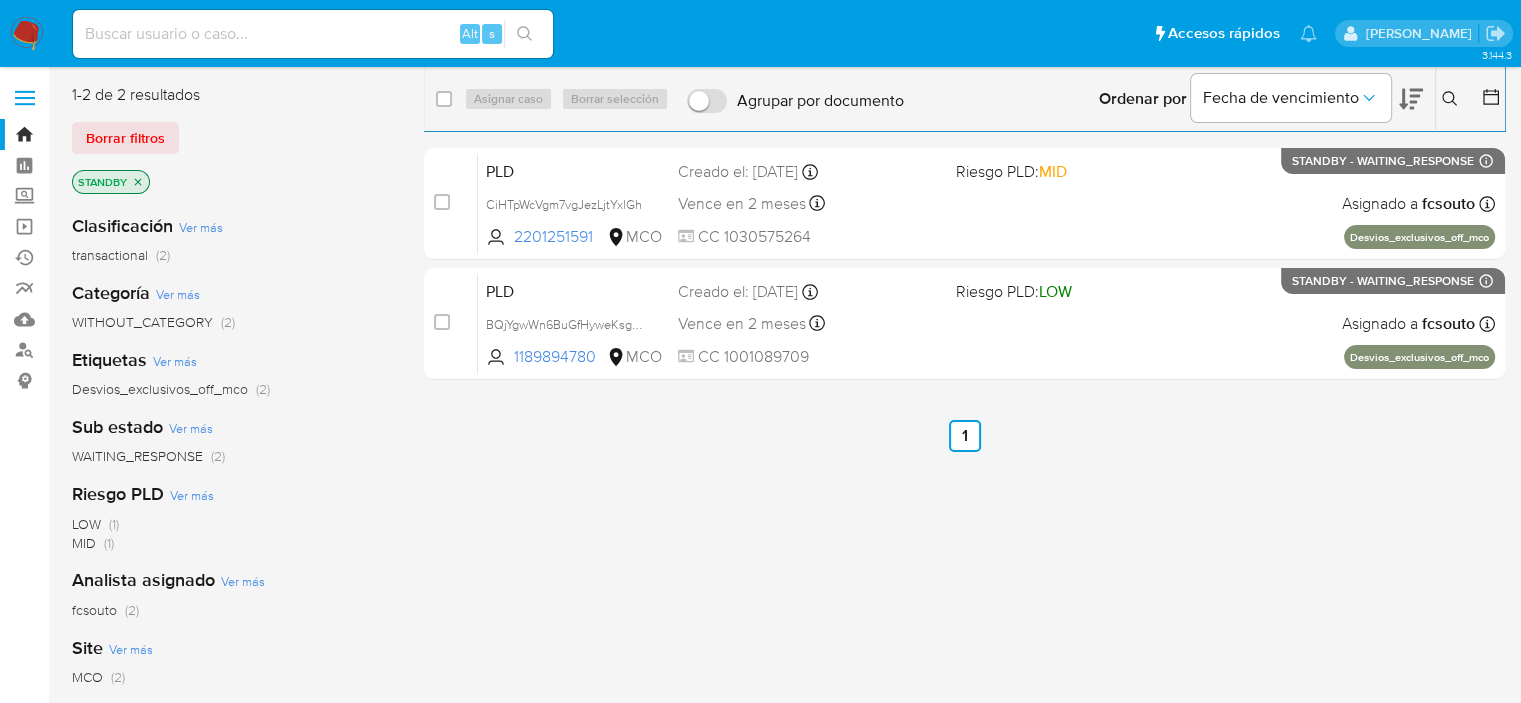 click on "1-2 de 2 resultados Borrar filtros STANDBY Clasificación Ver más transactional (2) Categoría Ver más WITHOUT_CATEGORY (2) Etiquetas Ver más Desvios_exclusivos_off_mco (2) Sub estado Ver más WAITING_RESPONSE (2) Riesgo PLD Ver más LOW (1) MID (1) Analista asignado Ver más fcsouto (2) Site Ver más MCO (2) select-all-cases-checkbox Asignar caso Borrar selección Agrupar por documento Ordenar por Fecha de vencimiento   No es posible ordenar los resultados mientras se encuentren agrupados. Ingrese ID de usuario o caso Buscar Borrar filtros case-item-checkbox   No es posible asignar el caso PLD CiHTpWcVgm7vgJezLjtYxlGh 2201251591 MCO Riesgo PLD:  MID Creado el: 12/06/2025   Creado el: 12/06/2025 05:04:42 Vence en 2 meses   Vence el 10/09/2025 05:04:43 CC   1030575264 Asignado a   fcsouto   Asignado el: 01/07/2025 08:40:16 Desvios_exclusivos_off_mco STANDBY - WAITING_RESPONSE    Expiración: 10/07/2025 18:59:59 (en 3 días) case-item-checkbox   No es posible asignar el caso PLD BQjYgwWn6BuGfHyweKsgG1Ce MCO" at bounding box center [788, 529] 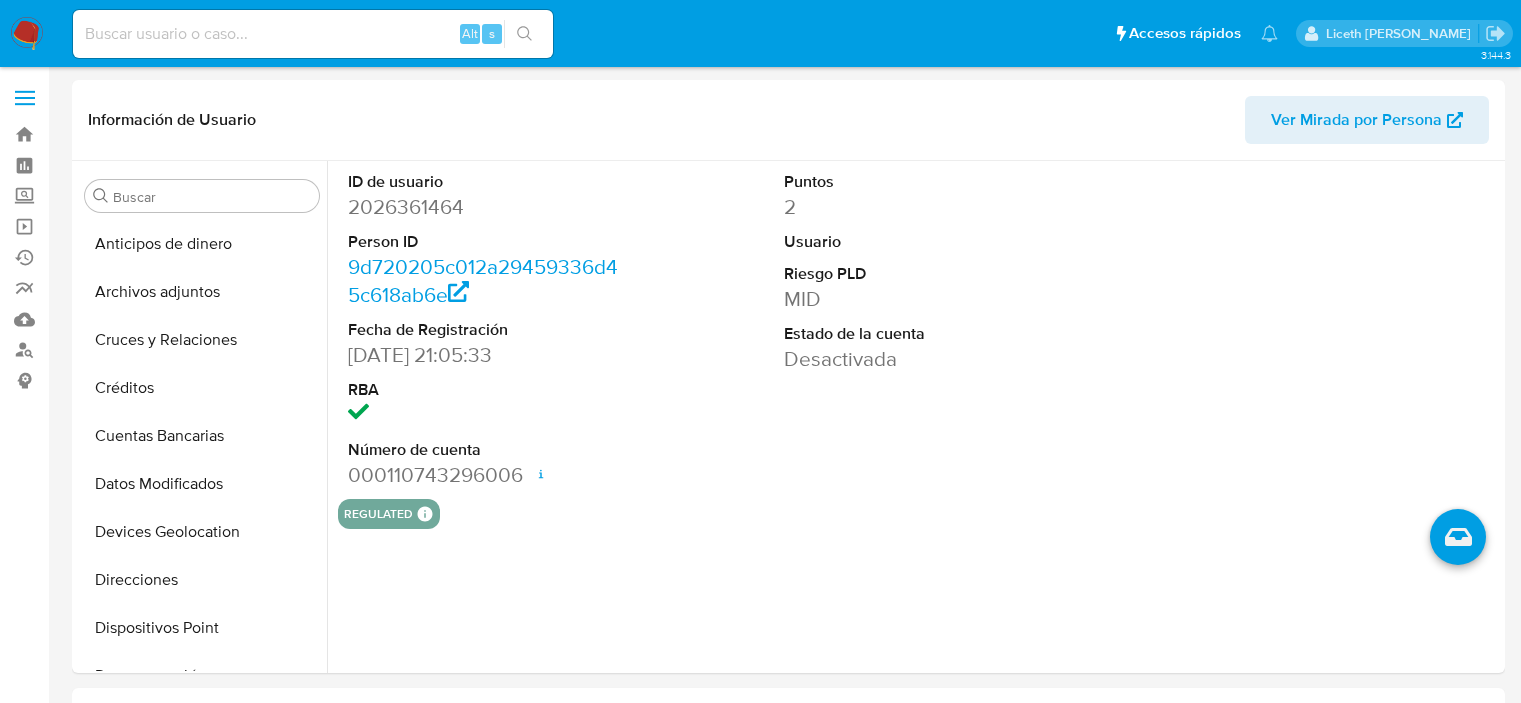 select on "10" 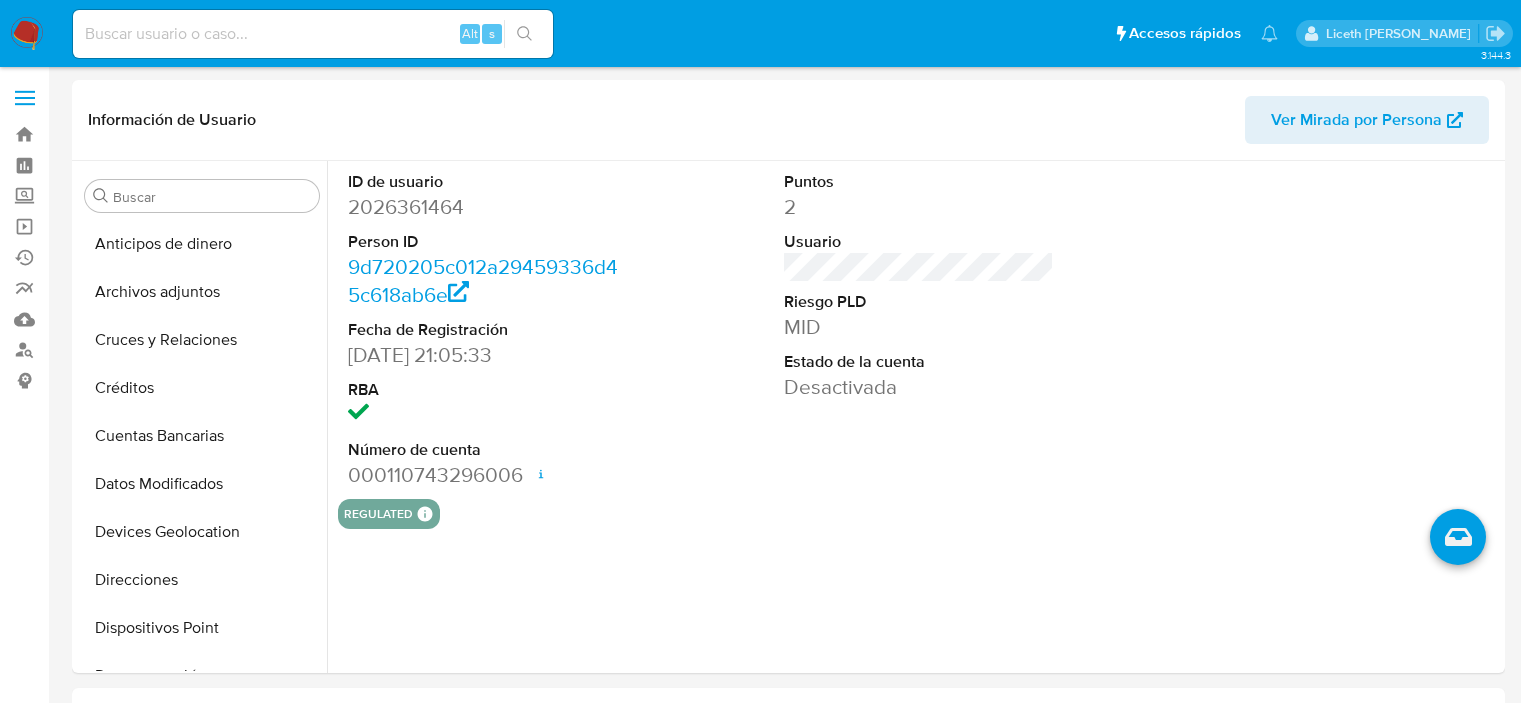 scroll, scrollTop: 0, scrollLeft: 0, axis: both 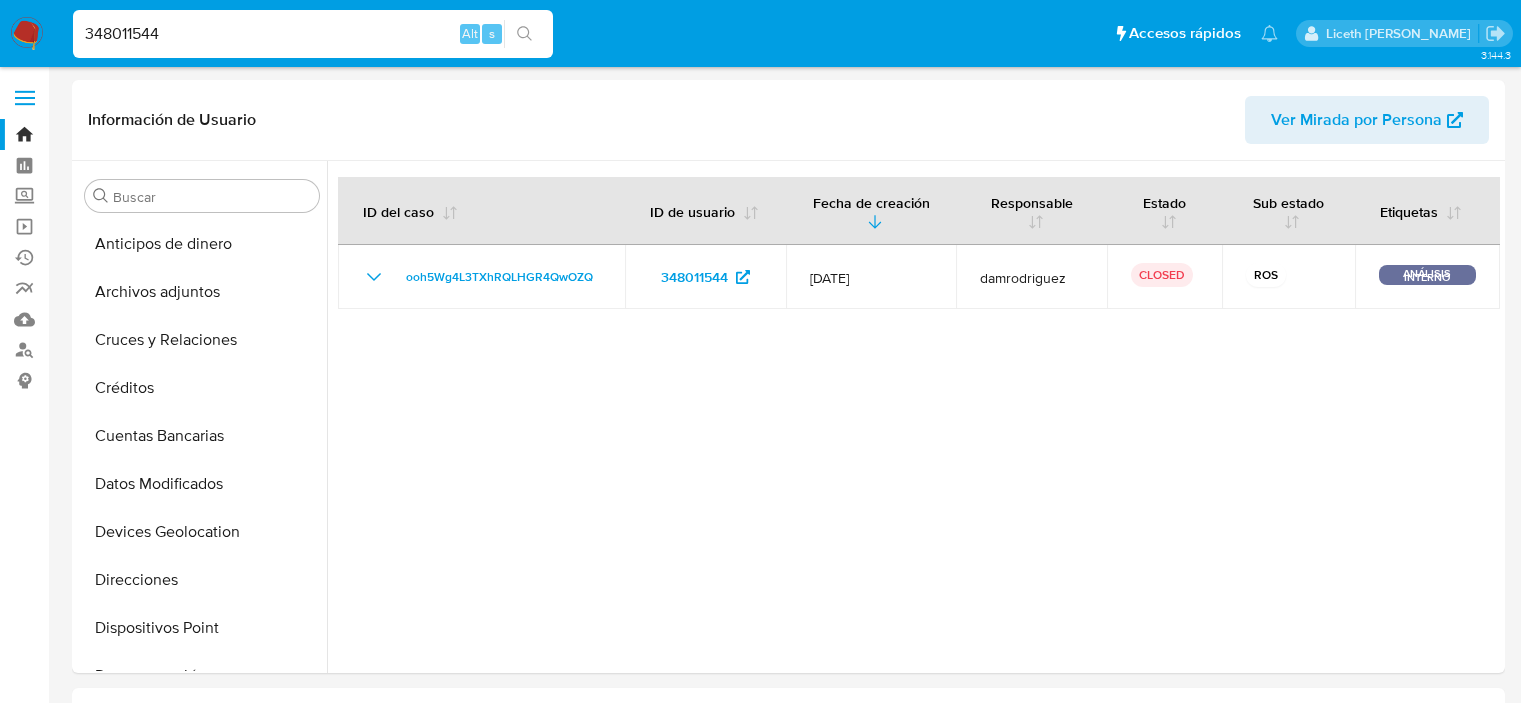 select on "10" 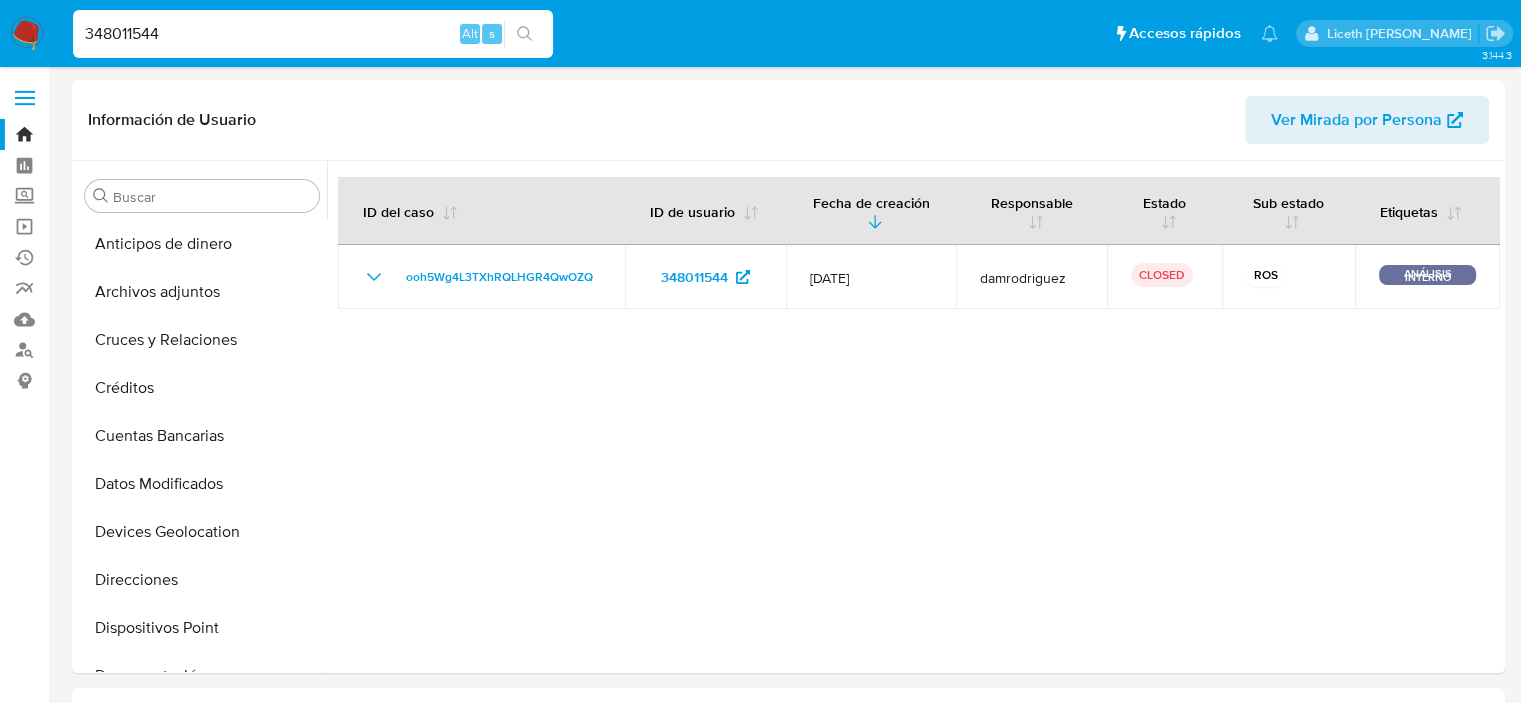 scroll, scrollTop: 396, scrollLeft: 0, axis: vertical 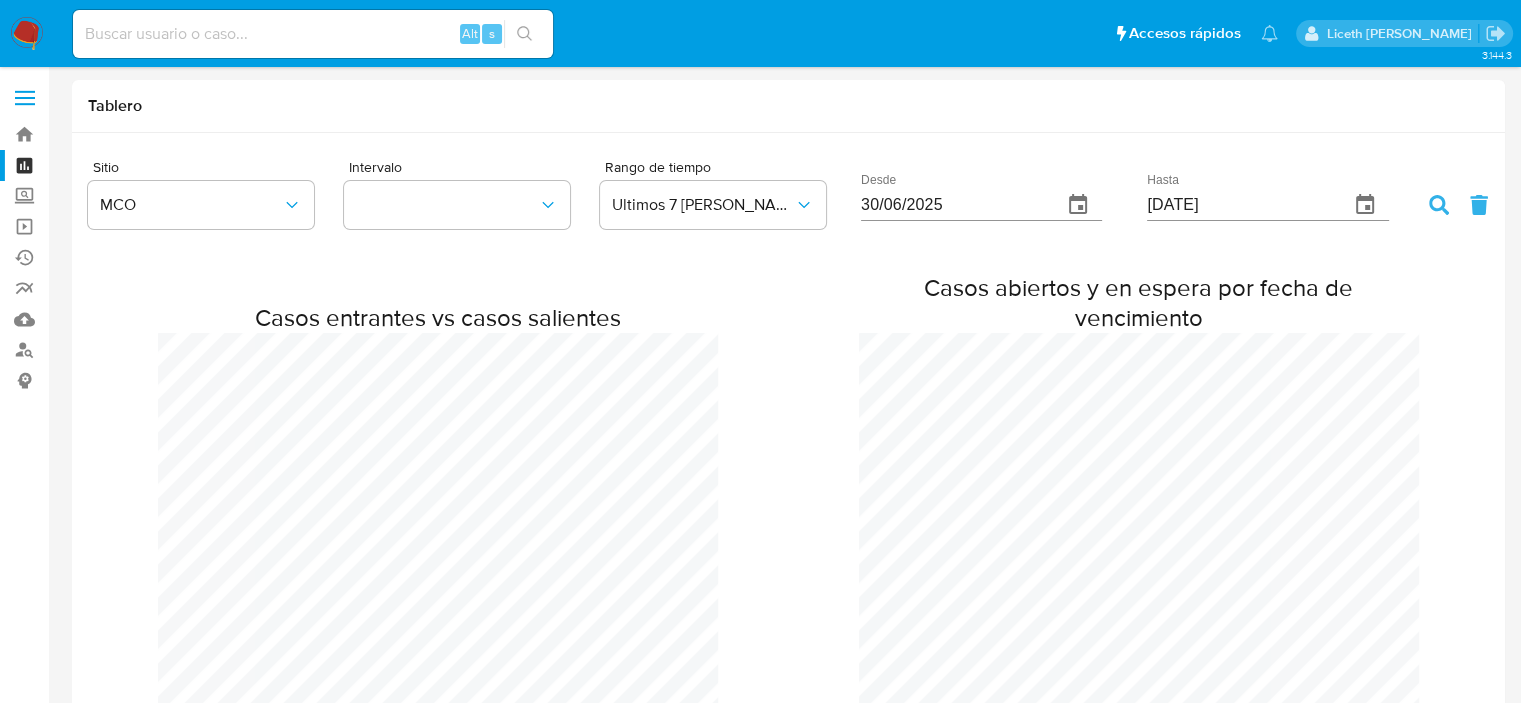 click at bounding box center [27, 34] 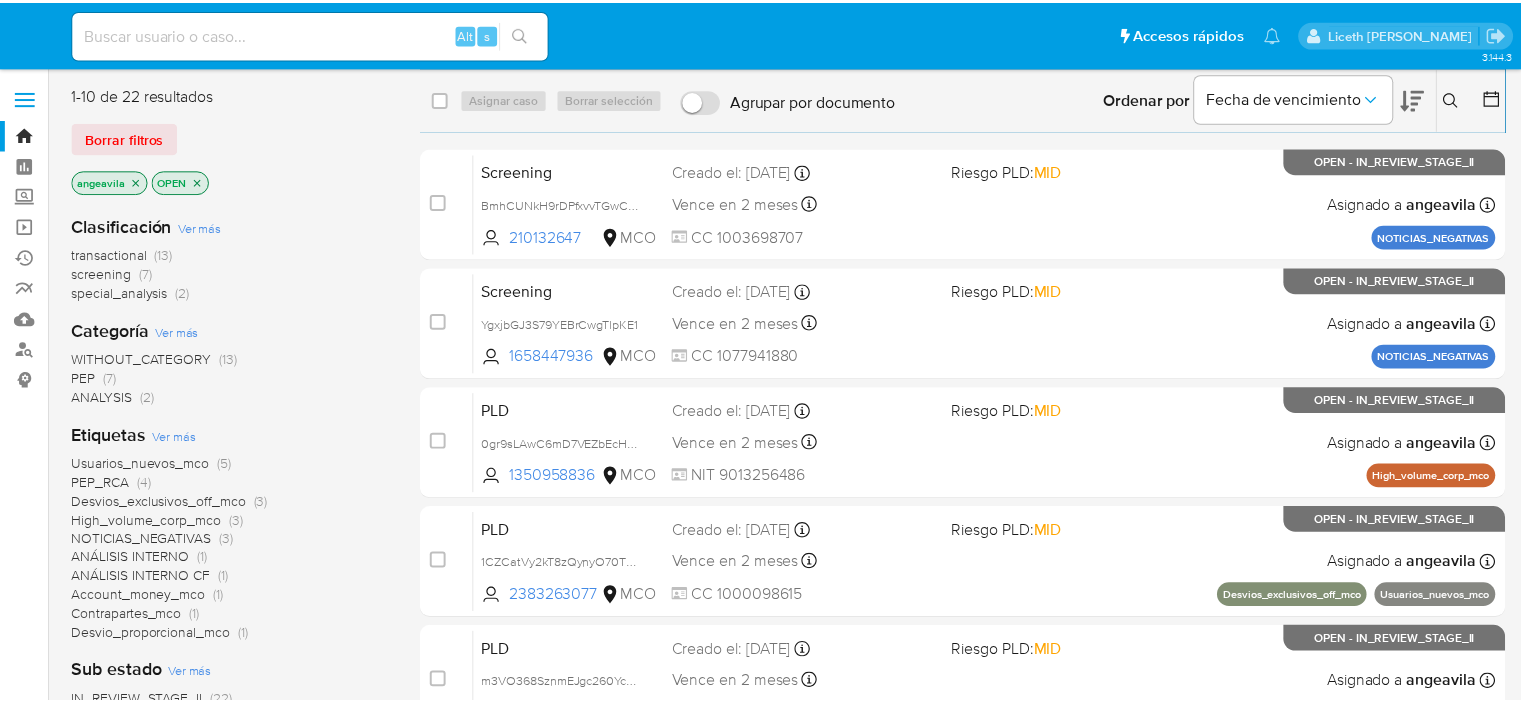 scroll, scrollTop: 0, scrollLeft: 0, axis: both 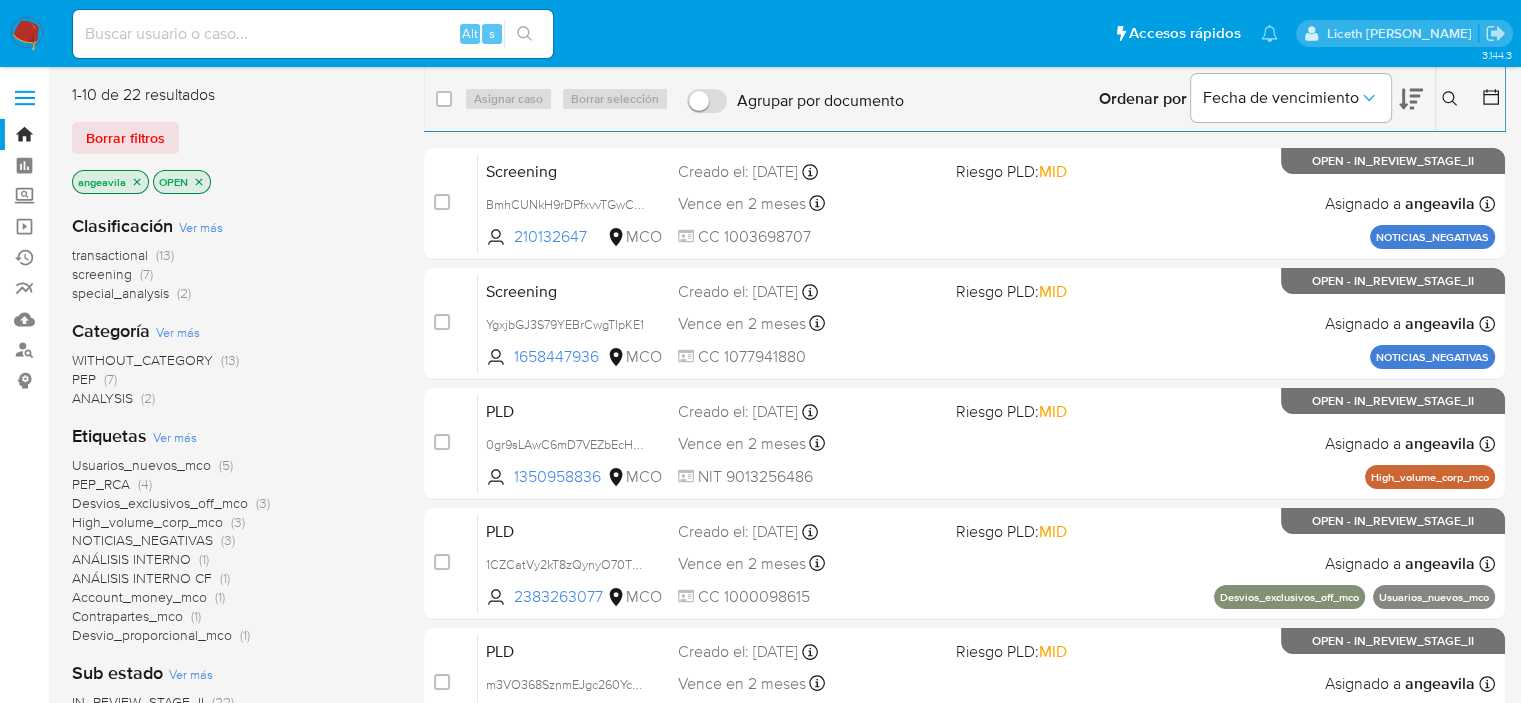 click at bounding box center [1493, 99] 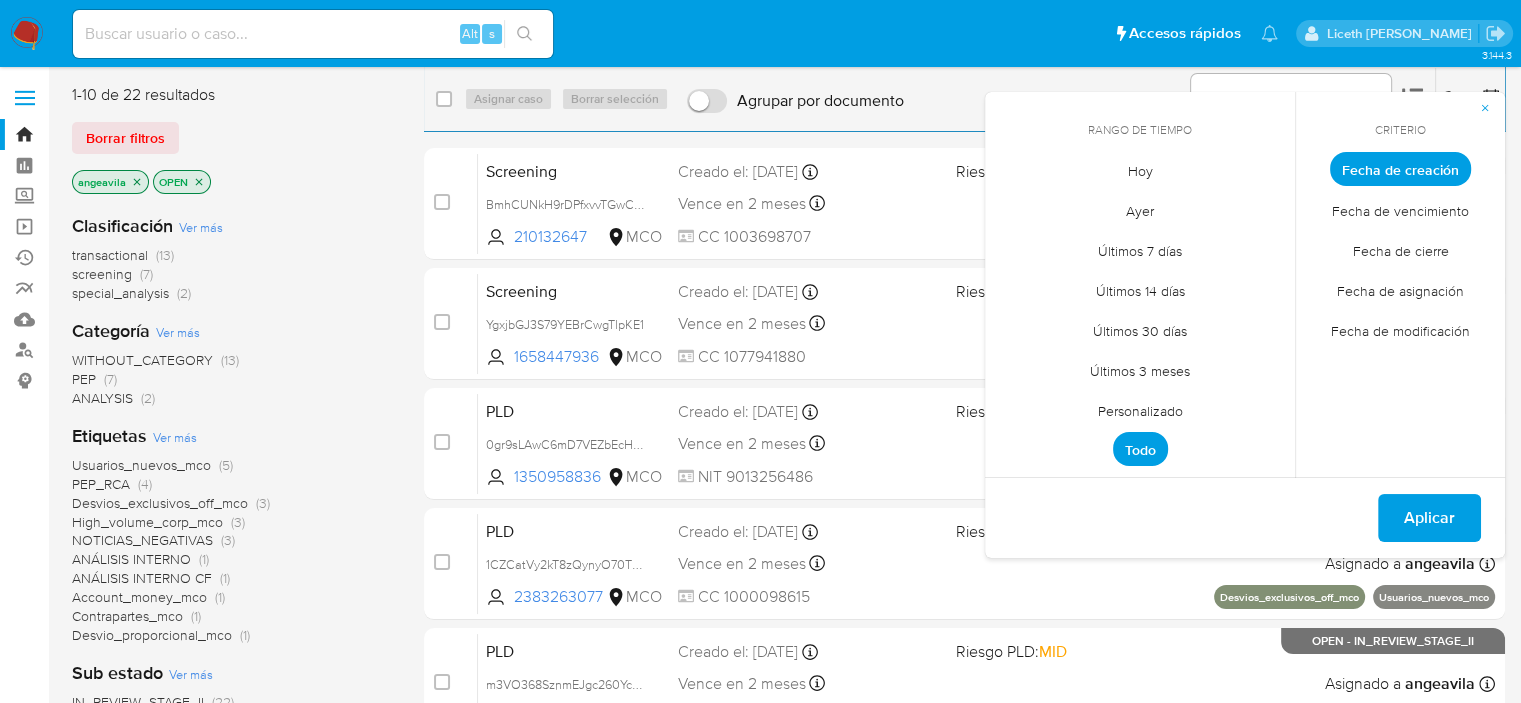 click on "Fecha de cierre" at bounding box center [1401, 250] 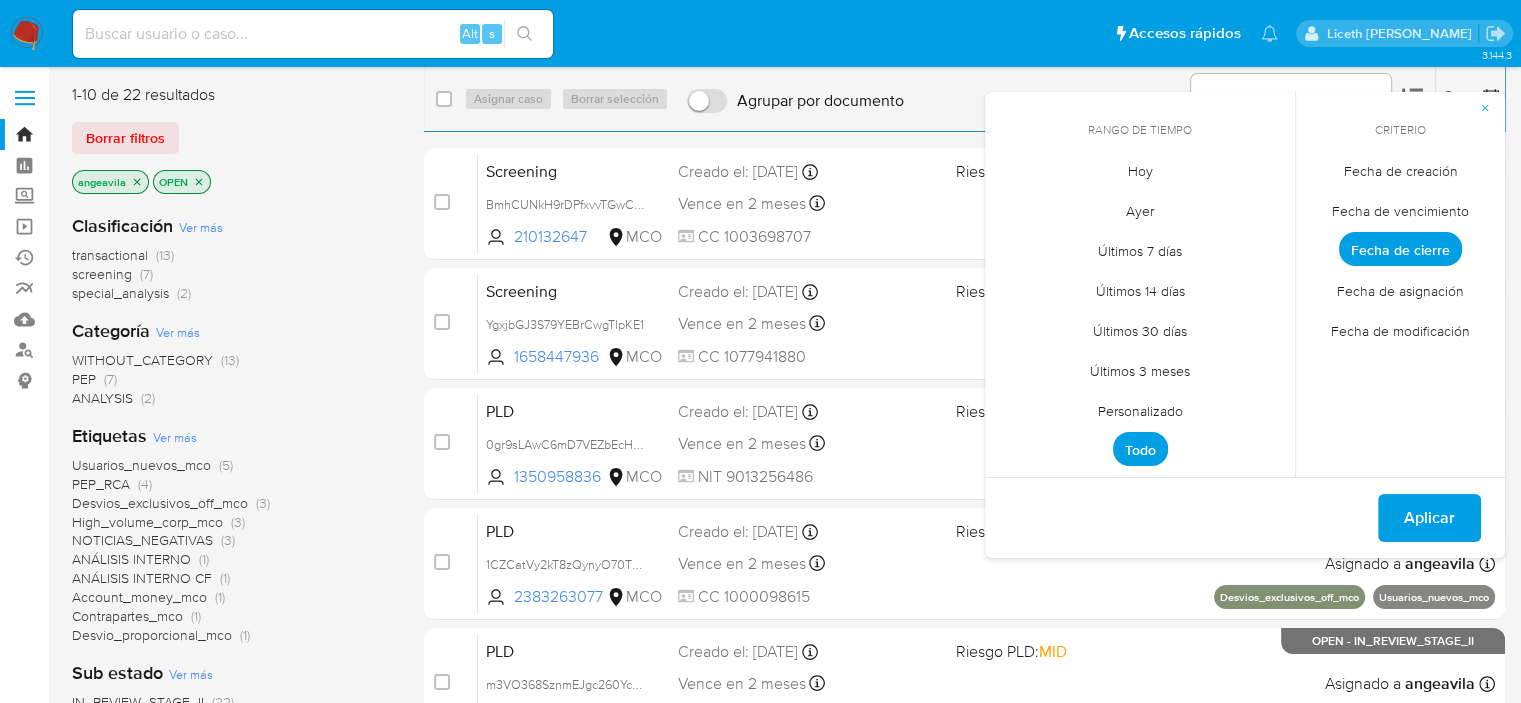 click on "Personalizado" at bounding box center (1140, 410) 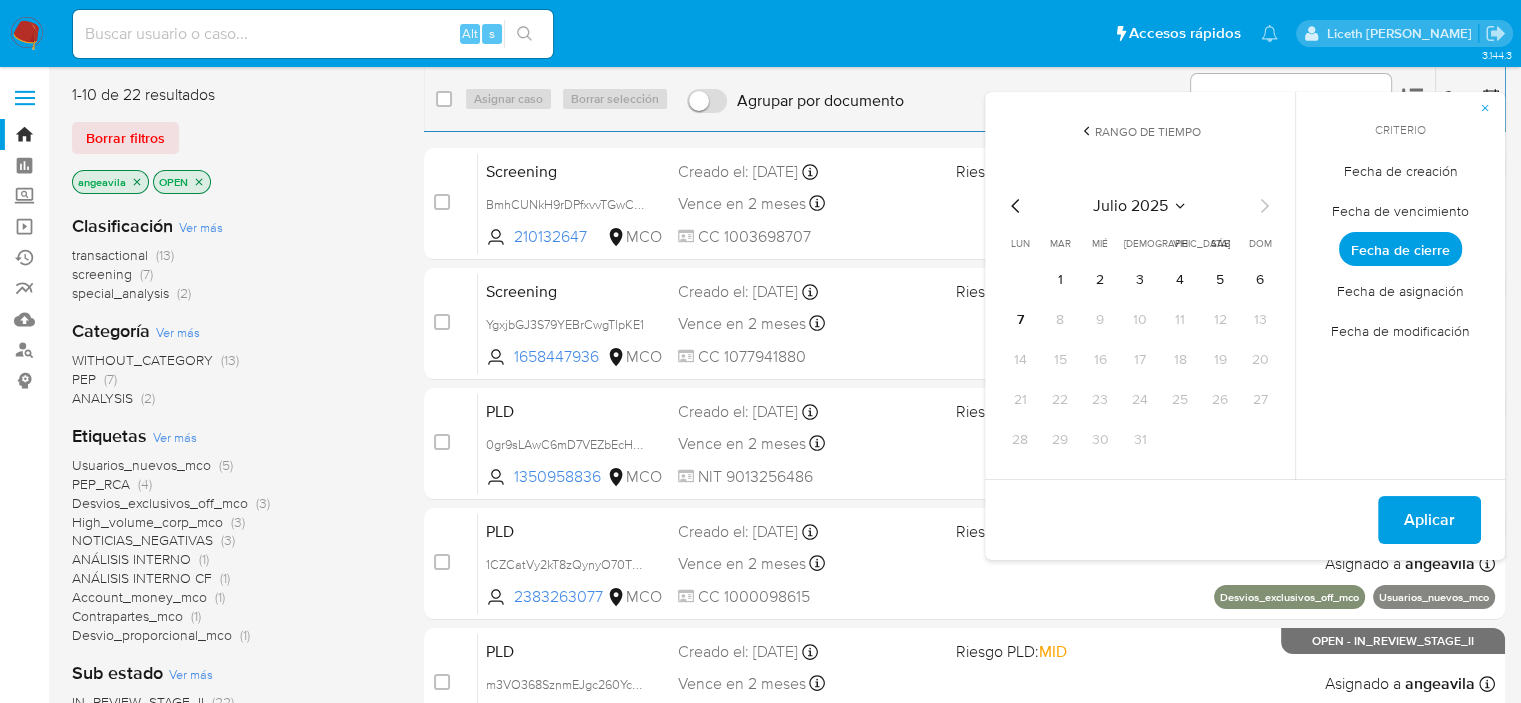 click 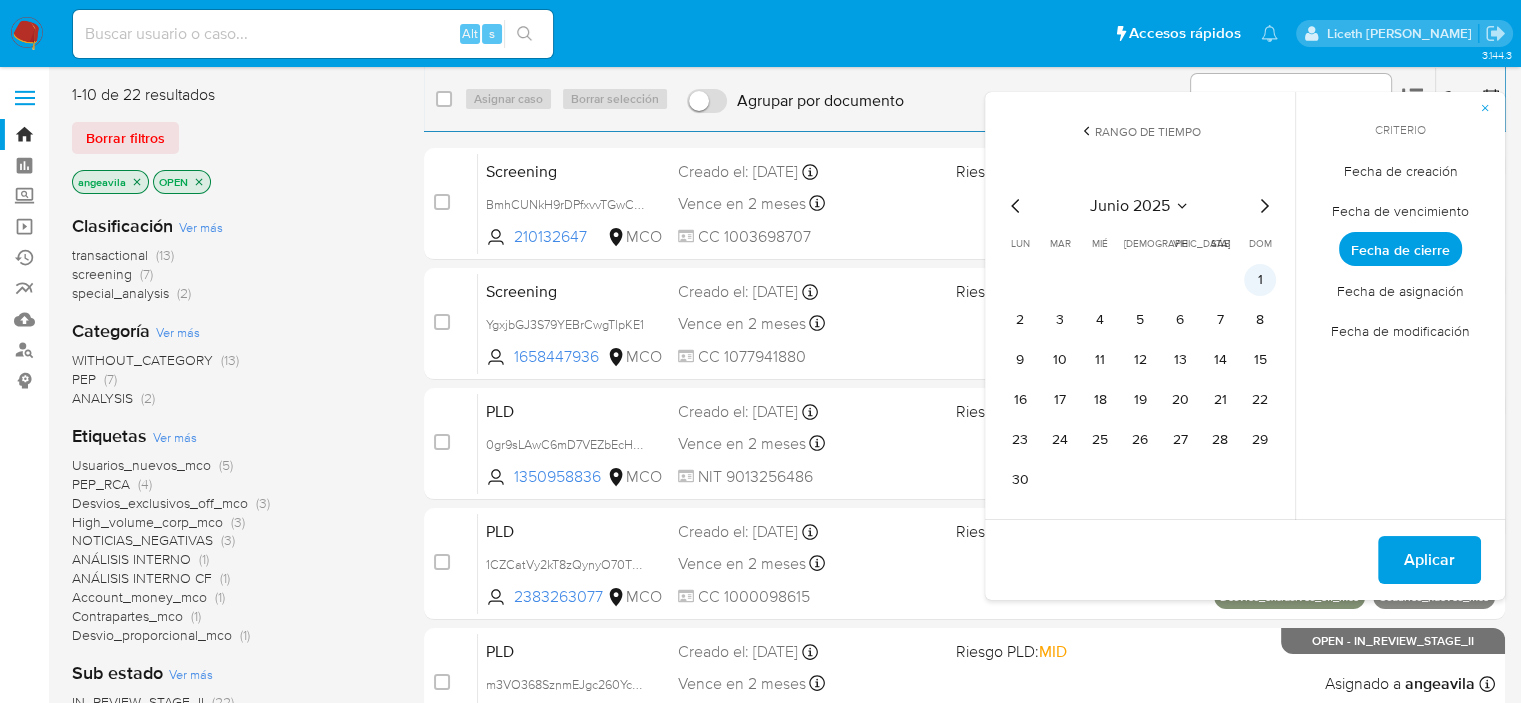 click on "1" at bounding box center [1260, 280] 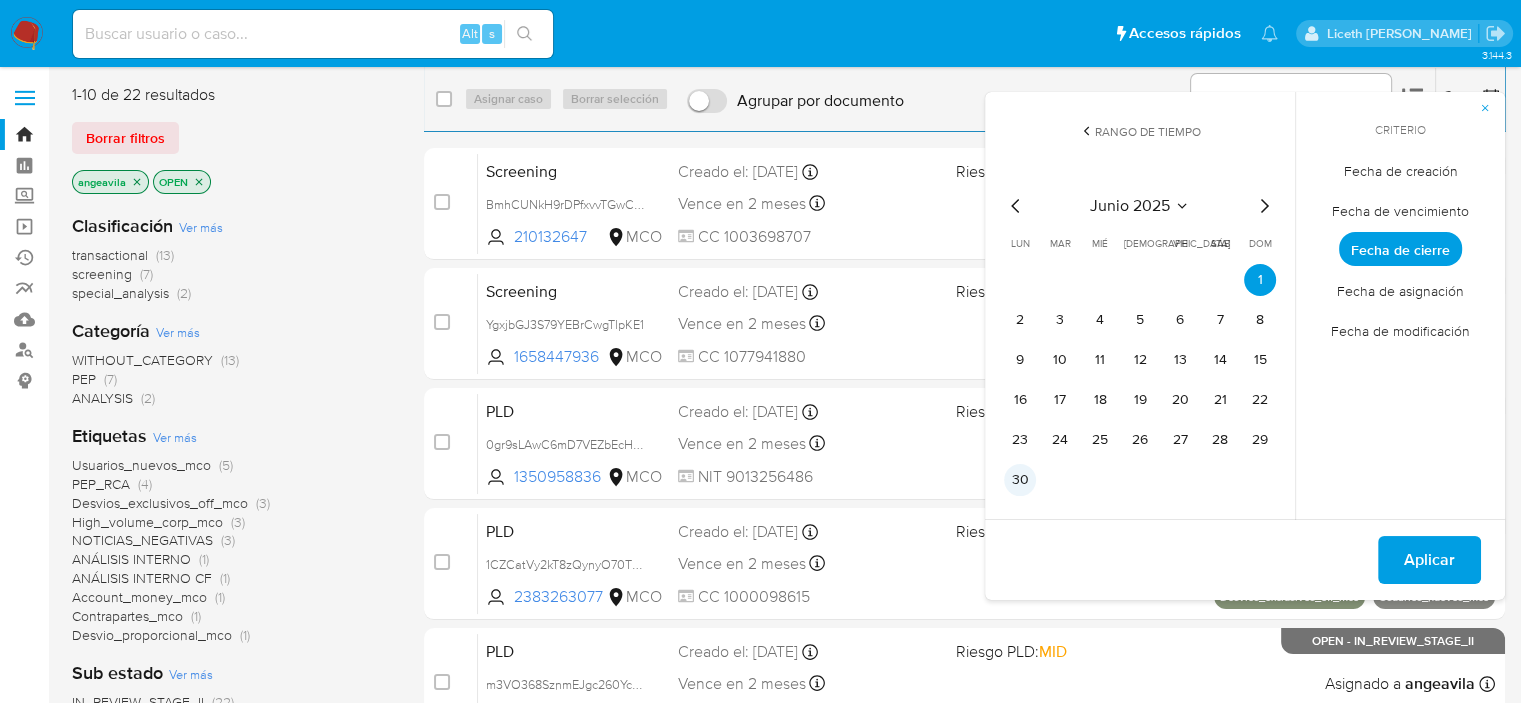 click on "30" at bounding box center [1020, 480] 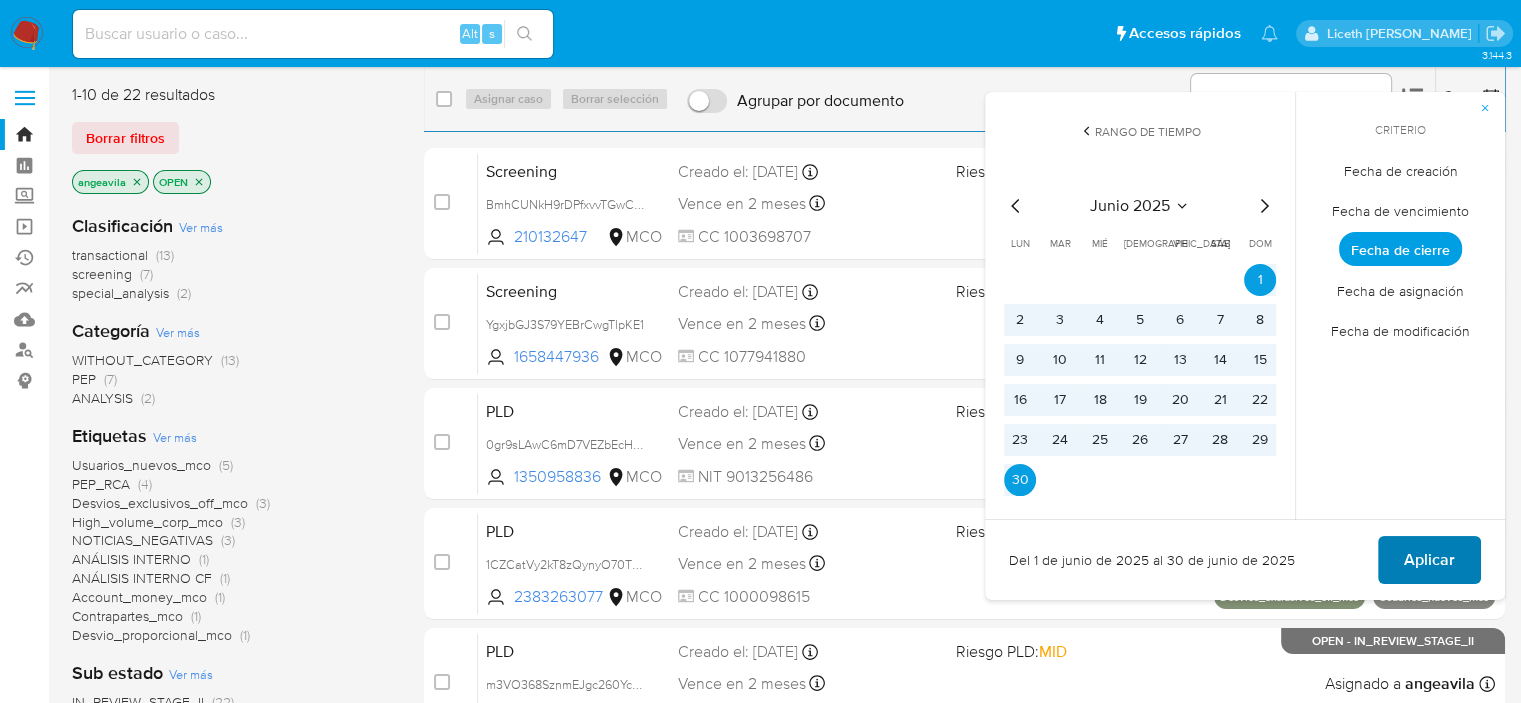 click on "Aplicar" at bounding box center [1429, 560] 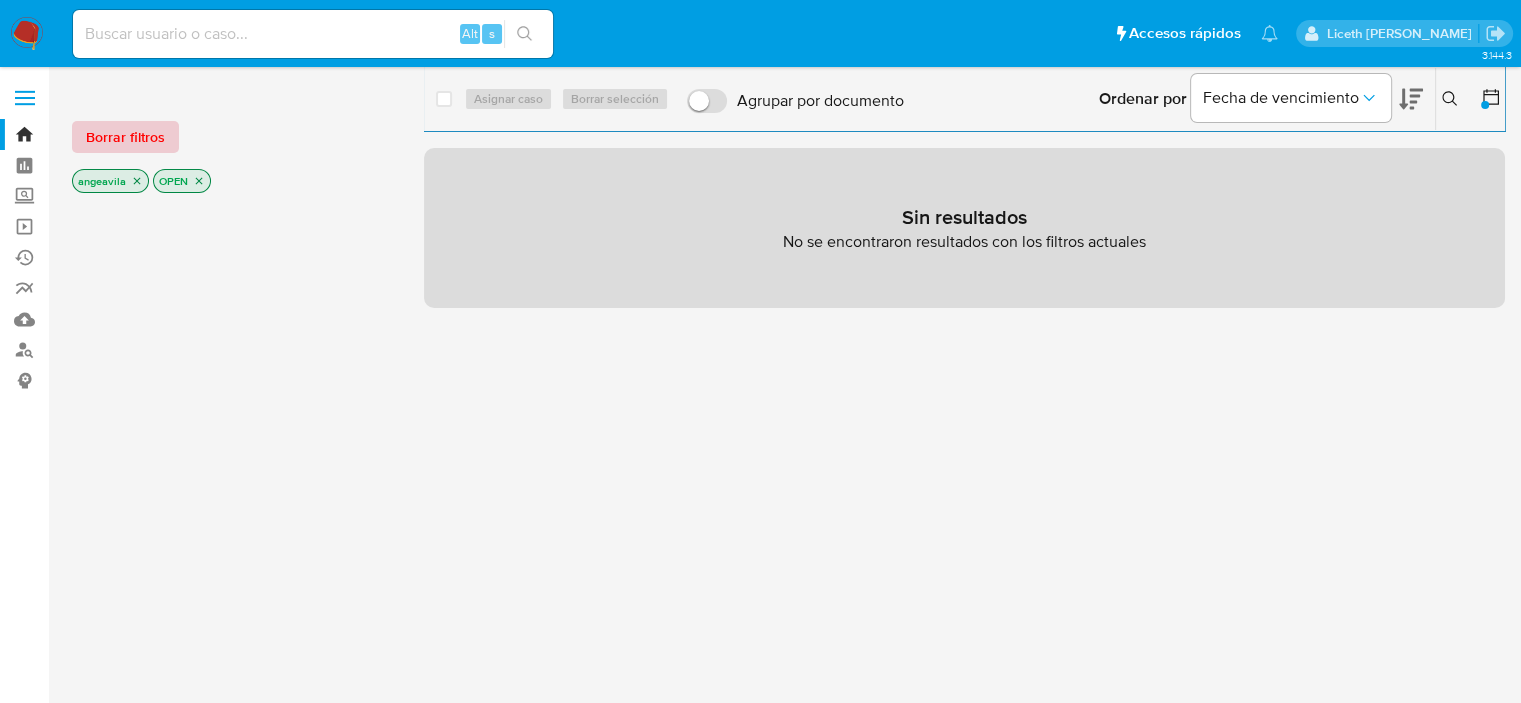 click on "Borrar filtros" at bounding box center (125, 137) 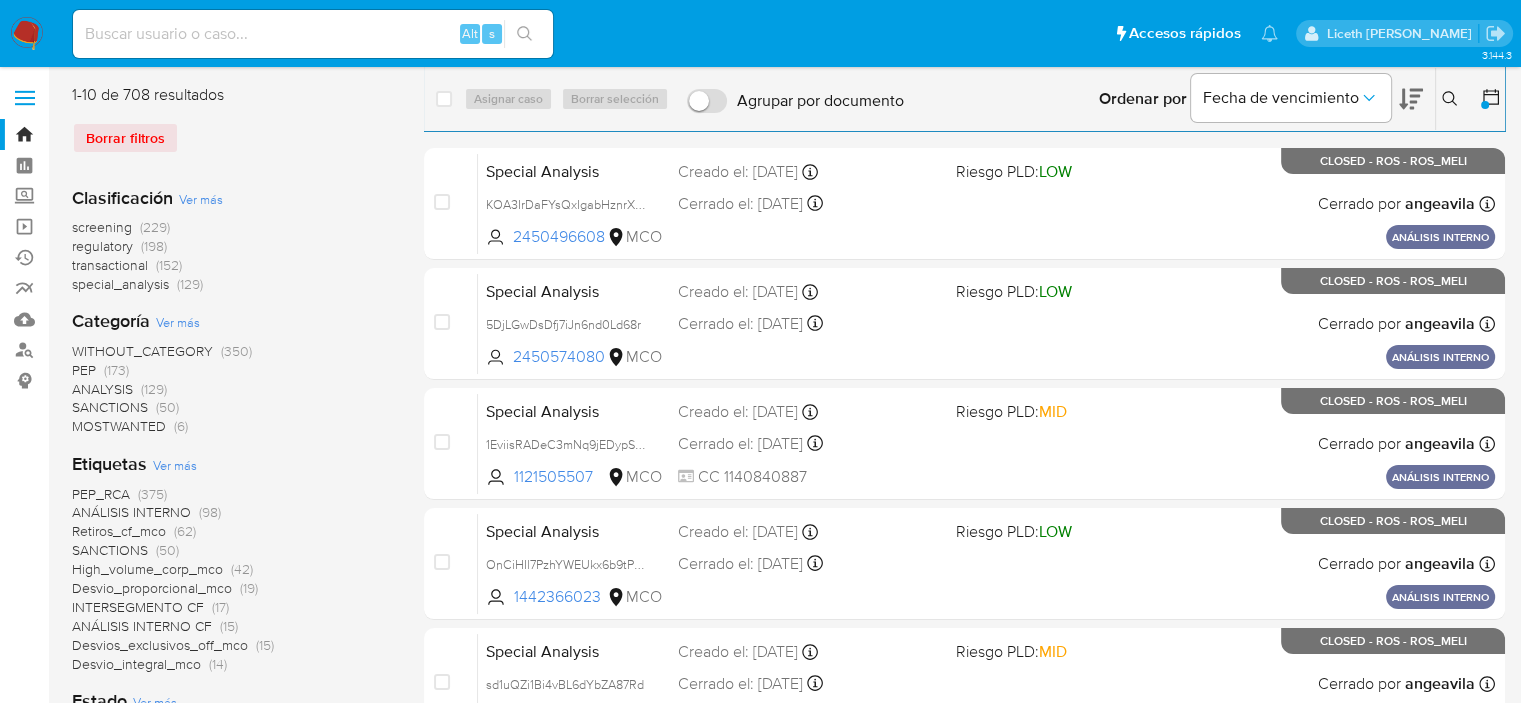 scroll, scrollTop: 0, scrollLeft: 0, axis: both 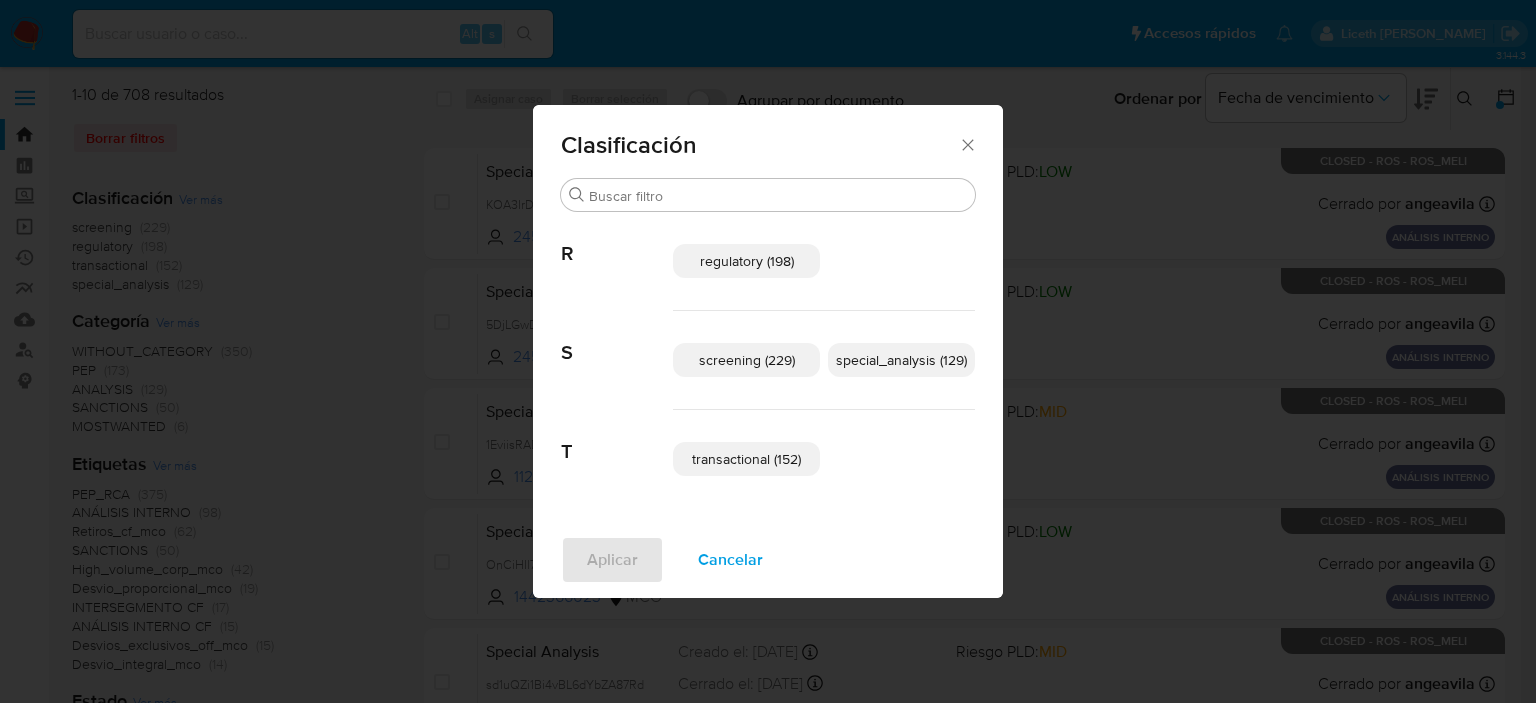 click on "special_analysis (129)" at bounding box center [901, 360] 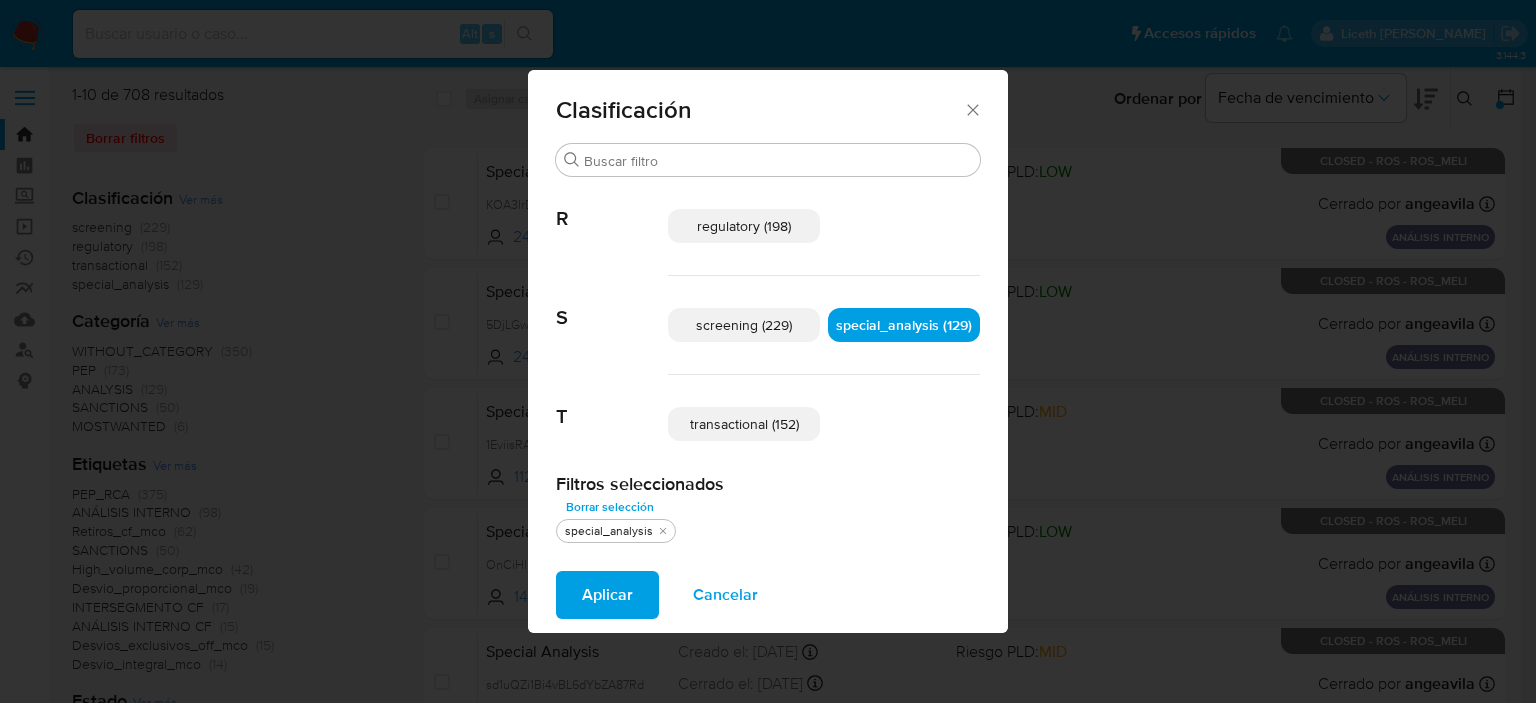 click on "transactional (152)" at bounding box center (744, 424) 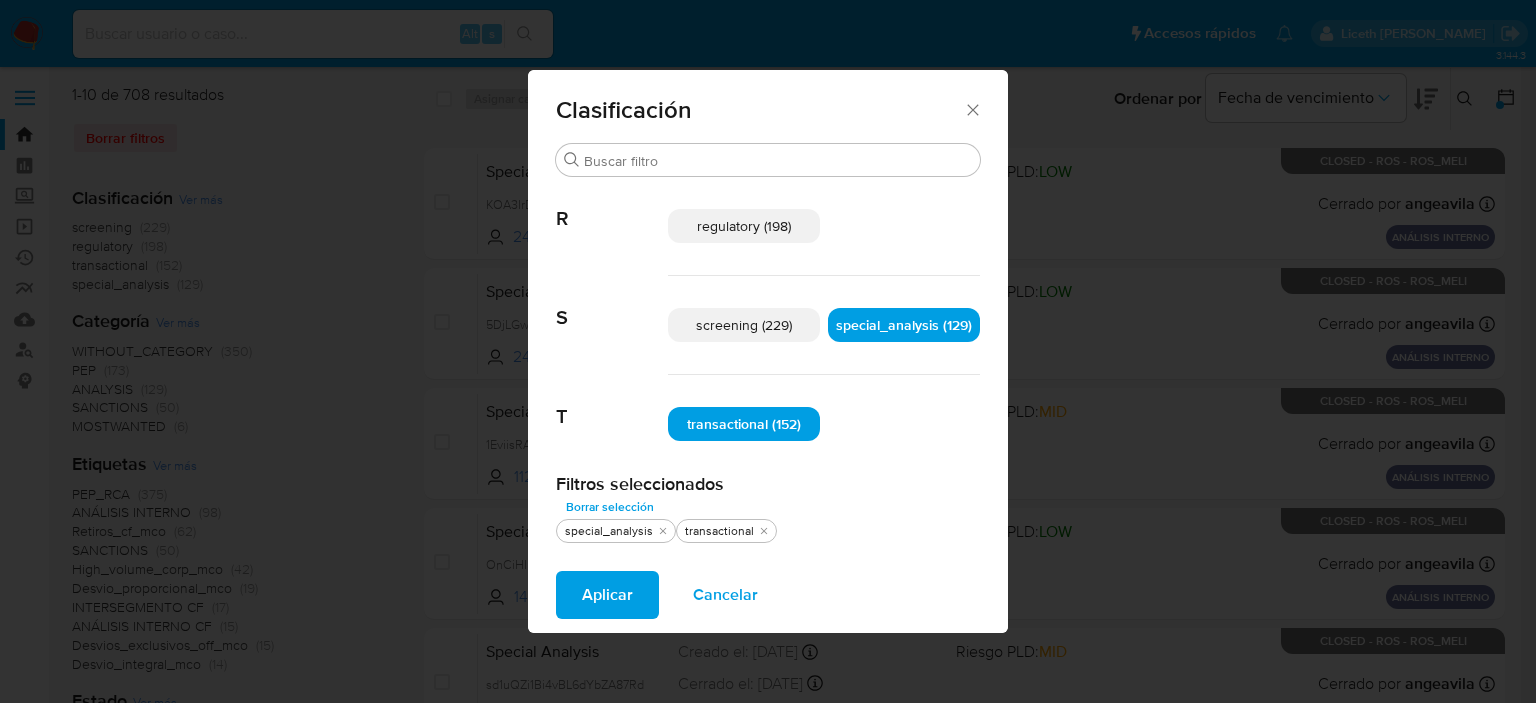 click on "Aplicar Cancelar" at bounding box center (768, 595) 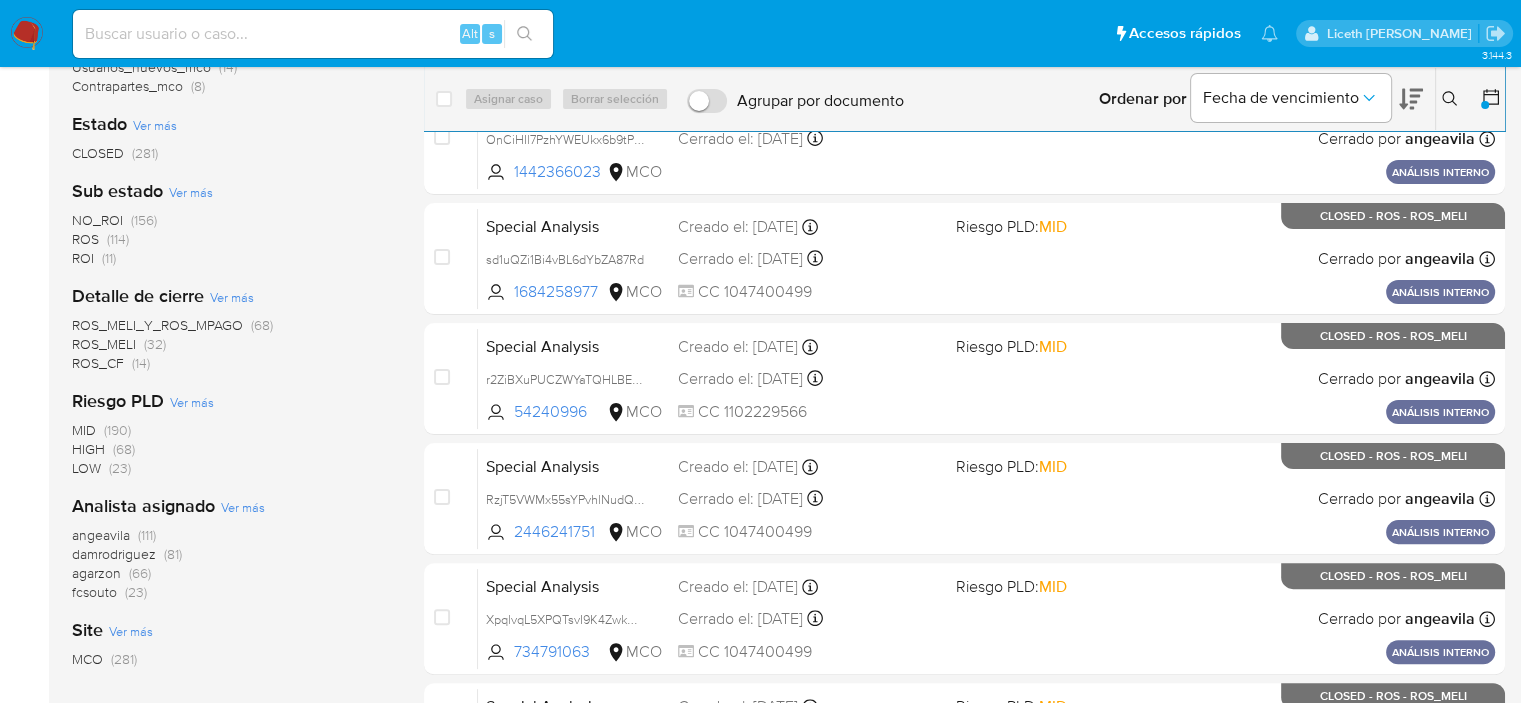 scroll, scrollTop: 421, scrollLeft: 0, axis: vertical 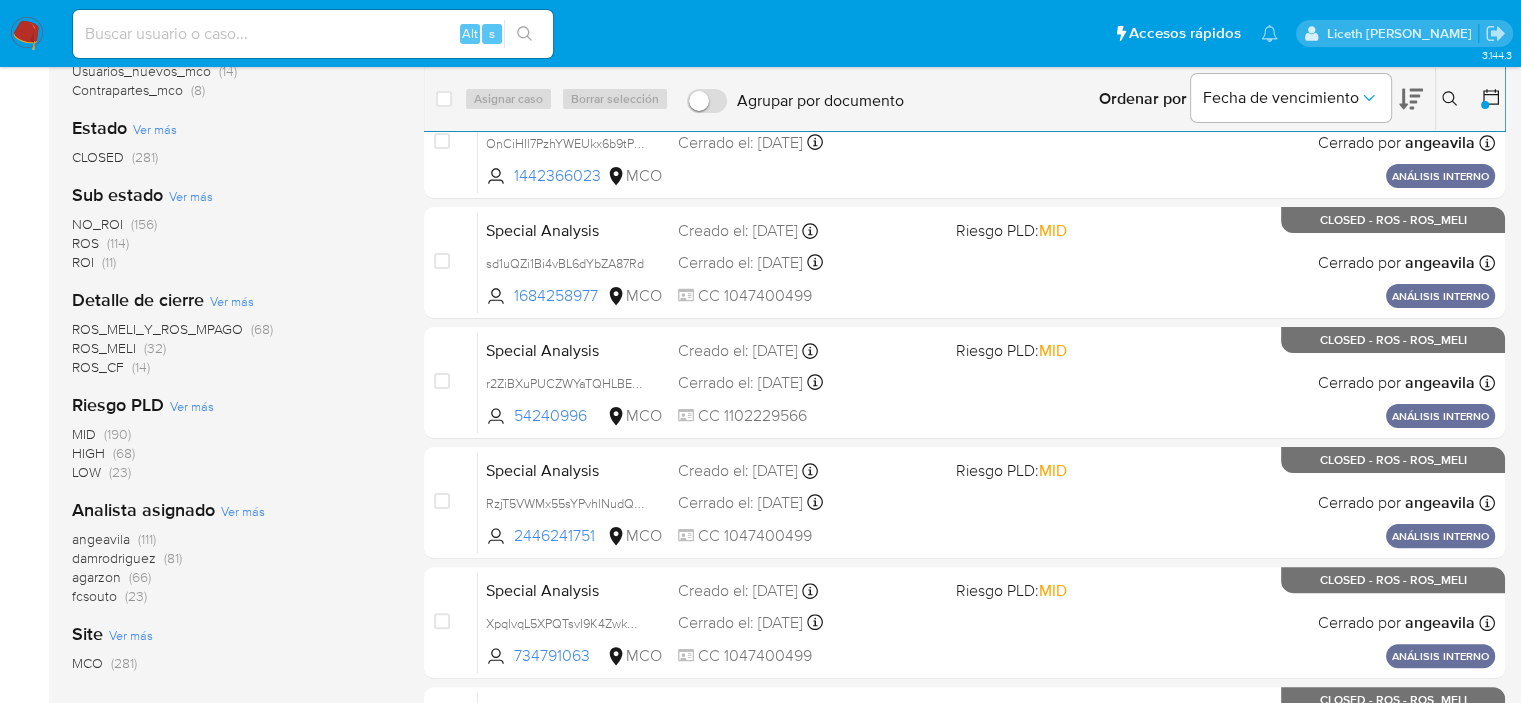 click on "angeavila" at bounding box center [101, 539] 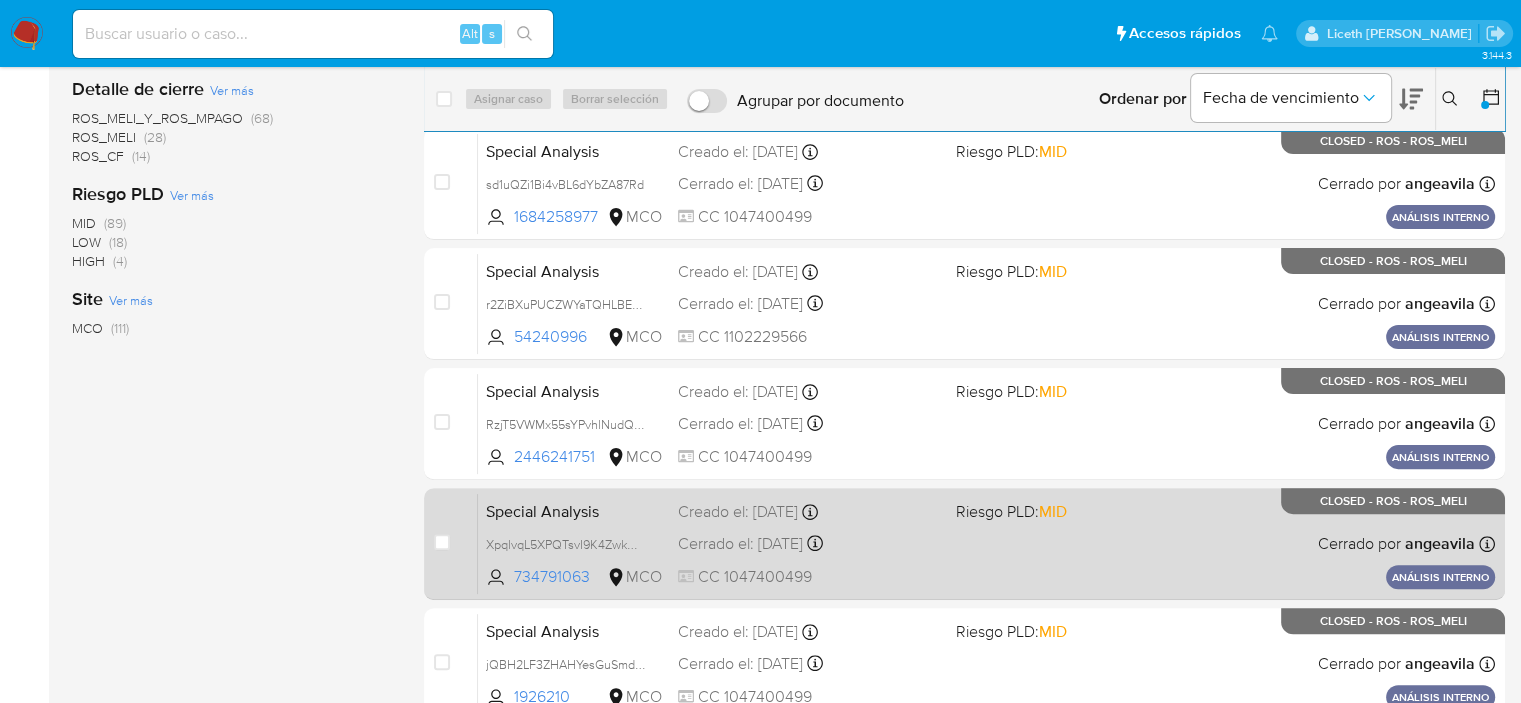 scroll, scrollTop: 721, scrollLeft: 0, axis: vertical 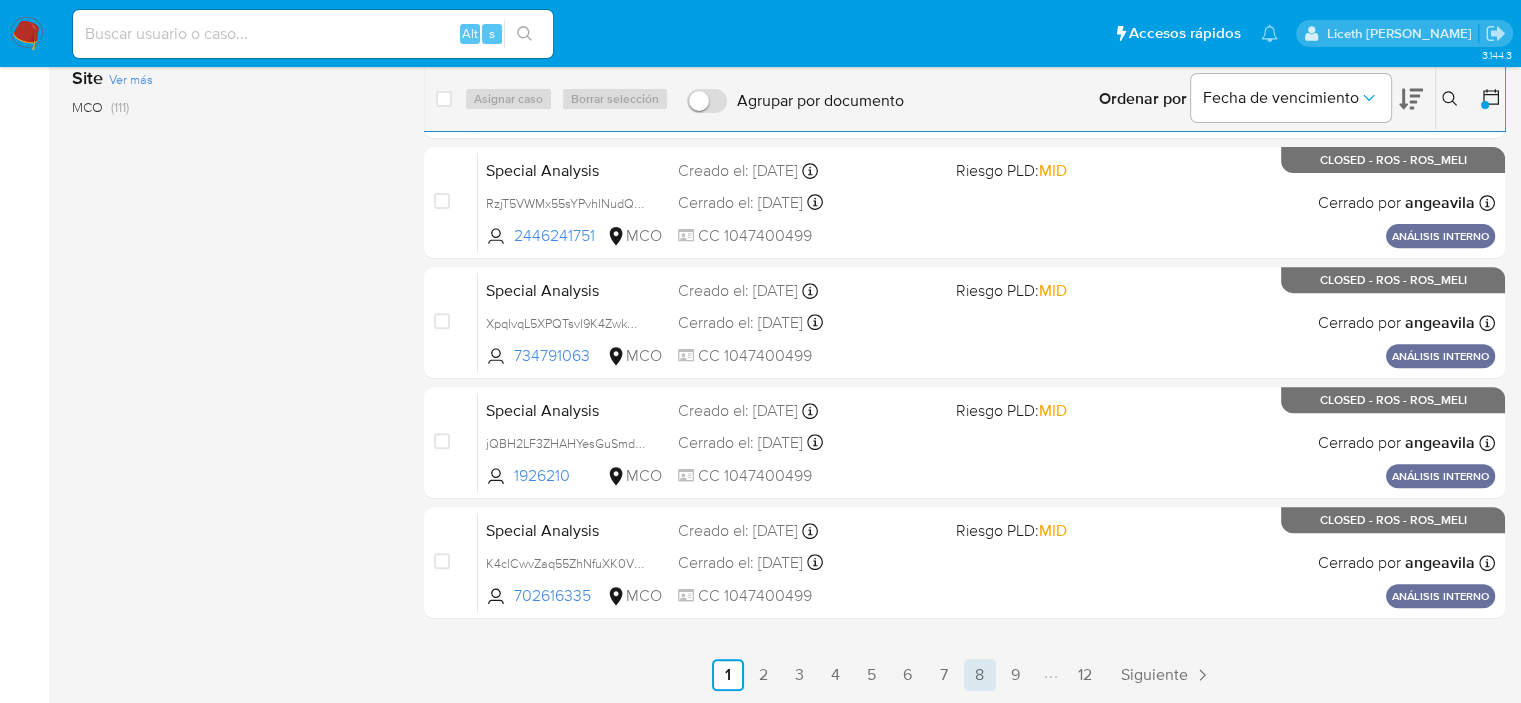 click on "8" at bounding box center (980, 675) 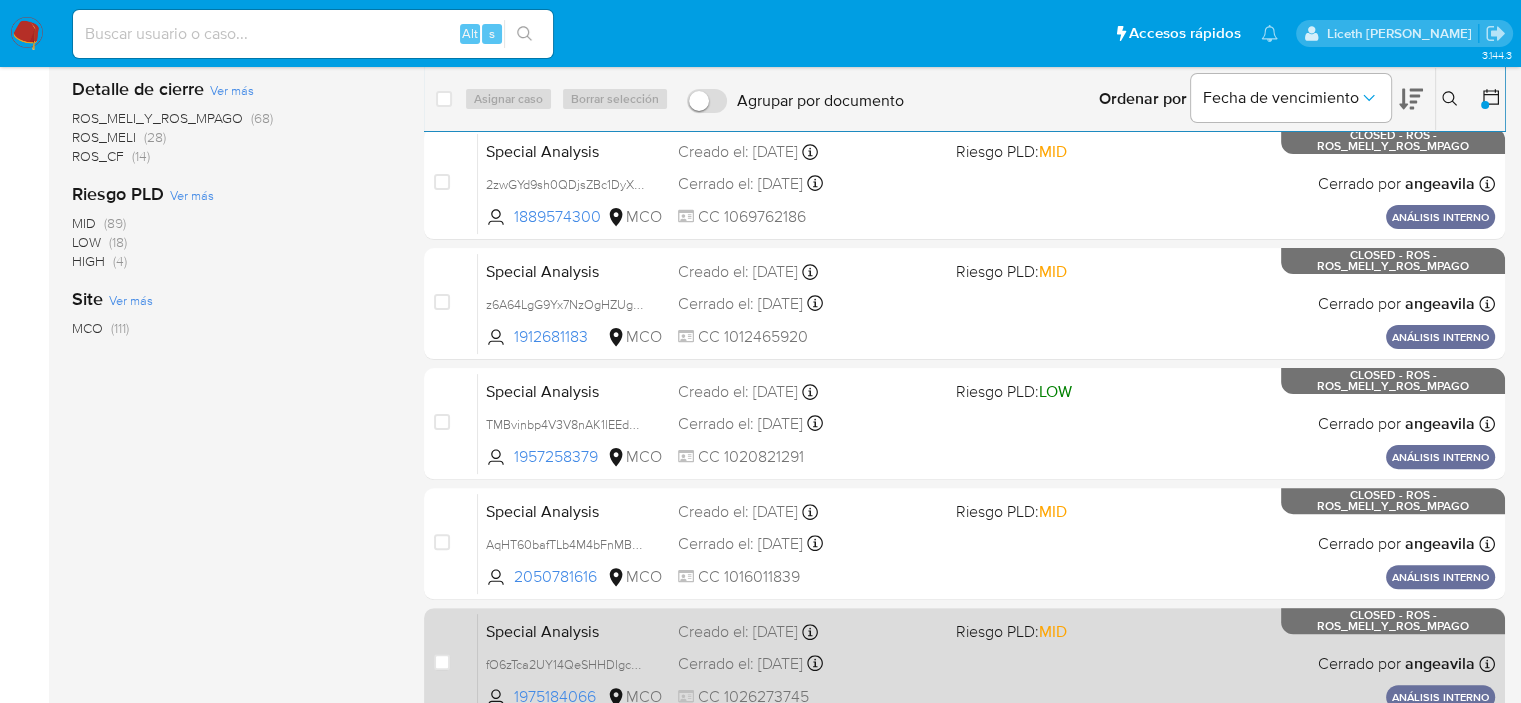 scroll, scrollTop: 721, scrollLeft: 0, axis: vertical 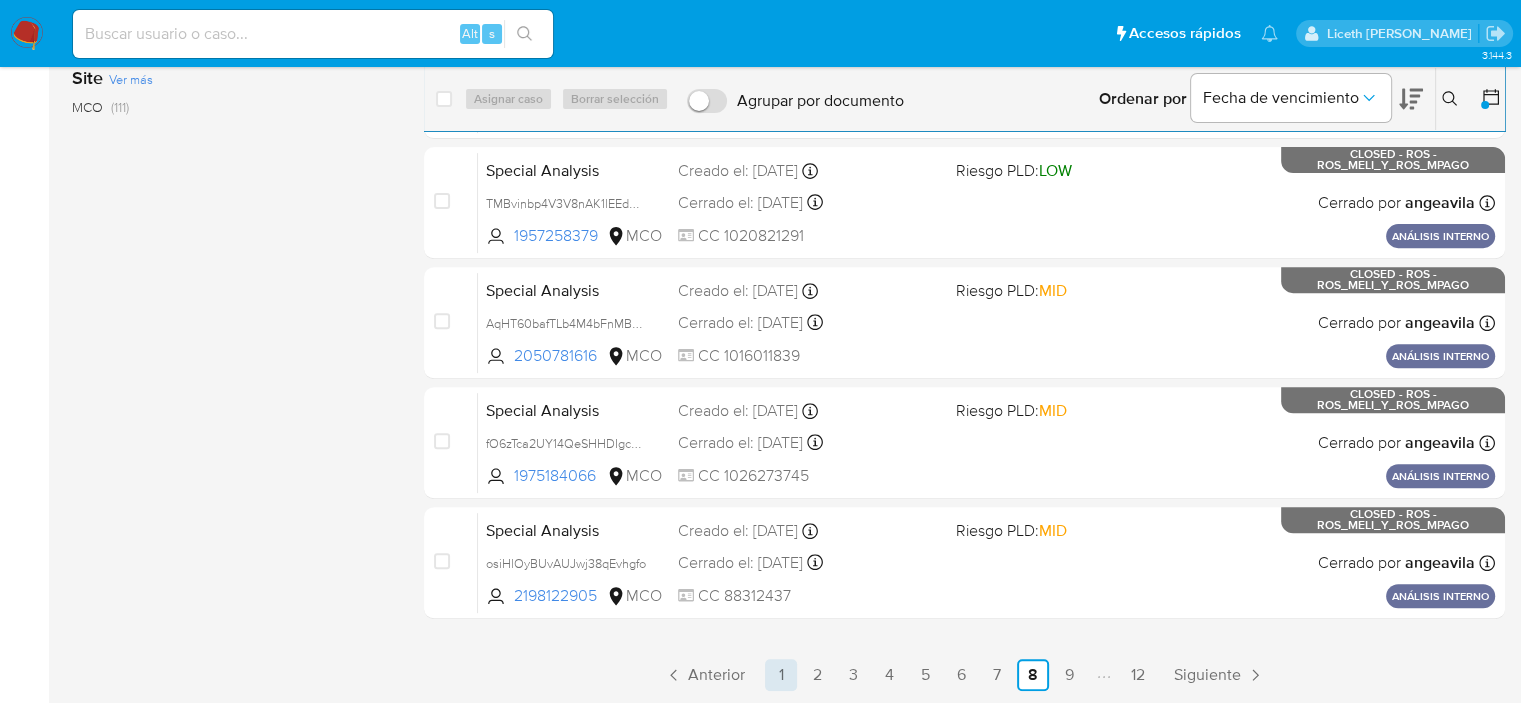 click on "1" at bounding box center [781, 675] 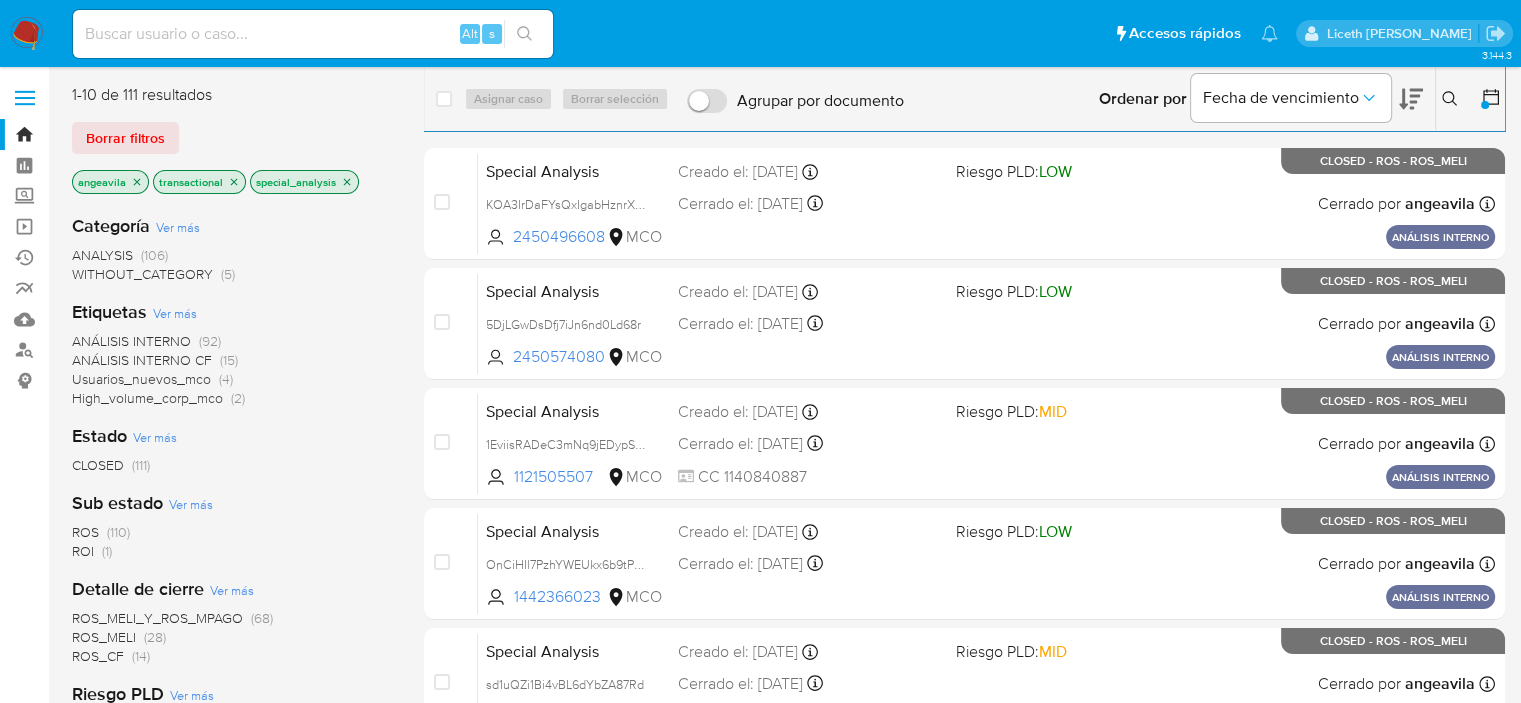click on "ROS_MELI_Y_ROS_MPAGO" at bounding box center [157, 618] 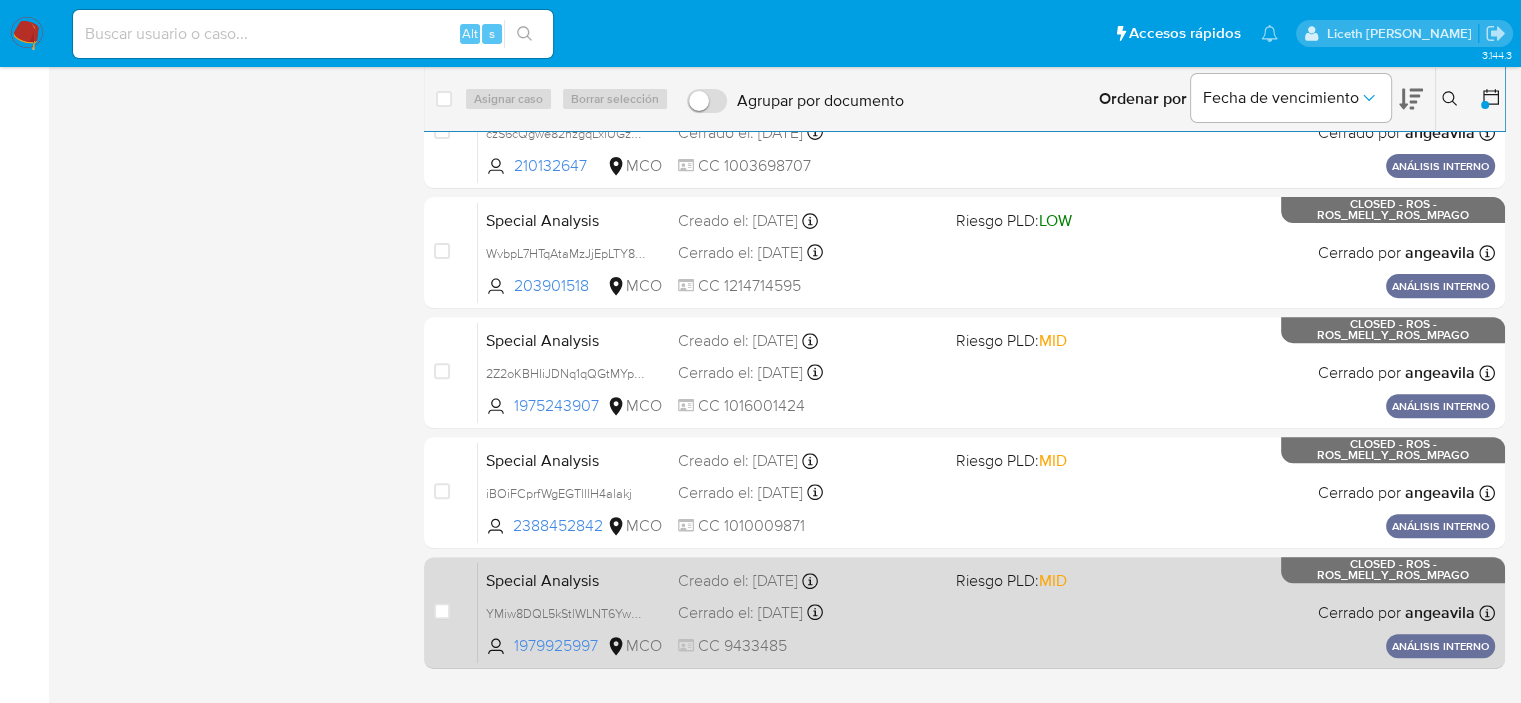 scroll, scrollTop: 721, scrollLeft: 0, axis: vertical 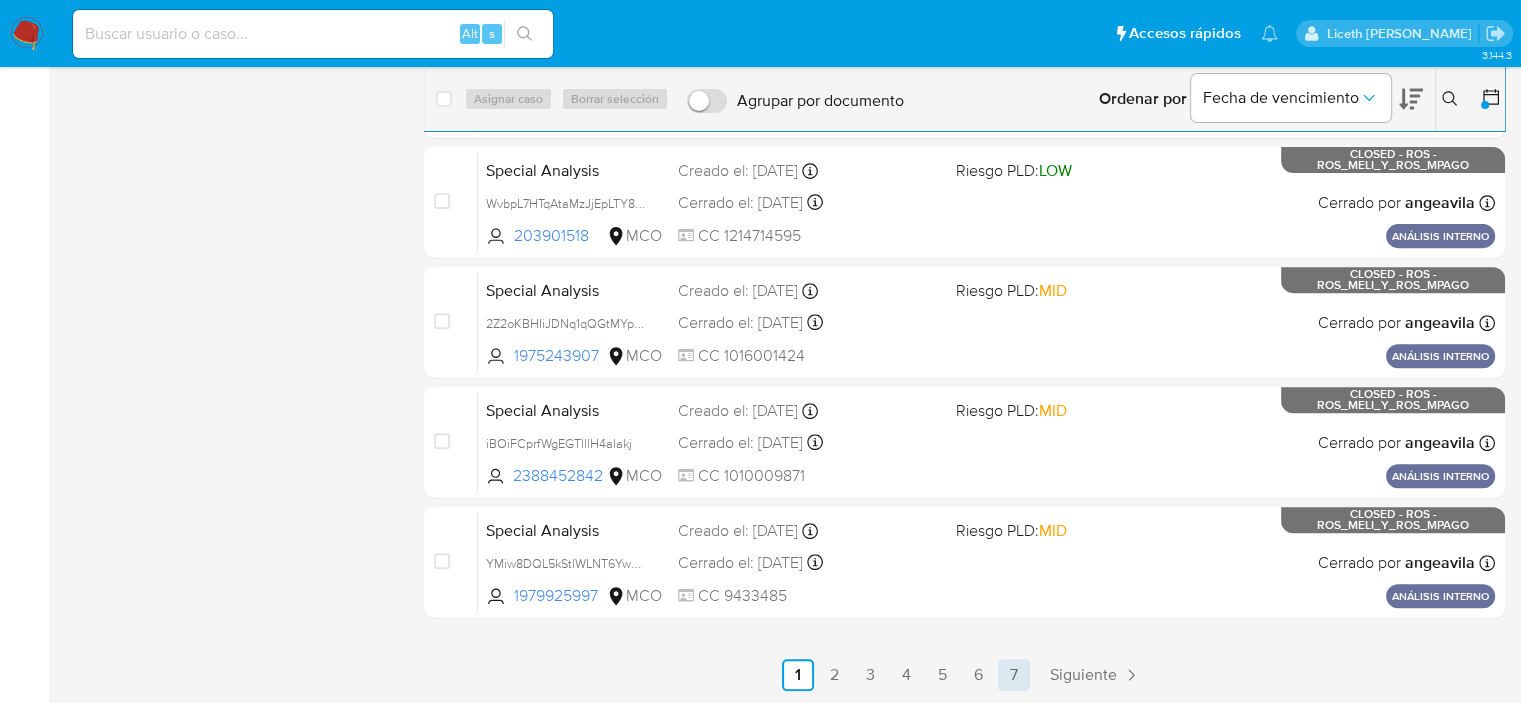 click on "7" at bounding box center (1014, 675) 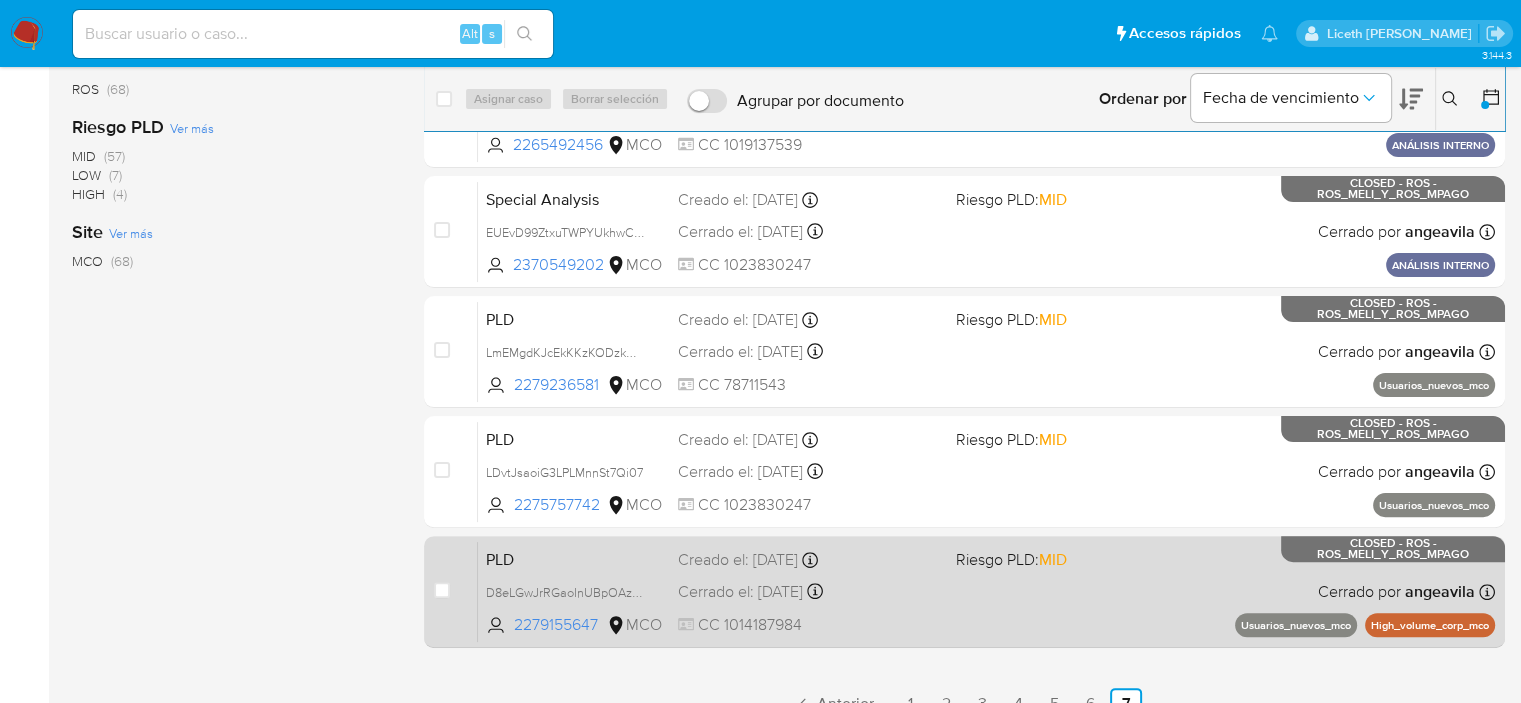 scroll, scrollTop: 481, scrollLeft: 0, axis: vertical 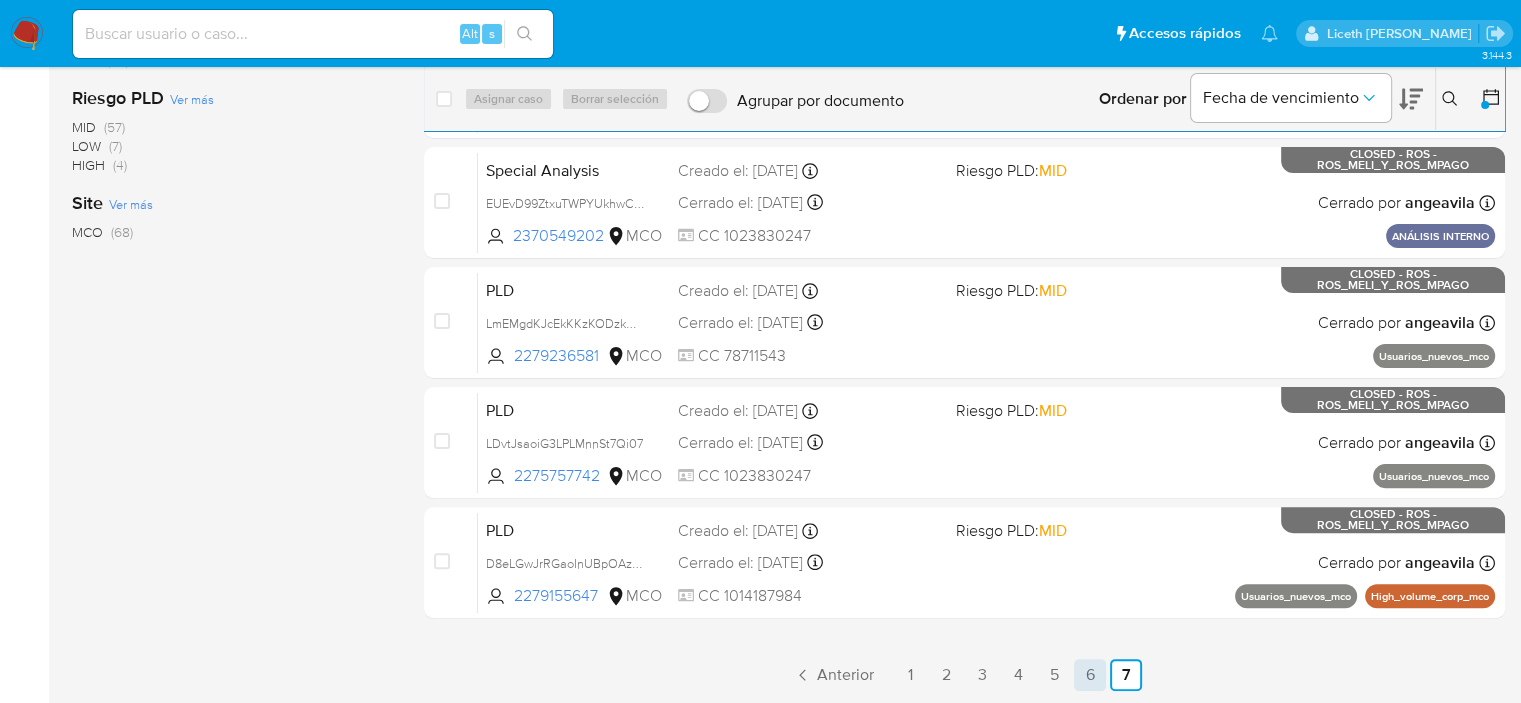 click on "6" at bounding box center (1090, 675) 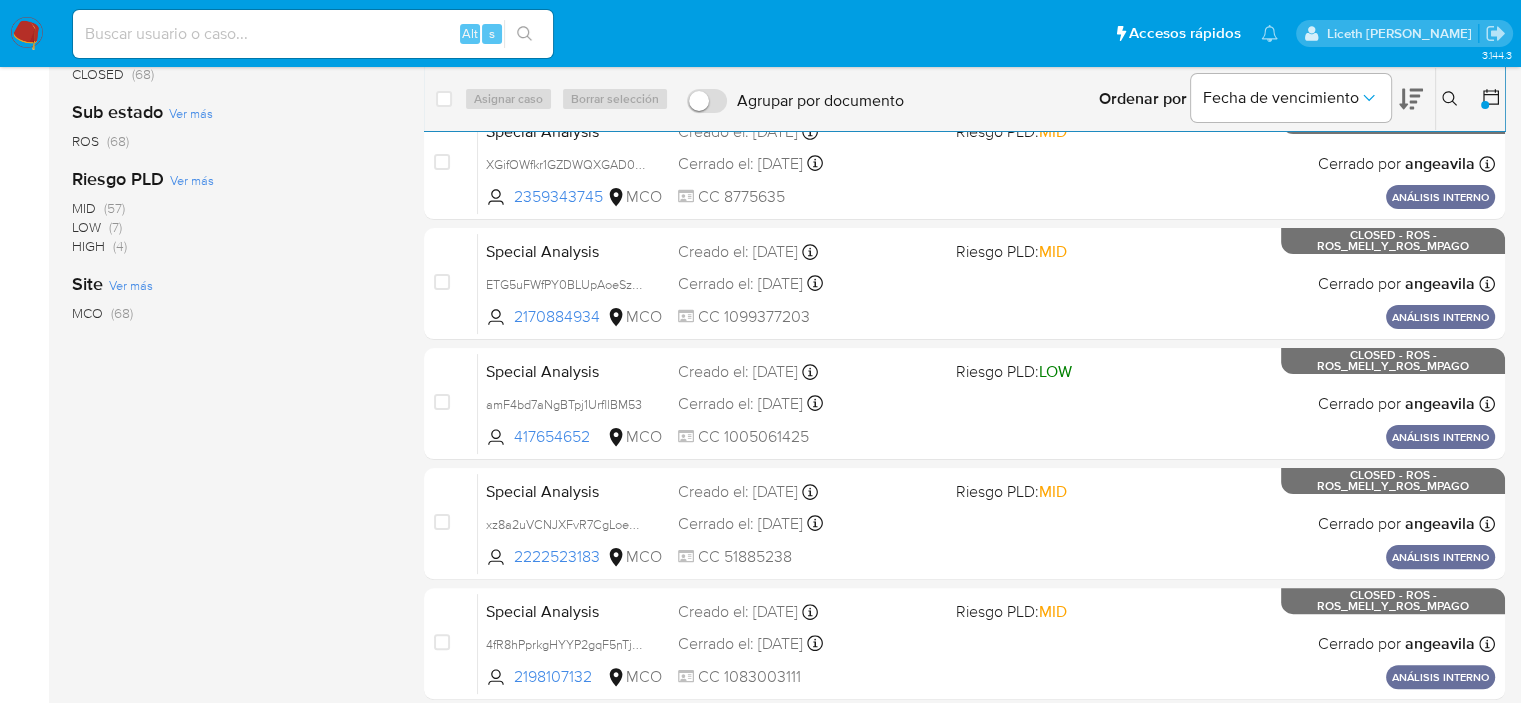 scroll, scrollTop: 721, scrollLeft: 0, axis: vertical 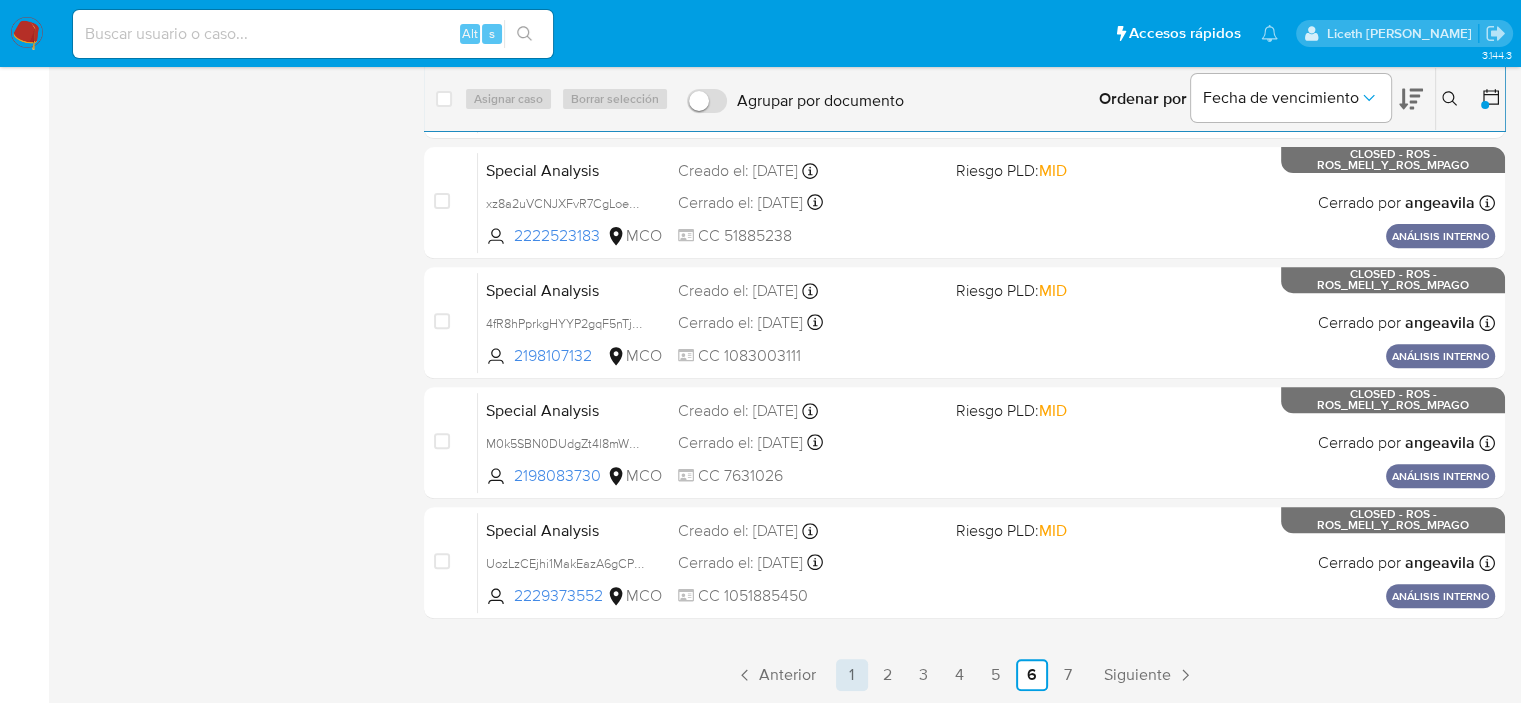 click on "1" at bounding box center [852, 675] 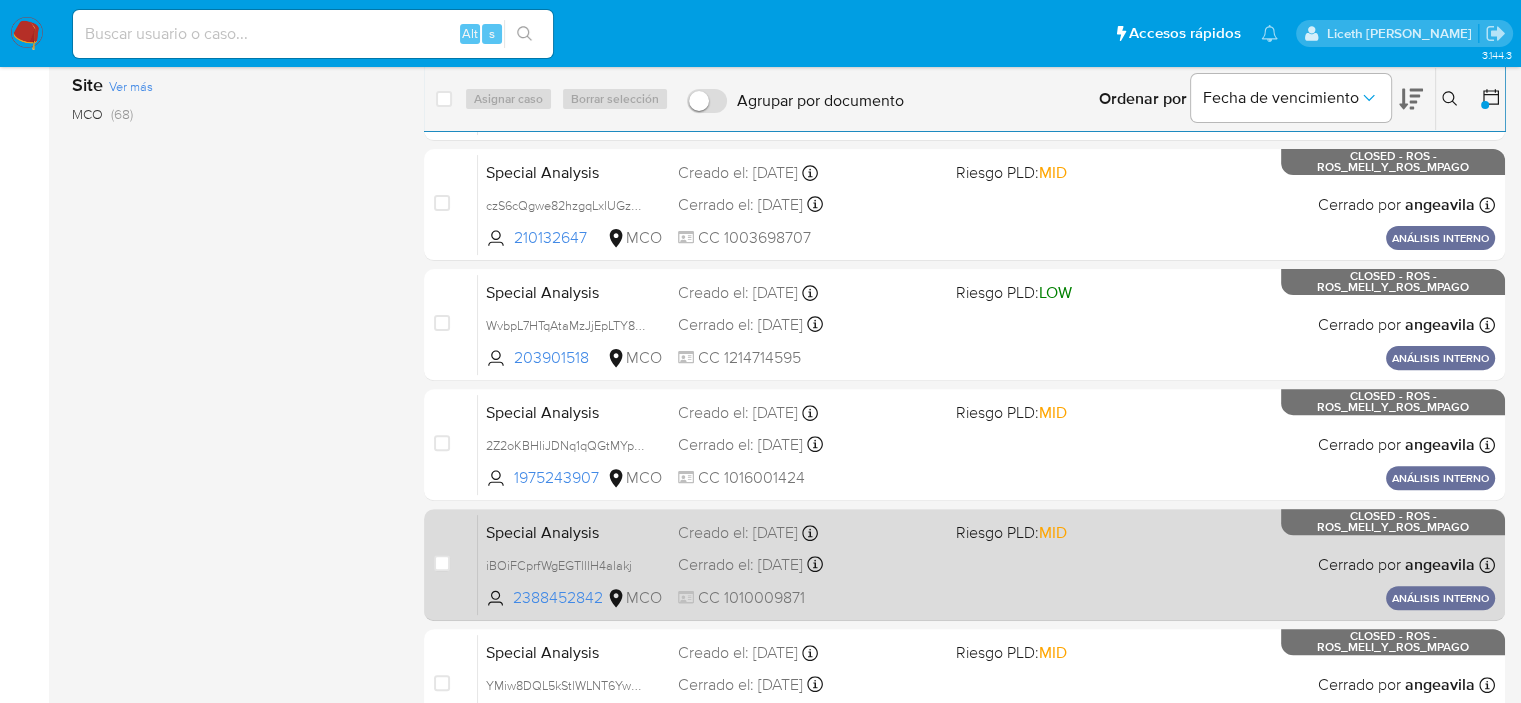 scroll, scrollTop: 600, scrollLeft: 0, axis: vertical 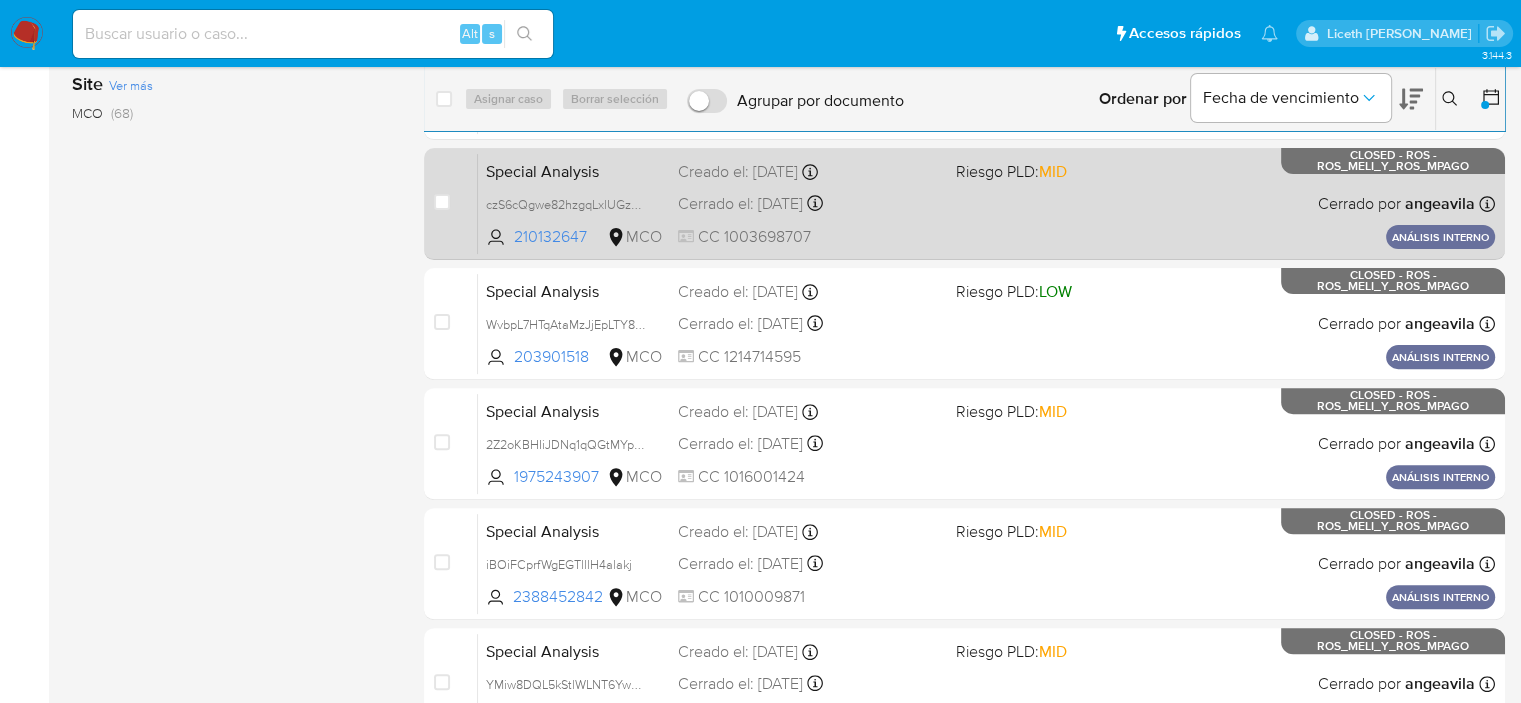 click on "Special Analysis czS6cQgwe82hzgqLxlUGzMiH 210132647 MCO Riesgo PLD:  MID Creado el: 16/06/2025   Creado el: 16/06/2025 16:24:22 Cerrado el: 26/06/2025   Cerrado el: 26/06/2025 18:05:27 CC   1003698707 Cerrado por   angeavila   Asignado el: 16/06/2025 16:24:22 ANÁLISIS INTERNO CLOSED - ROS  - ROS_MELI_Y_ROS_MPAGO" at bounding box center [986, 203] 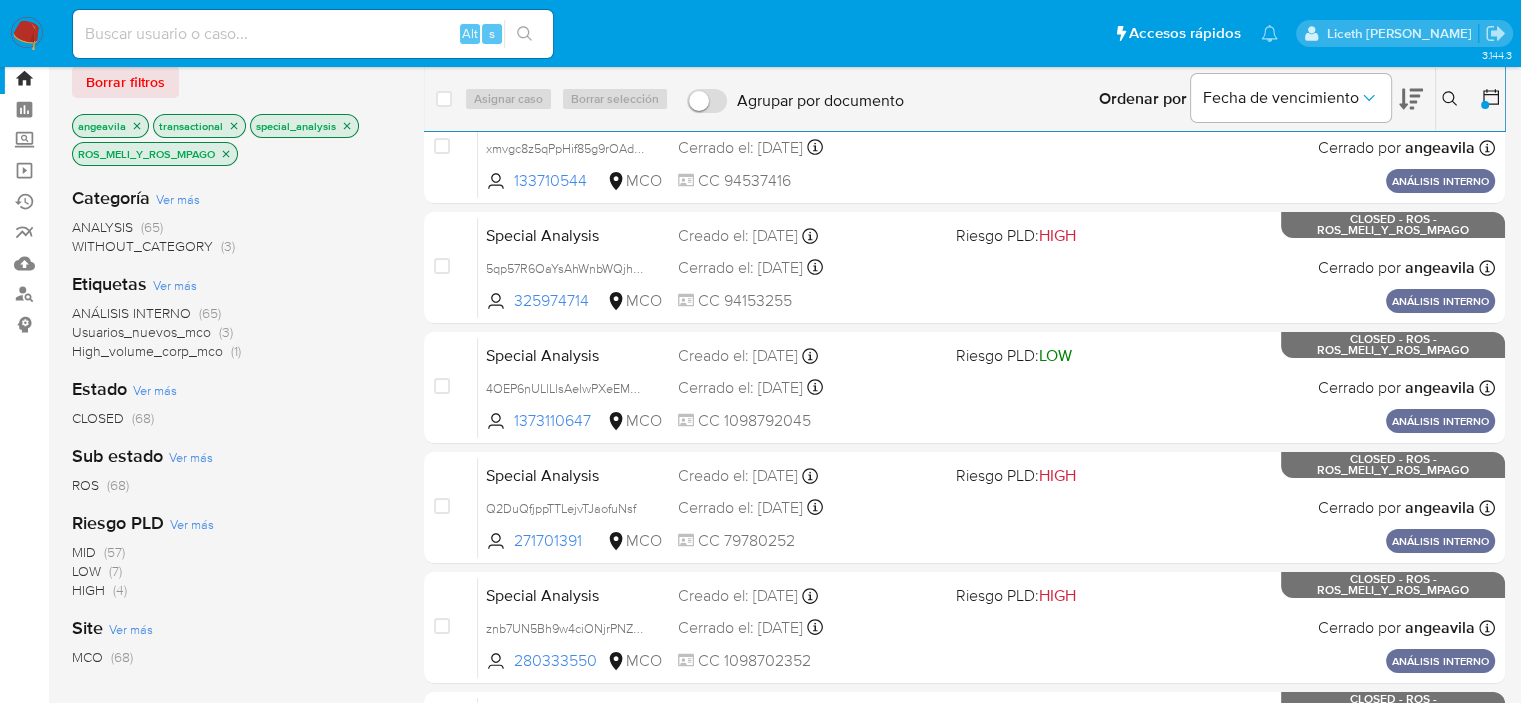 scroll, scrollTop: 0, scrollLeft: 0, axis: both 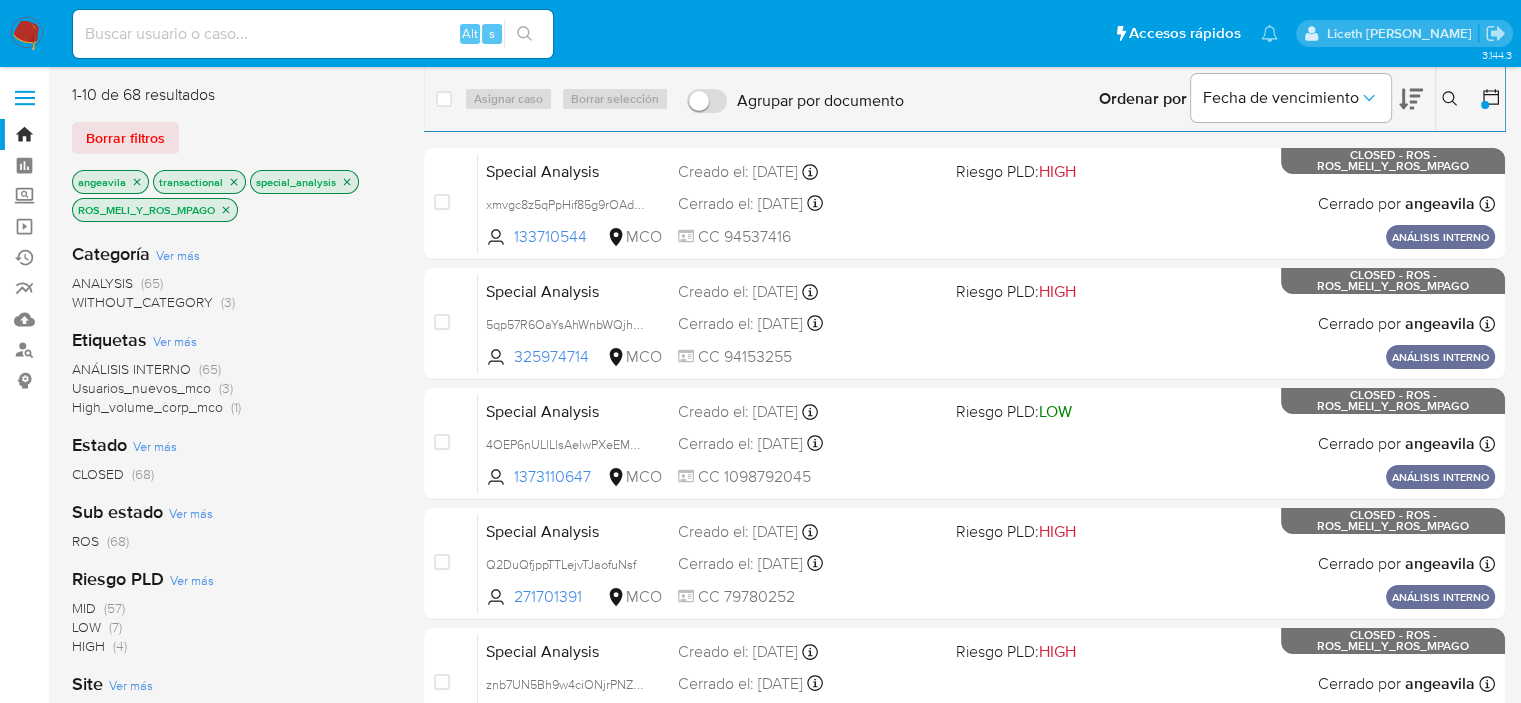 click at bounding box center [27, 34] 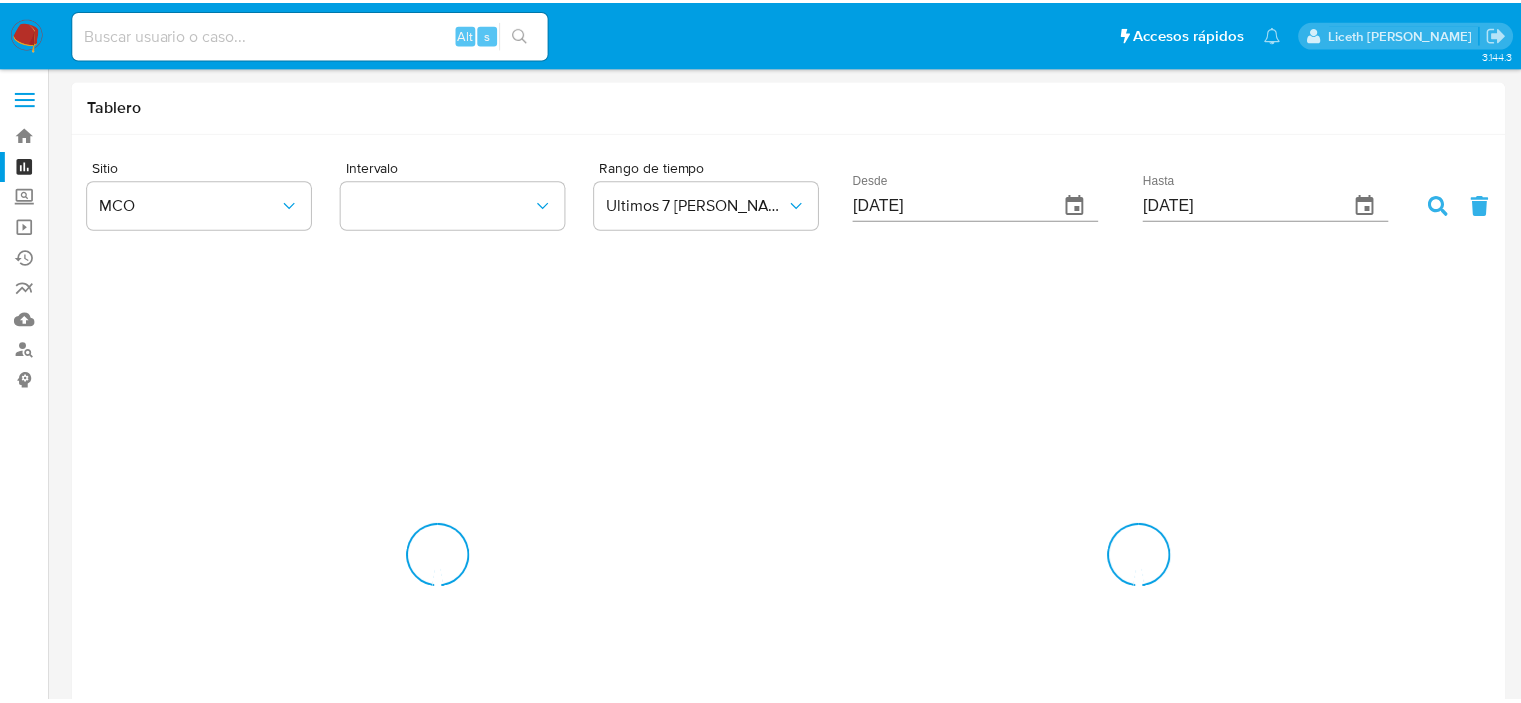 scroll, scrollTop: 0, scrollLeft: 0, axis: both 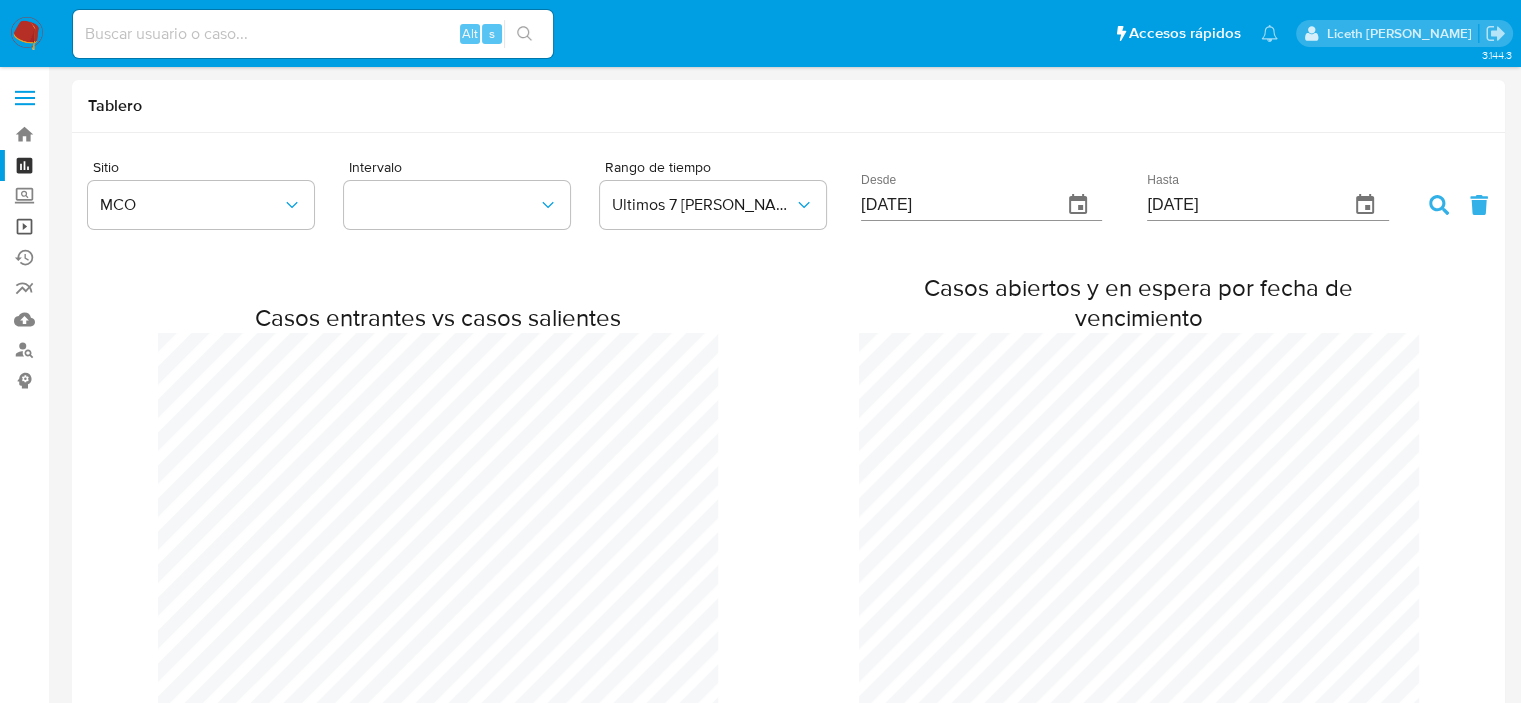click on "Operaciones masivas" at bounding box center (119, 226) 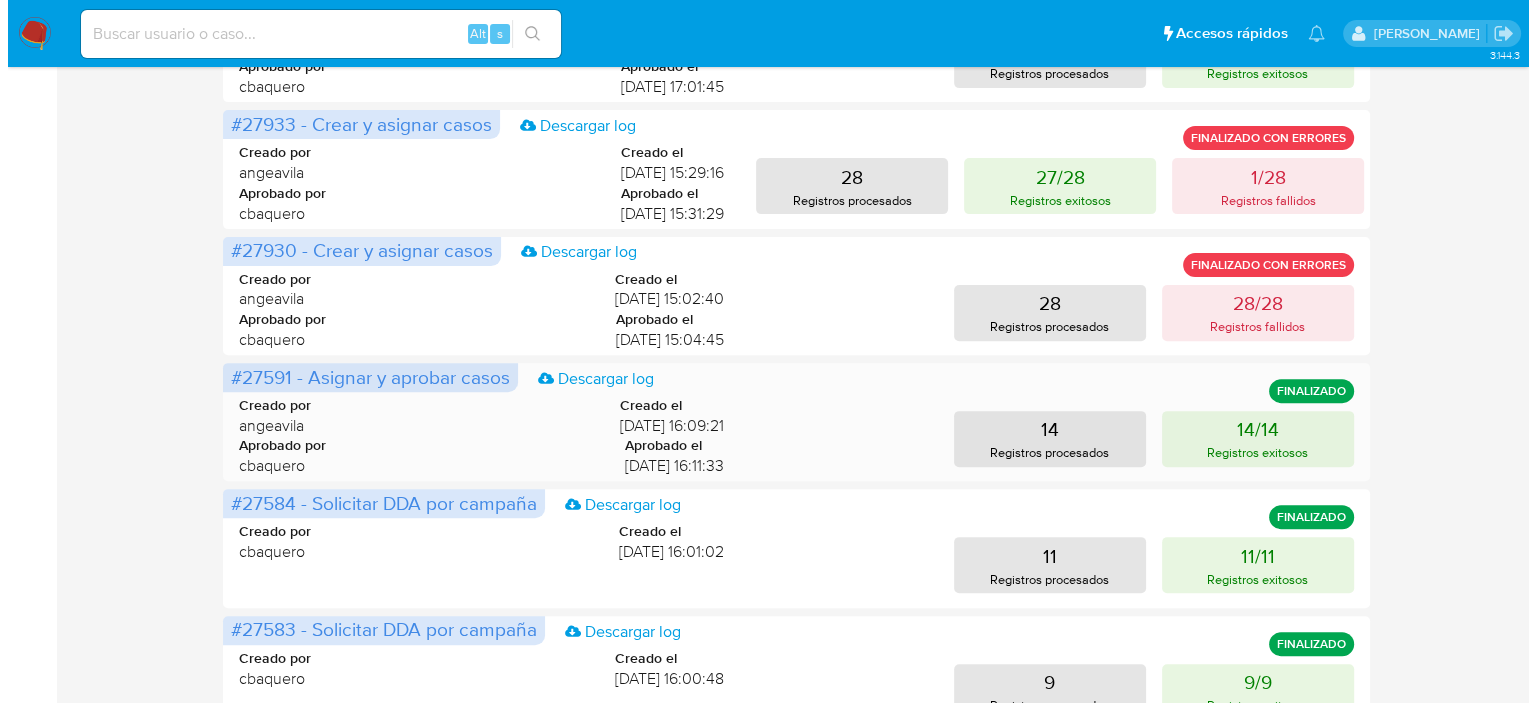 scroll, scrollTop: 395, scrollLeft: 0, axis: vertical 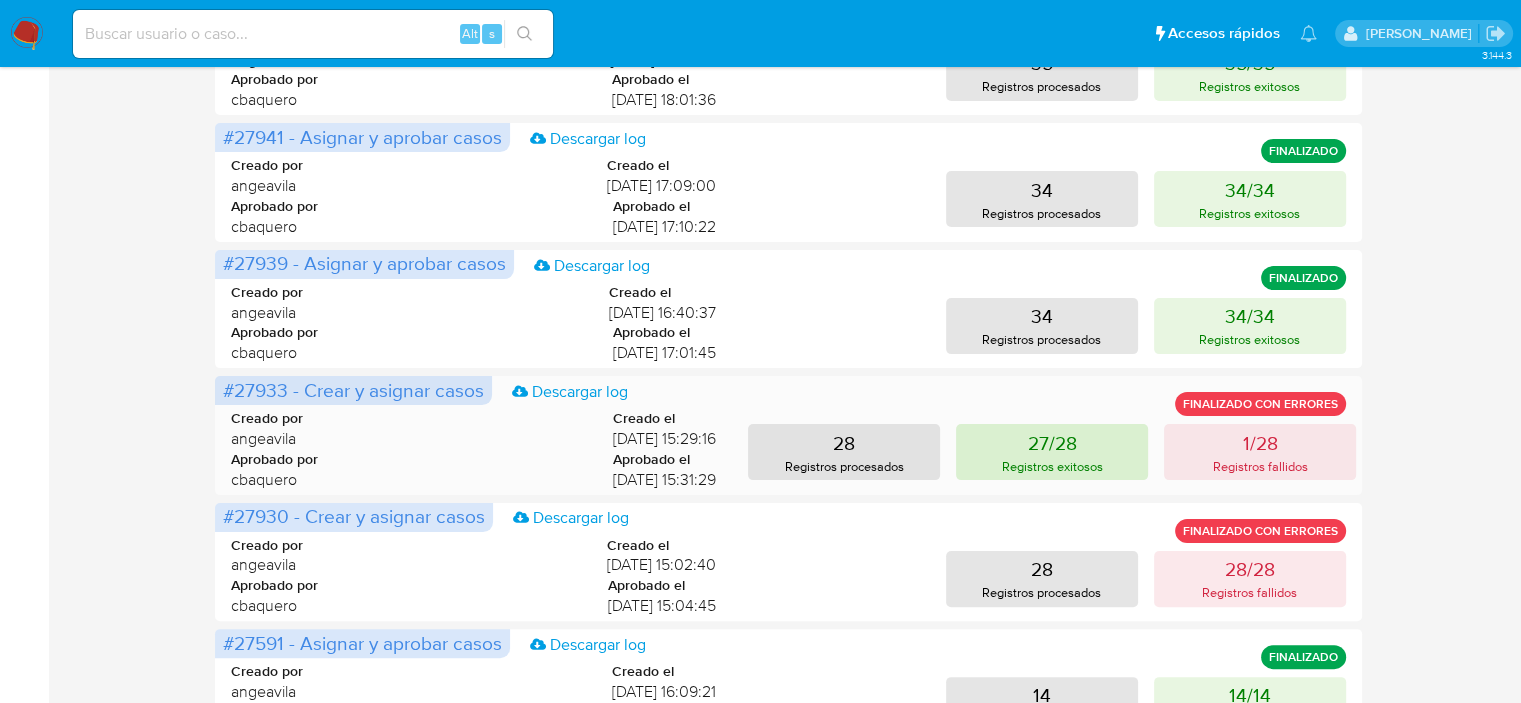 click on "27/28 Registros exitosos" at bounding box center (1052, 452) 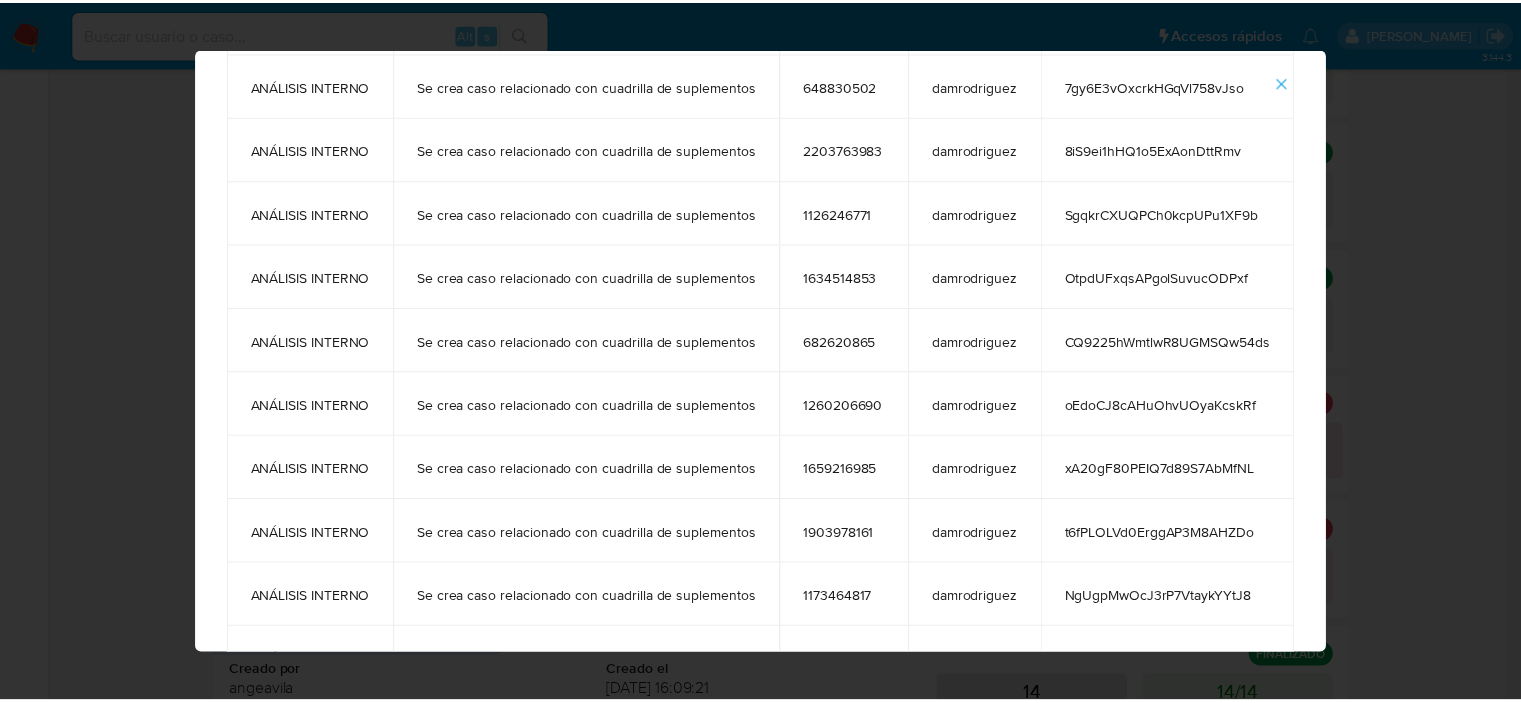 scroll, scrollTop: 484, scrollLeft: 0, axis: vertical 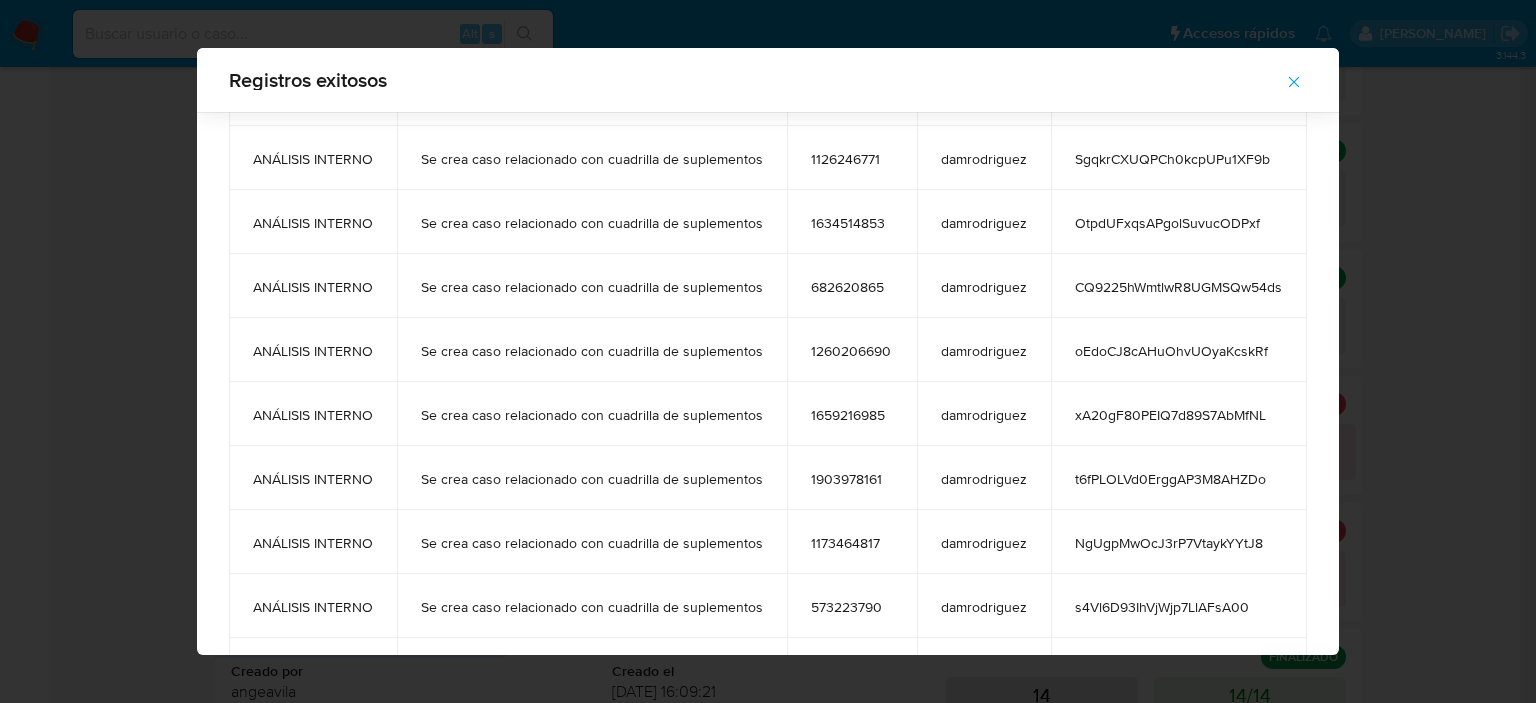 click on "Registros exitosos tags comment user_id case_owner message ANÁLISIS INTERNO Se crea caso relacionado con cuadrilla de suplementos  1646494672 damrodriguez HgND2uddcdLtJ7uAqiXheUvR ANÁLISIS INTERNO Se crea caso relacionado con cuadrilla de suplementos  679725017 damrodriguez D8envzh3WCbvFh0W0GBKwMD1 ANÁLISIS INTERNO Se crea caso relacionado con cuadrilla de suplementos  452191006 damrodriguez y8bE0dH4A7G7QUZ3lzaQAtOm ANÁLISIS INTERNO Se crea caso relacionado con cuadrilla de suplementos  434524484 damrodriguez kZ0lwGb946ddsG6Cm3K2mATU ANÁLISIS INTERNO Se crea caso relacionado con cuadrilla de suplementos  575617790 damrodriguez ix4dGOLPf6OVZKAGmJMLZaFs ANÁLISIS INTERNO Se crea caso relacionado con cuadrilla de suplementos  648830502 damrodriguez 7gy6E3vOxcrkHGqVl758vJso ANÁLISIS INTERNO Se crea caso relacionado con cuadrilla de suplementos  2203763983 damrodriguez 8iS9ei1hHQ1o5ExAonDttRmv ANÁLISIS INTERNO Se crea caso relacionado con cuadrilla de suplementos  1126246771 damrodriguez ANÁLISIS INTERNO" at bounding box center [768, 351] 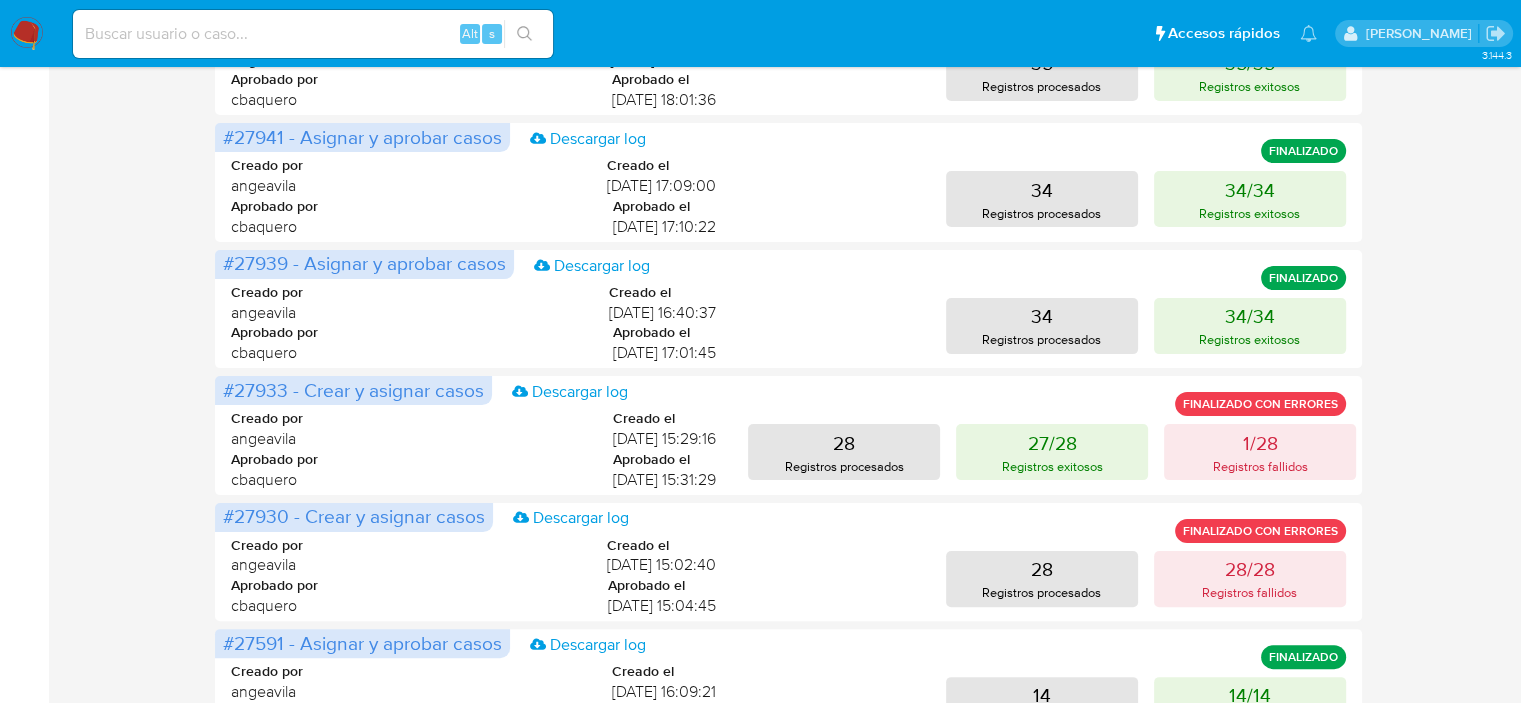 scroll, scrollTop: 895, scrollLeft: 0, axis: vertical 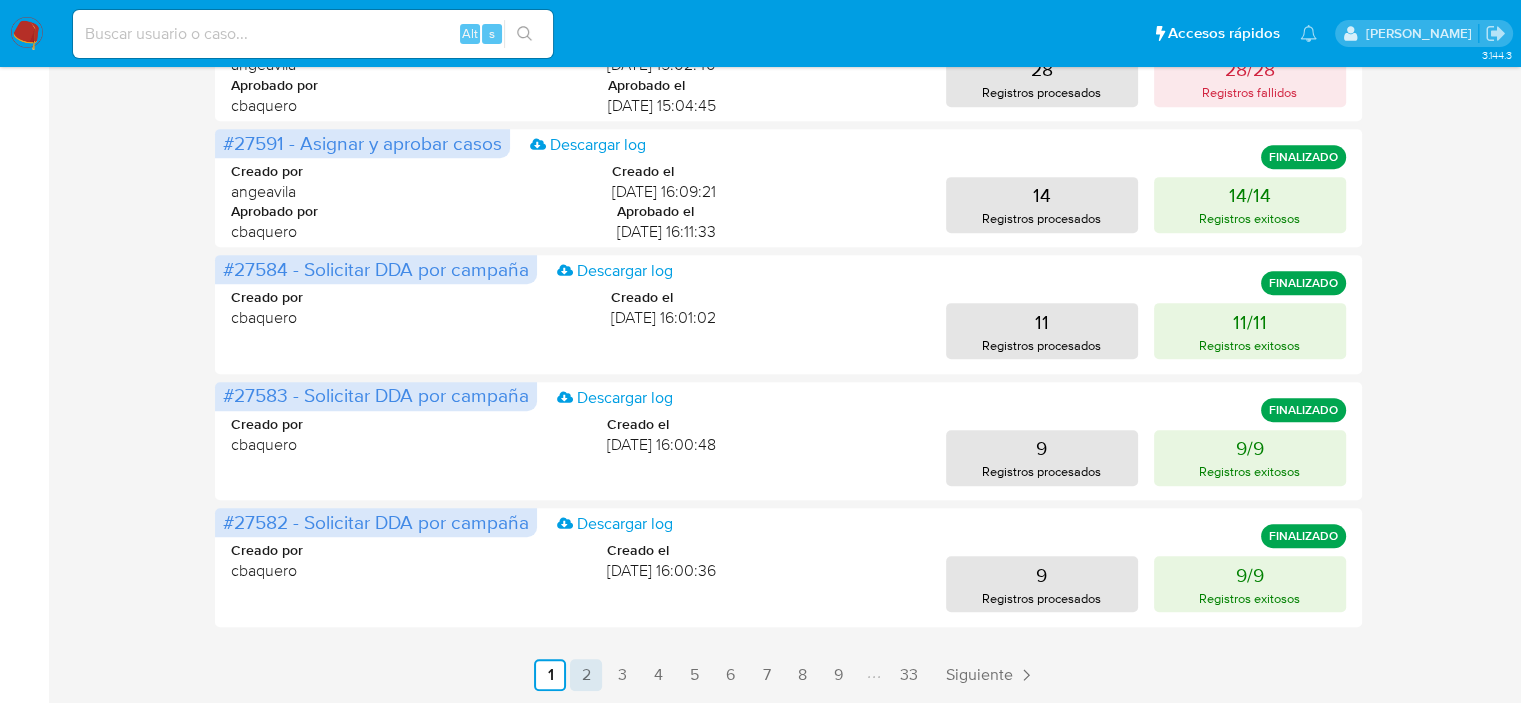 click on "2" at bounding box center (586, 675) 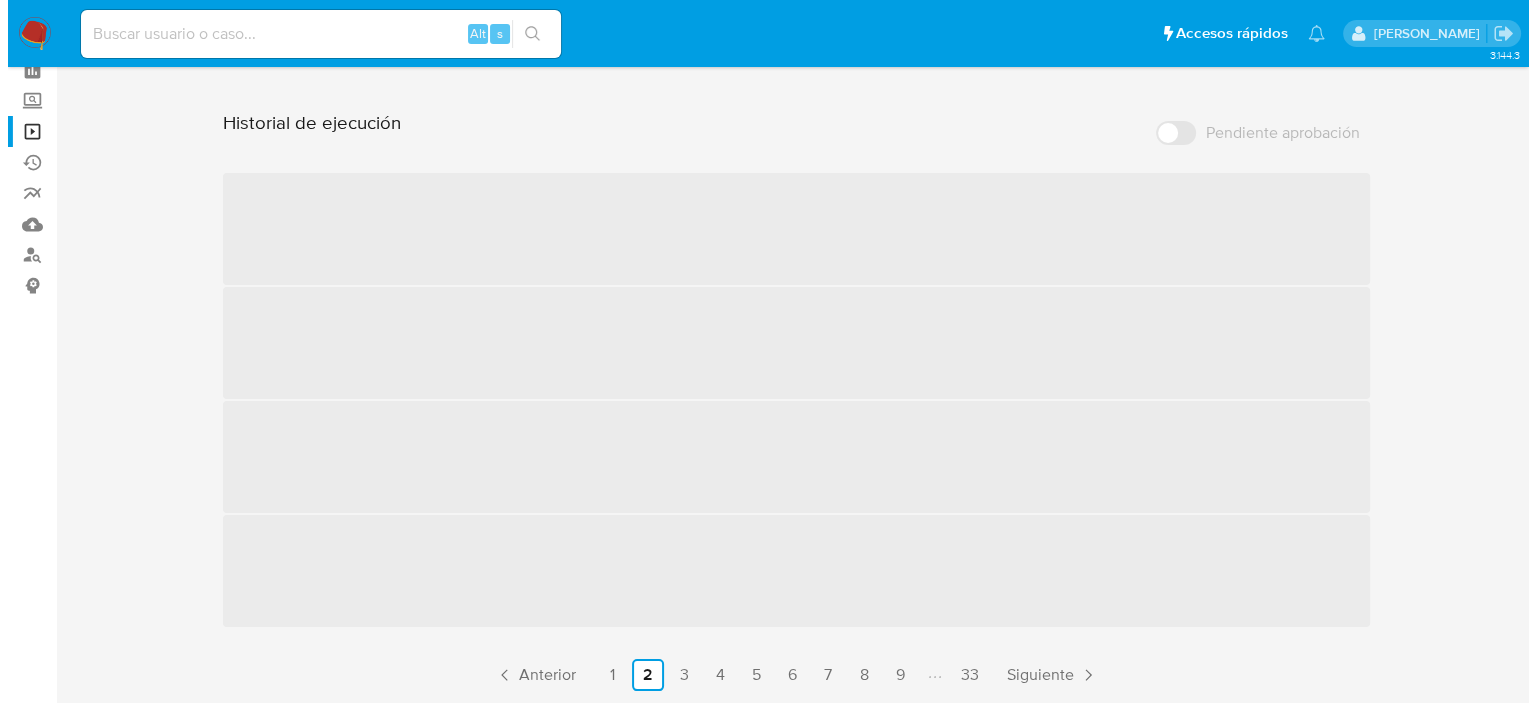 scroll, scrollTop: 895, scrollLeft: 0, axis: vertical 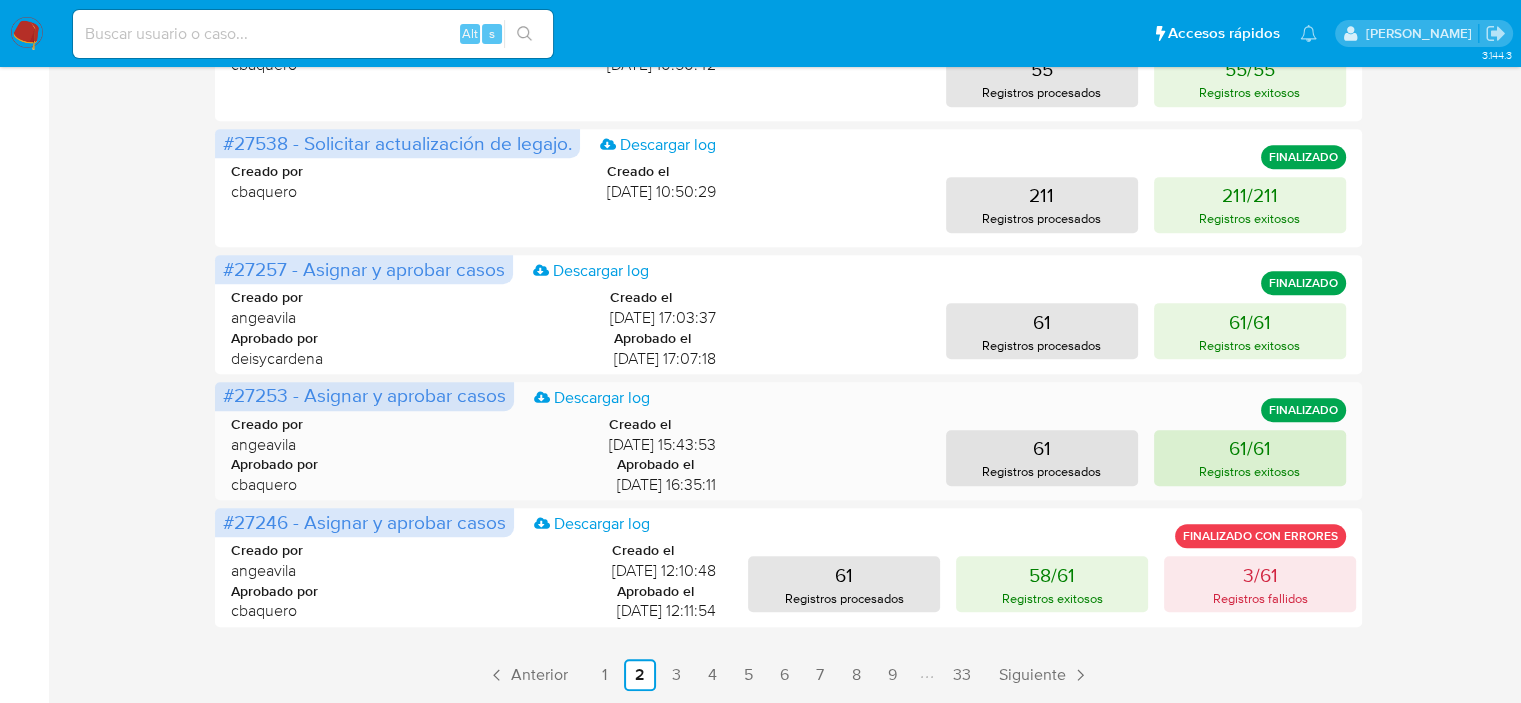 click on "61/61" at bounding box center (1250, 448) 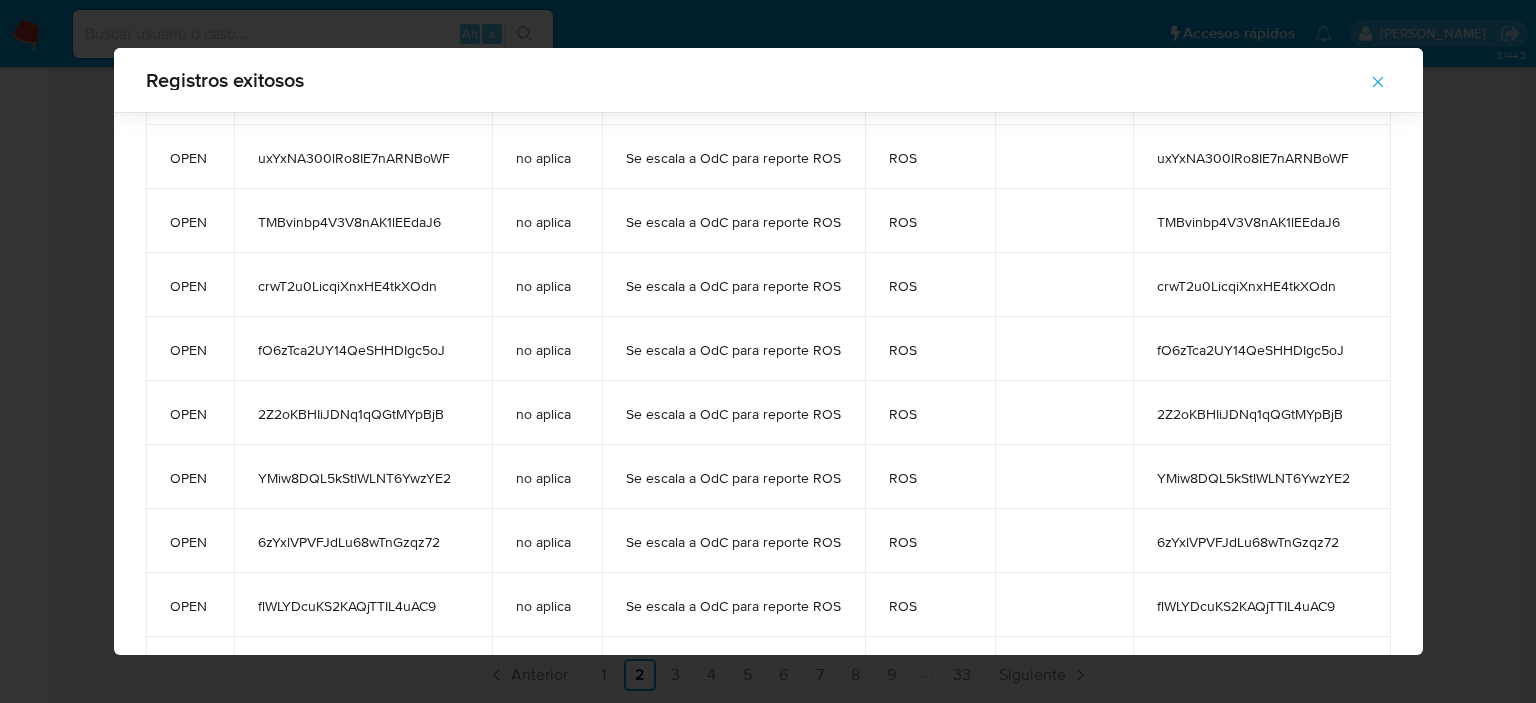 scroll, scrollTop: 684, scrollLeft: 0, axis: vertical 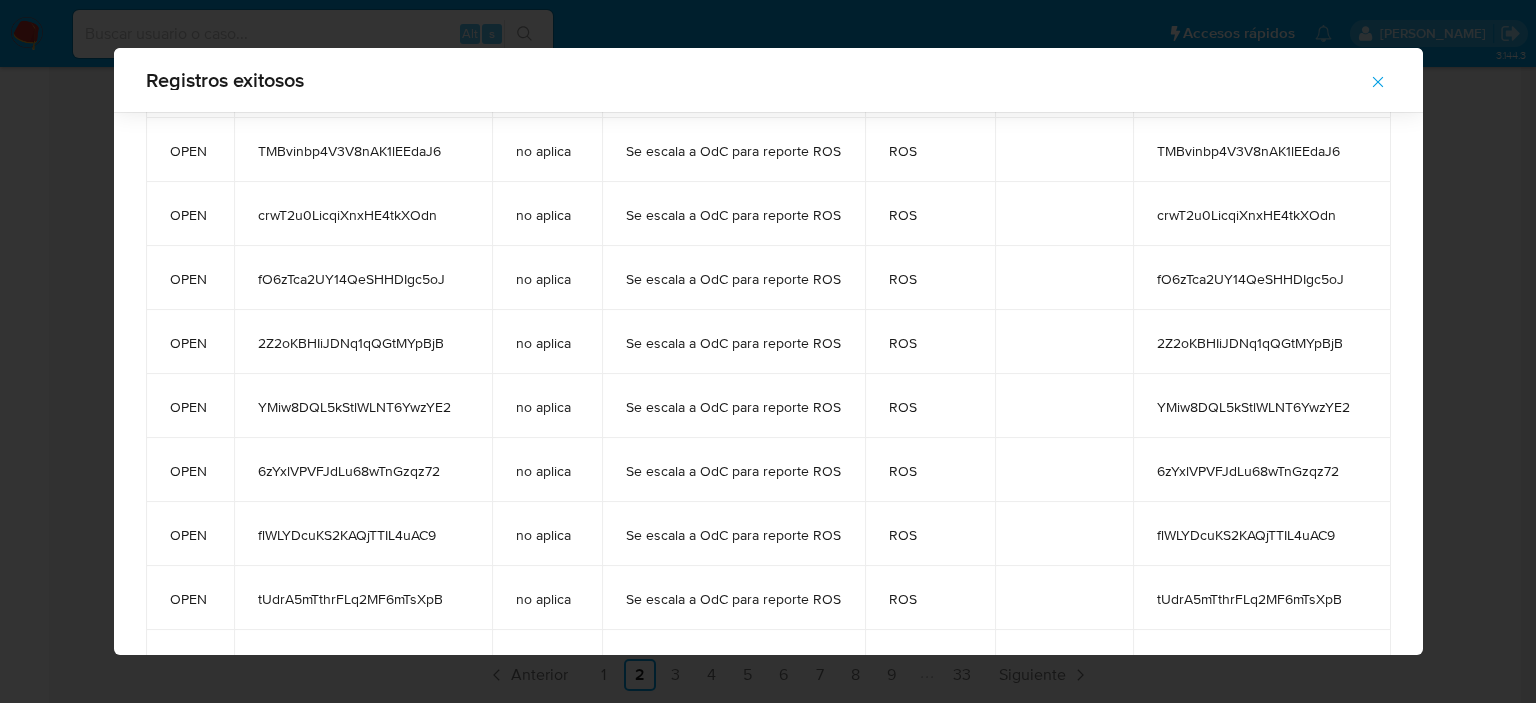 click on "Registros exitosos status case_id ticket_jira comment_case status_detail closure_detail message OPEN amF4bd7aNgBTpj1UrfllBM53 no aplica Se escala a OdC para reporte ROS ROS amF4bd7aNgBTpj1UrfllBM53 OPEN UtBTxYm0Qa5nkYjFTVhVvX2D no aplica Se escala a OdC para reporte ROS ROS UtBTxYm0Qa5nkYjFTVhVvX2D OPEN zwLMNhCIywnRmdrBfT1krAo5 no aplica Se escala a OdC para reporte ROS ROS zwLMNhCIywnRmdrBfT1krAo5 OPEN eCW0FaFxvHs6eXyjQ7eRZQGr no aplica Se escala a OdC para reporte ROS ROS eCW0FaFxvHs6eXyjQ7eRZQGr OPEN 2zwGYd9sh0QDjsZBc1DyXEhT no aplica Se escala a OdC para reporte ROS ROS 2zwGYd9sh0QDjsZBc1DyXEhT OPEN q6V4SIUJlcRI2ONqRKPMuq0M no aplica Se escala a OdC para reporte ROS ROS q6V4SIUJlcRI2ONqRKPMuq0M OPEN z6A64LgG9Yx7NzOgHZUgssTS no aplica Se escala a OdC para reporte ROS ROS z6A64LgG9Yx7NzOgHZUgssTS OPEN z085Co0egzLsKToVsYrtztLs no aplica Se escala a OdC para reporte ROS ROS z085Co0egzLsKToVsYrtztLs OPEN SdqZMog9R9yPo3WMxbvS2epx no aplica Se escala a OdC para reporte ROS ROS SdqZMog9R9yPo3WMxbvS2epx OPEN ROS" at bounding box center [768, 351] 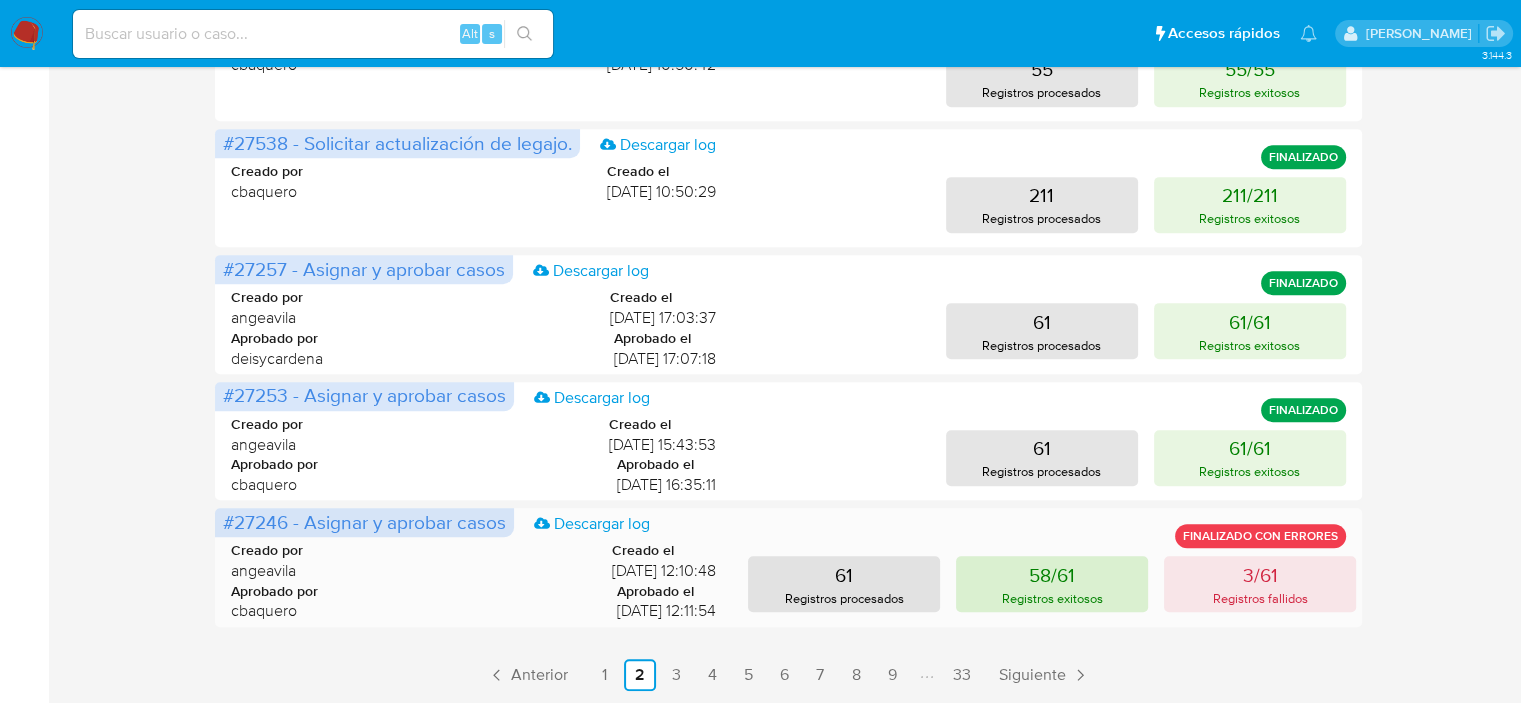click on "58/61" at bounding box center [1052, 575] 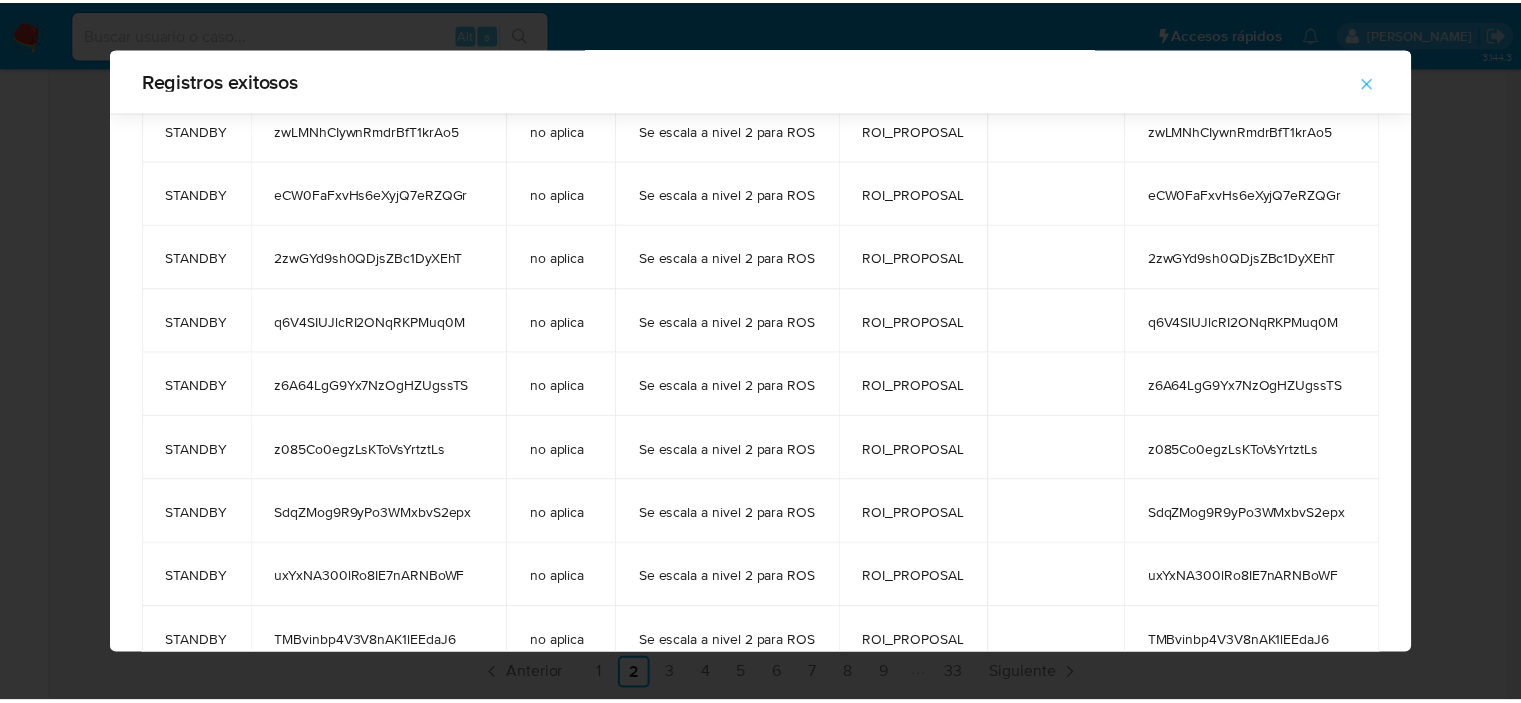scroll, scrollTop: 484, scrollLeft: 0, axis: vertical 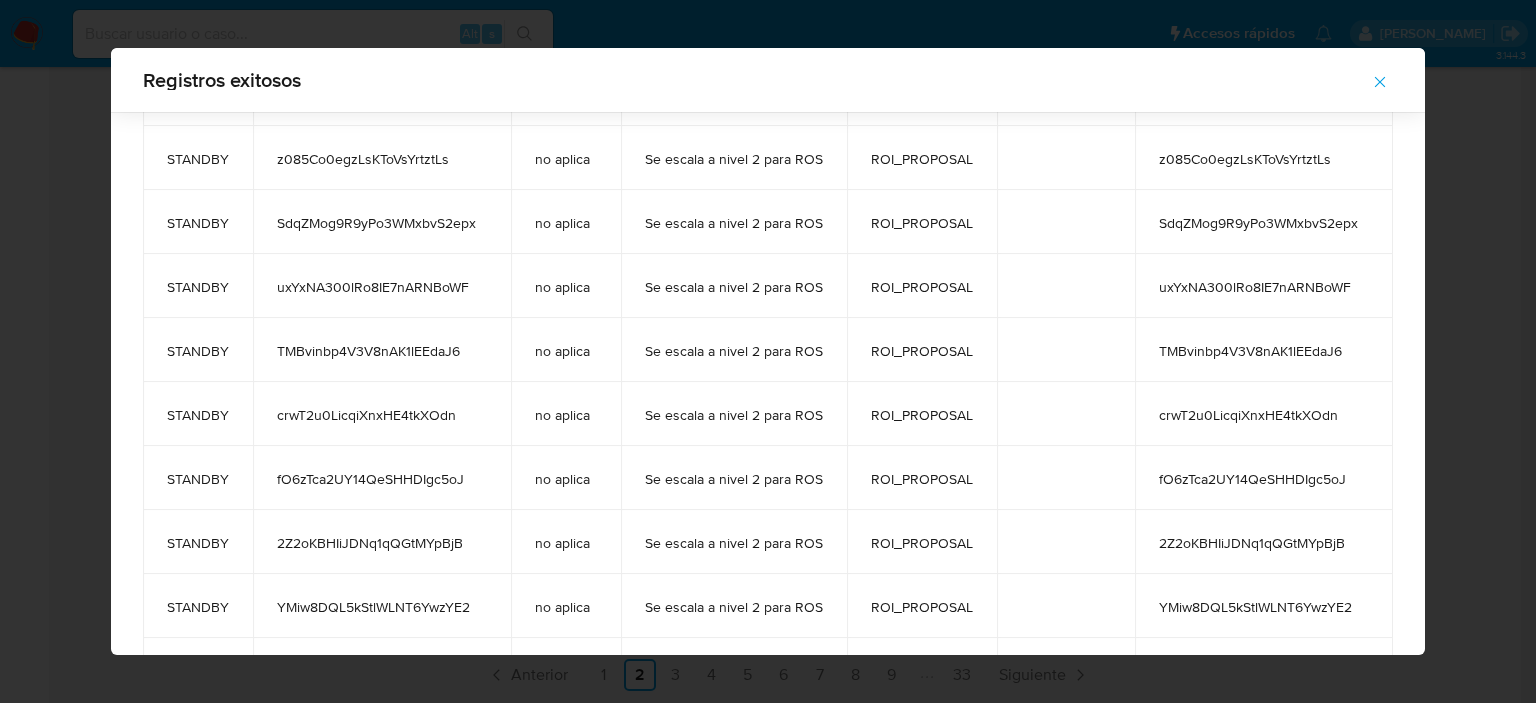 click at bounding box center (1380, 82) 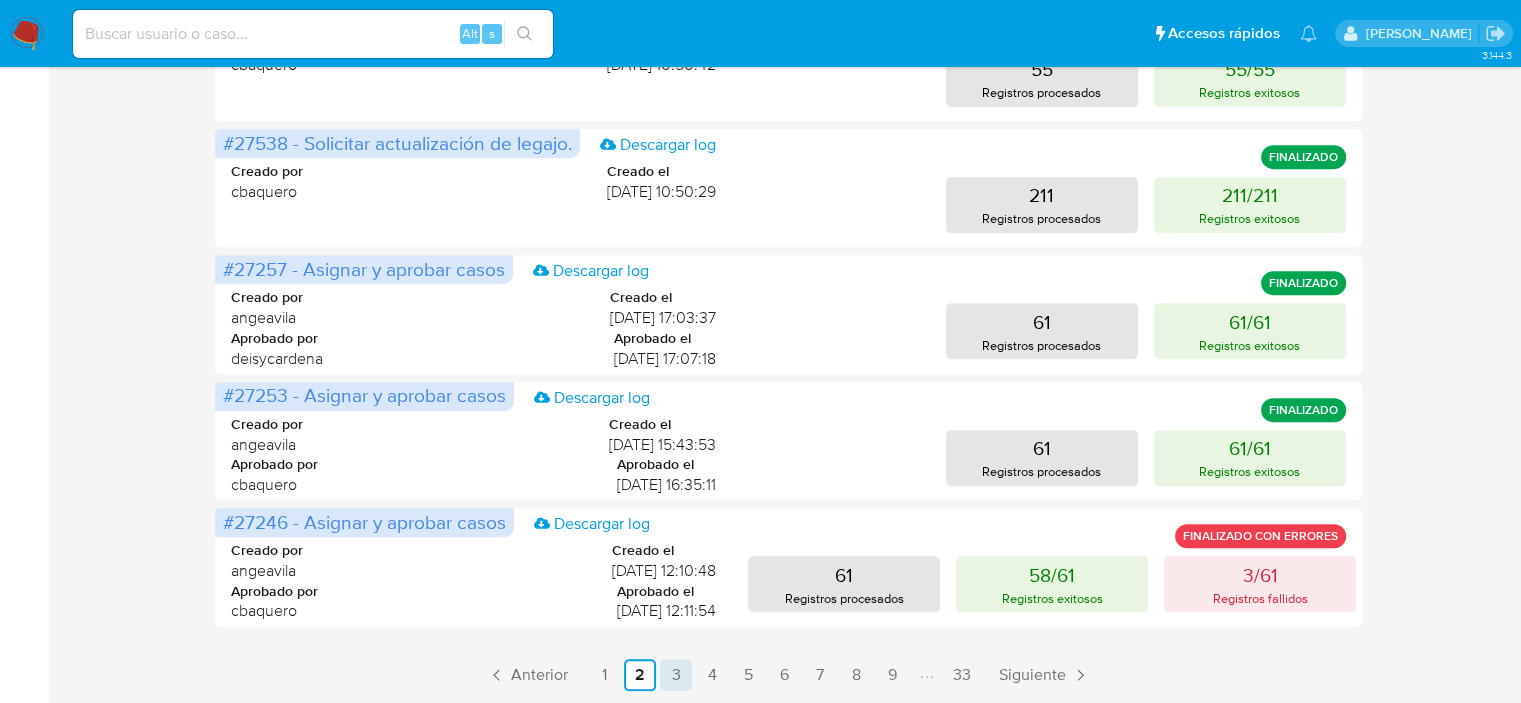 click on "3" at bounding box center [676, 675] 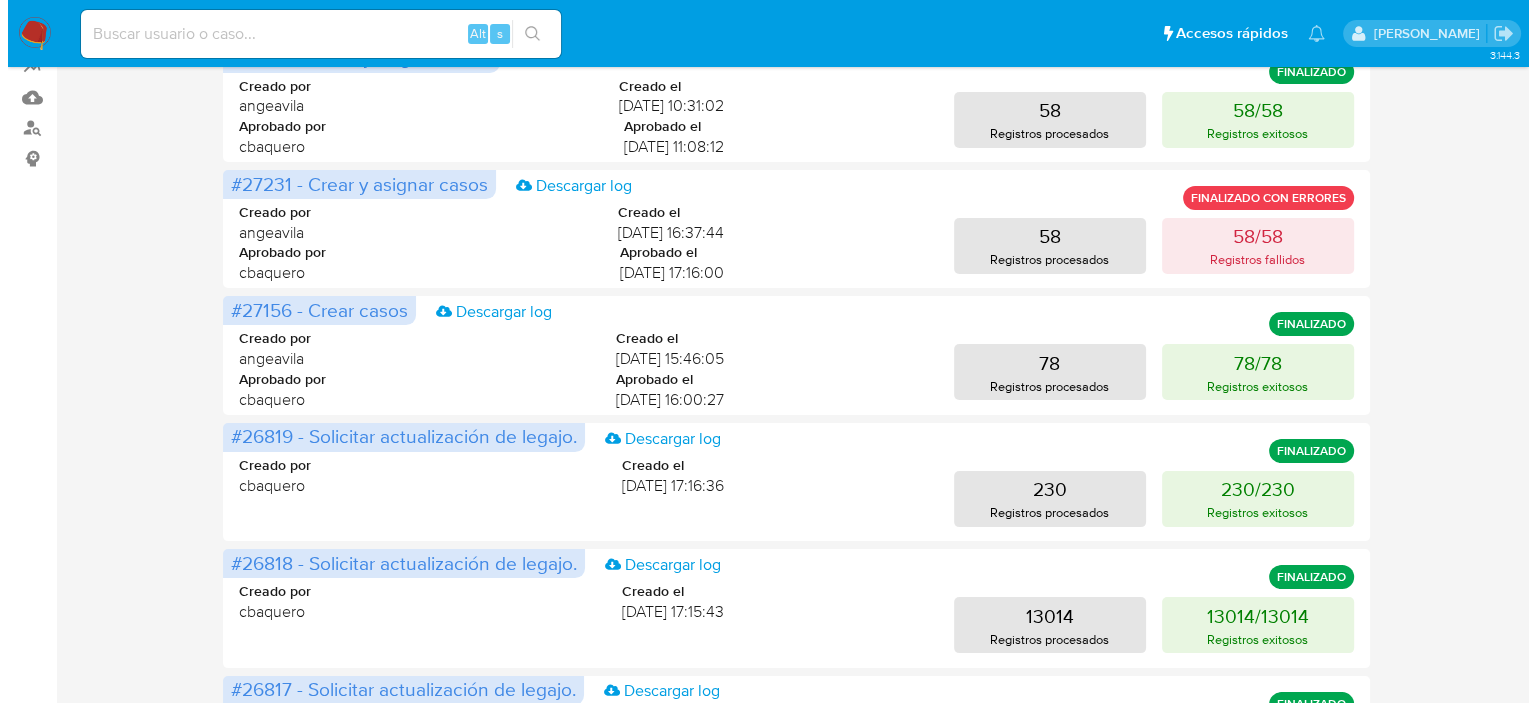 scroll, scrollTop: 0, scrollLeft: 0, axis: both 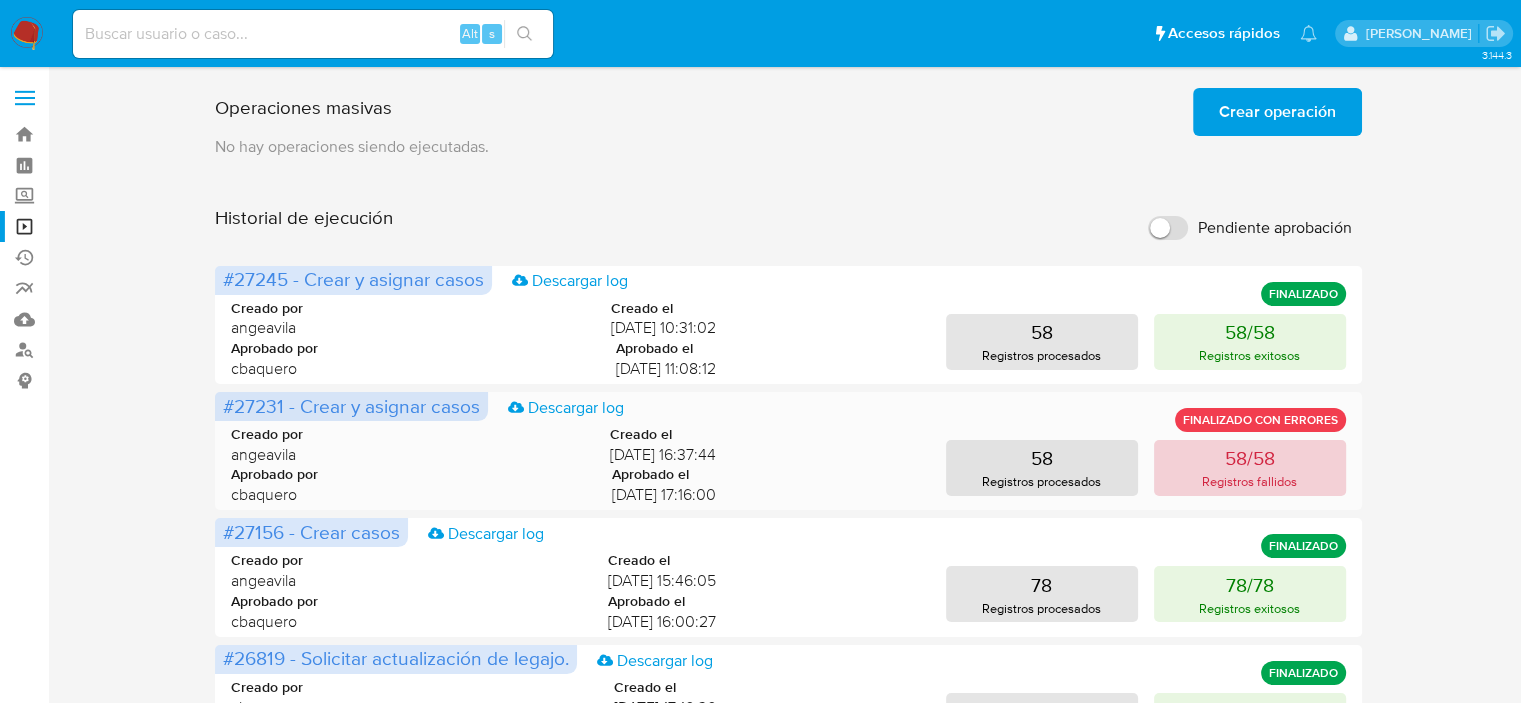click on "Registros fallidos" at bounding box center (1249, 481) 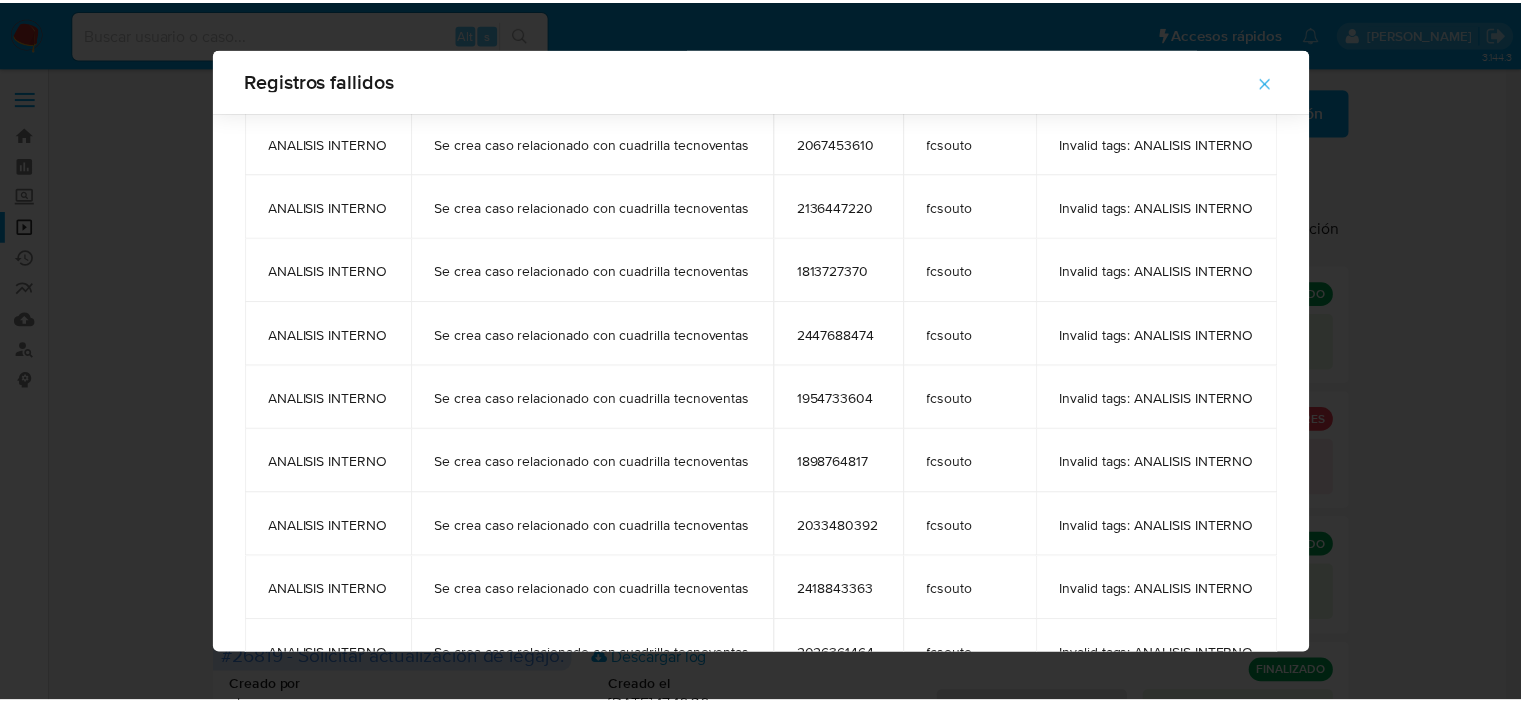 scroll, scrollTop: 2984, scrollLeft: 0, axis: vertical 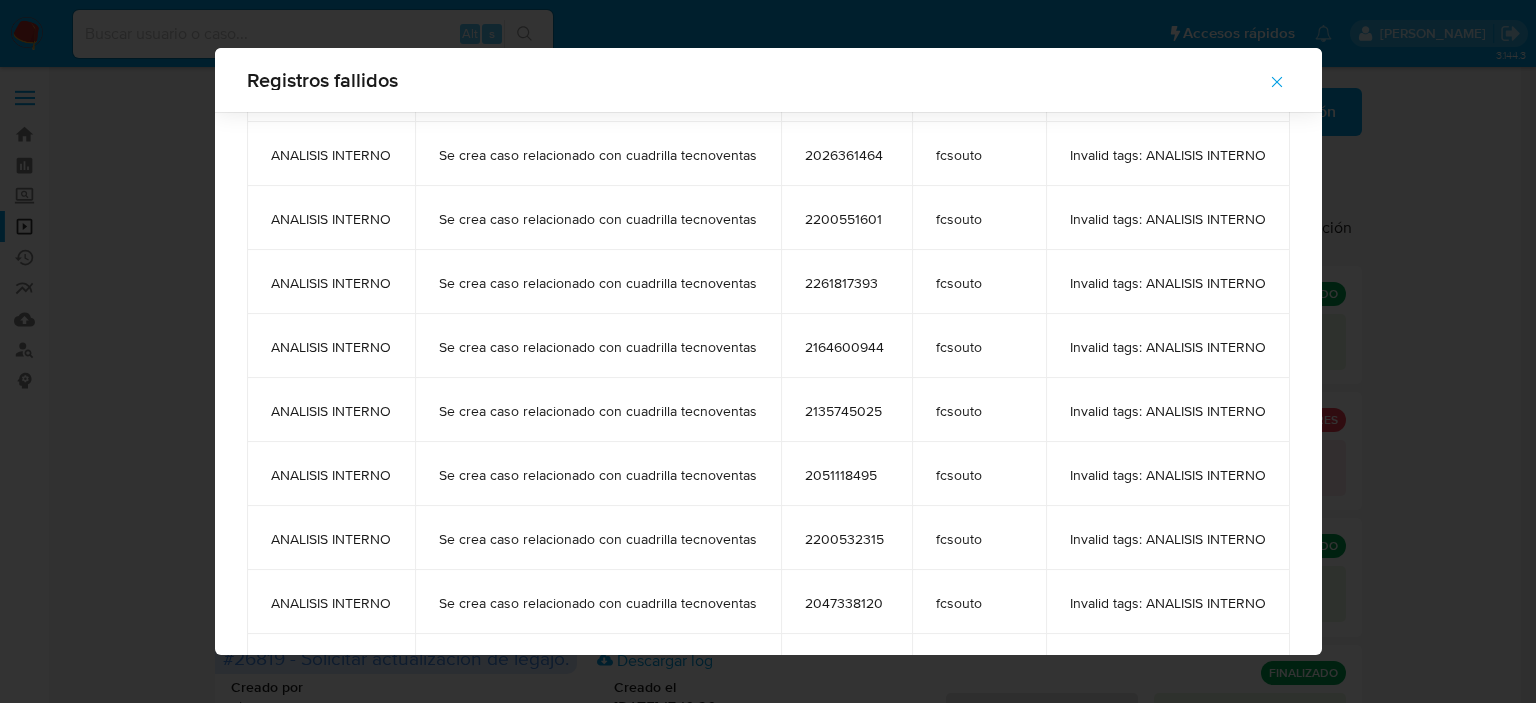 click on "Registros fallidos tags comment user_id case_owner message ANALISIS INTERNO Se crea caso relacionado con cuadrilla tecnoventas  2370549202 damrodriguez Invalid tags: ANALISIS INTERNO ANALISIS INTERNO Se crea caso relacionado con cuadrilla tecnoventas  2265492456 damrodriguez Invalid tags: ANALISIS INTERNO ANALISIS INTERNO Se crea caso relacionado con cuadrilla tecnoventas  2188272490 damrodriguez Invalid tags: ANALISIS INTERNO ANALISIS INTERNO Se crea caso relacionado con cuadrilla tecnoventas  2212637185 damrodriguez Invalid tags: ANALISIS INTERNO ANALISIS INTERNO Se crea caso relacionado con cuadrilla tecnoventas  2229373552 damrodriguez Invalid tags: ANALISIS INTERNO ANALISIS INTERNO Se crea caso relacionado con cuadrilla tecnoventas  2142107996 damrodriguez Invalid tags: ANALISIS INTERNO ANALISIS INTERNO Se crea caso relacionado con cuadrilla tecnoventas  2198107132 damrodriguez Invalid tags: ANALISIS INTERNO ANALISIS INTERNO Se crea caso relacionado con cuadrilla tecnoventas  2198083730 damrodriguez" at bounding box center (768, 351) 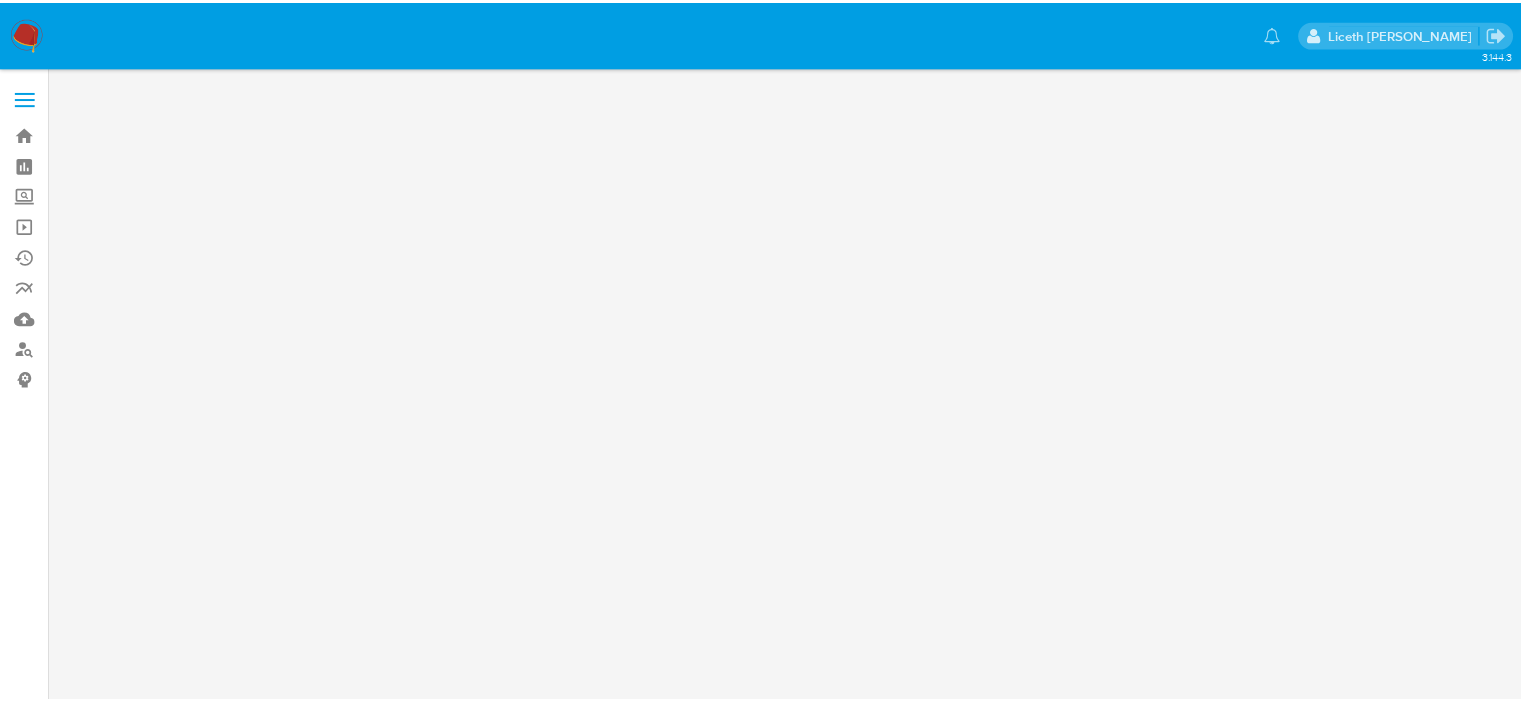 scroll, scrollTop: 0, scrollLeft: 0, axis: both 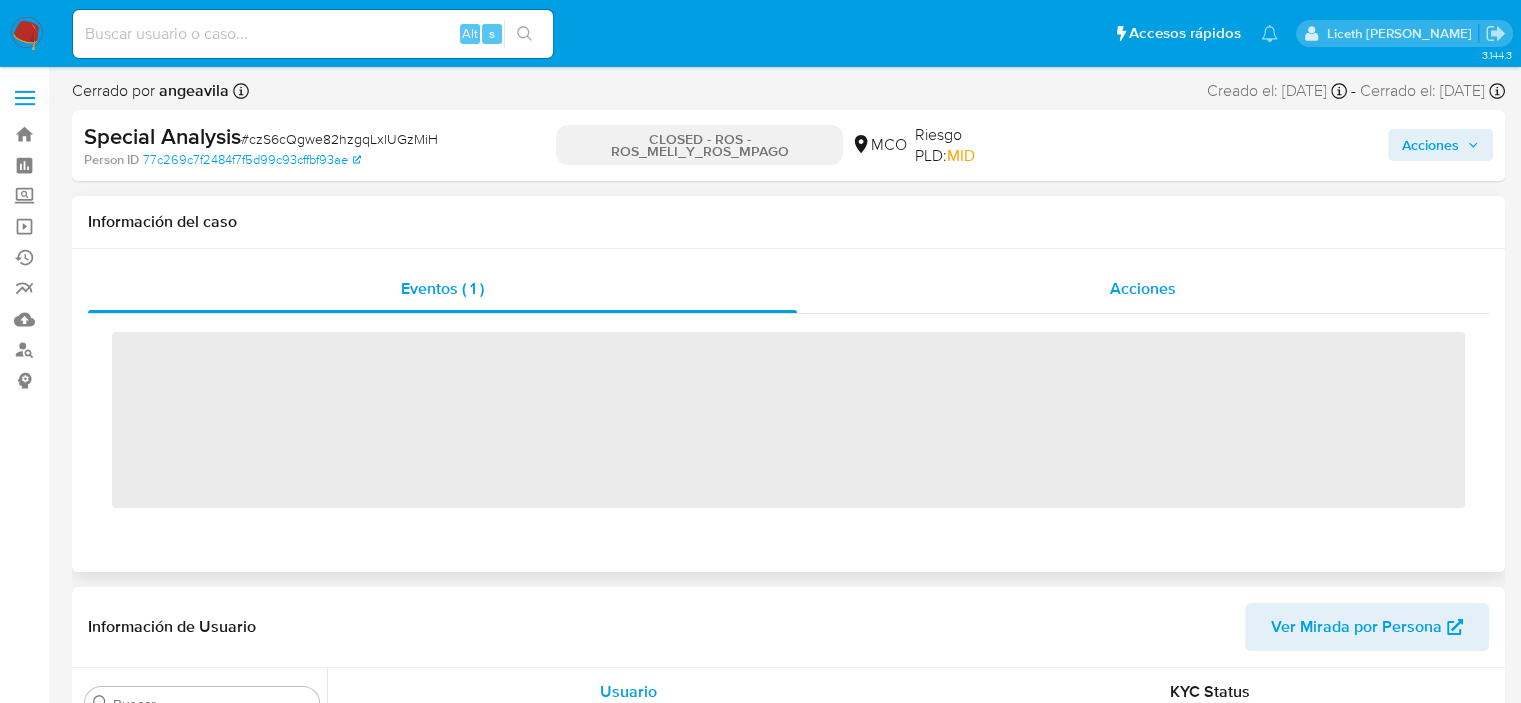 click on "Acciones" at bounding box center [1143, 289] 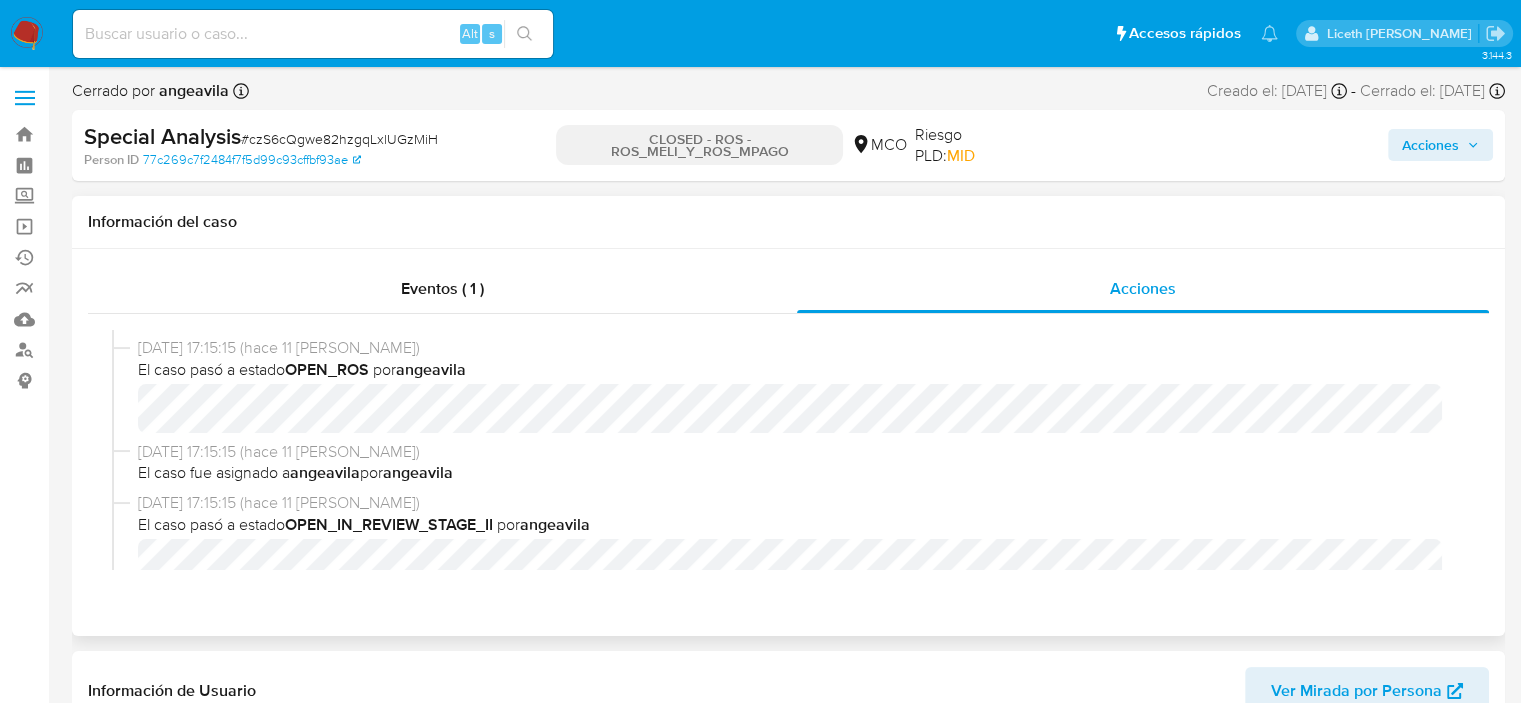 select on "10" 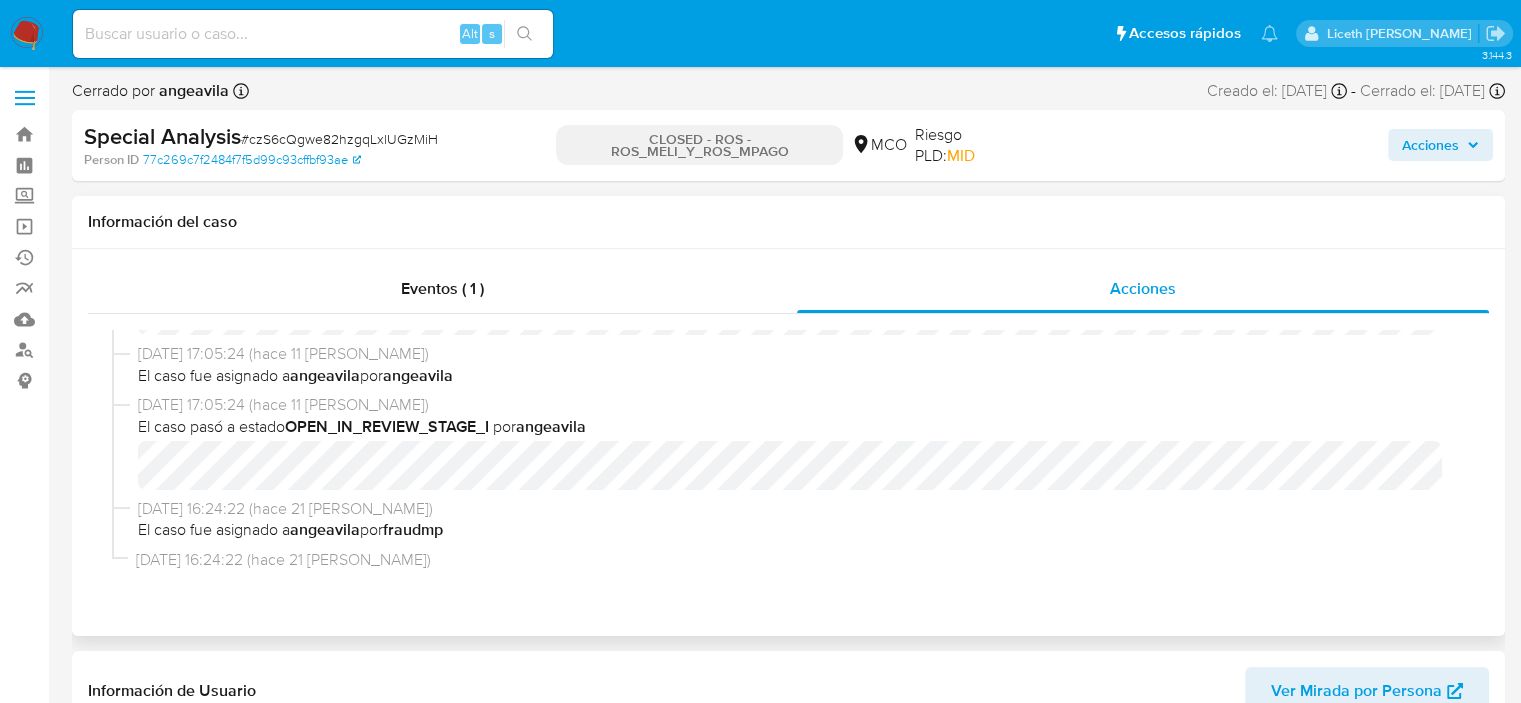scroll, scrollTop: 896, scrollLeft: 0, axis: vertical 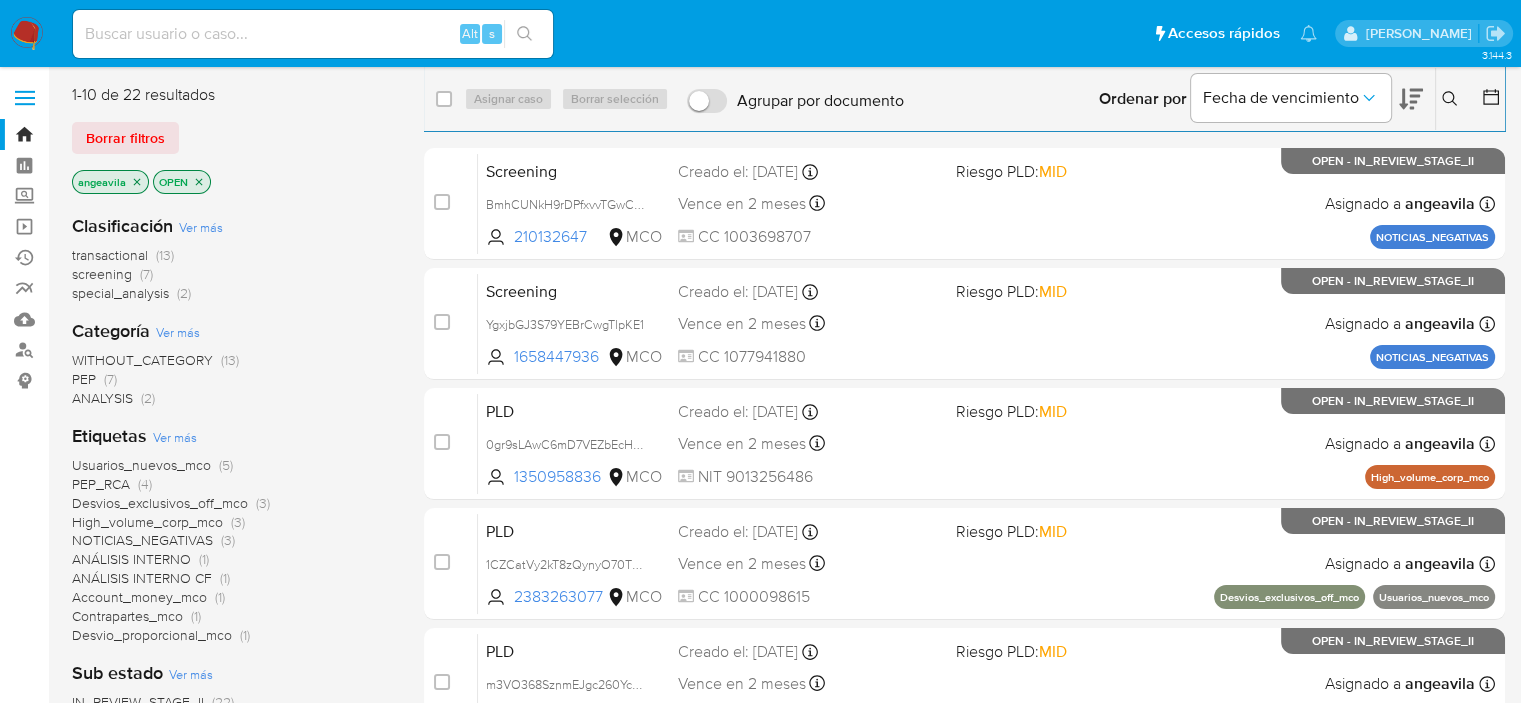 click 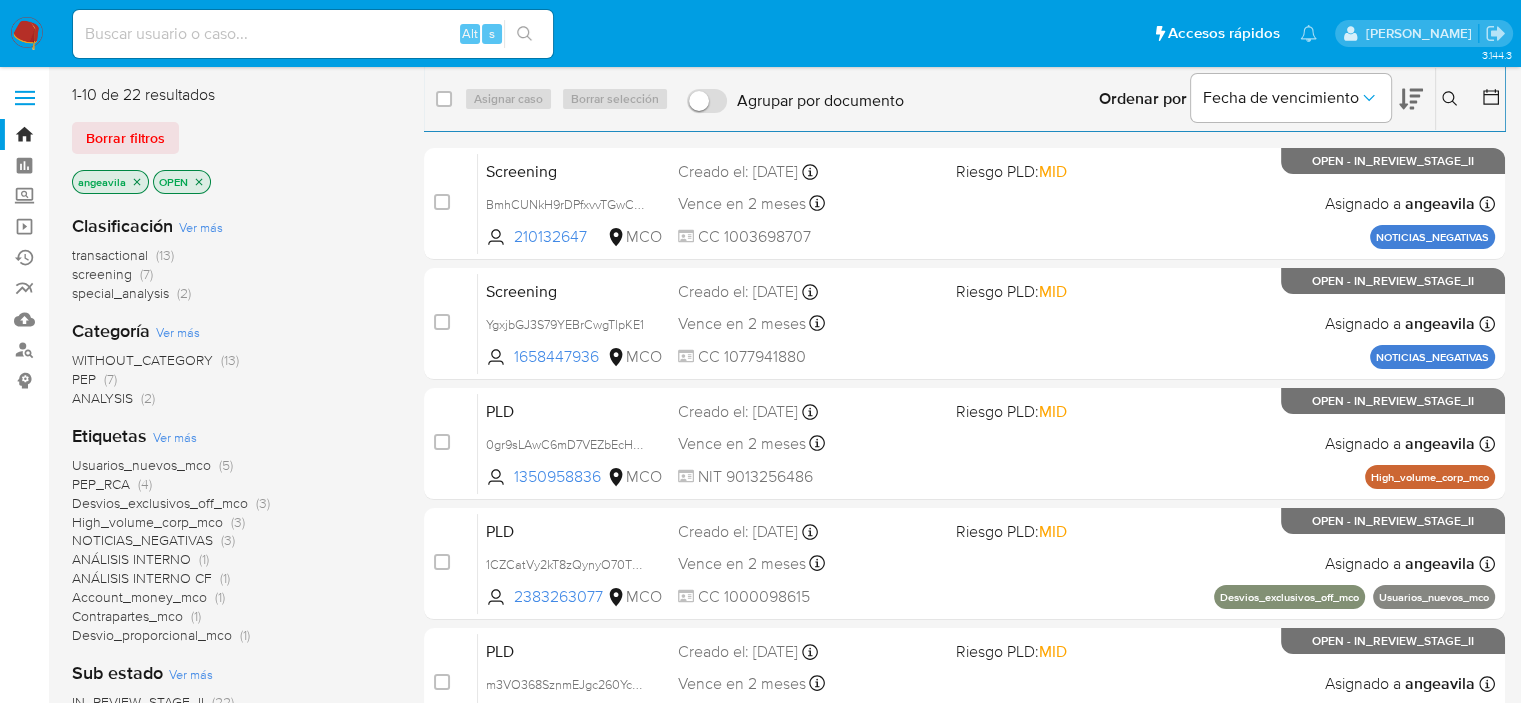 click 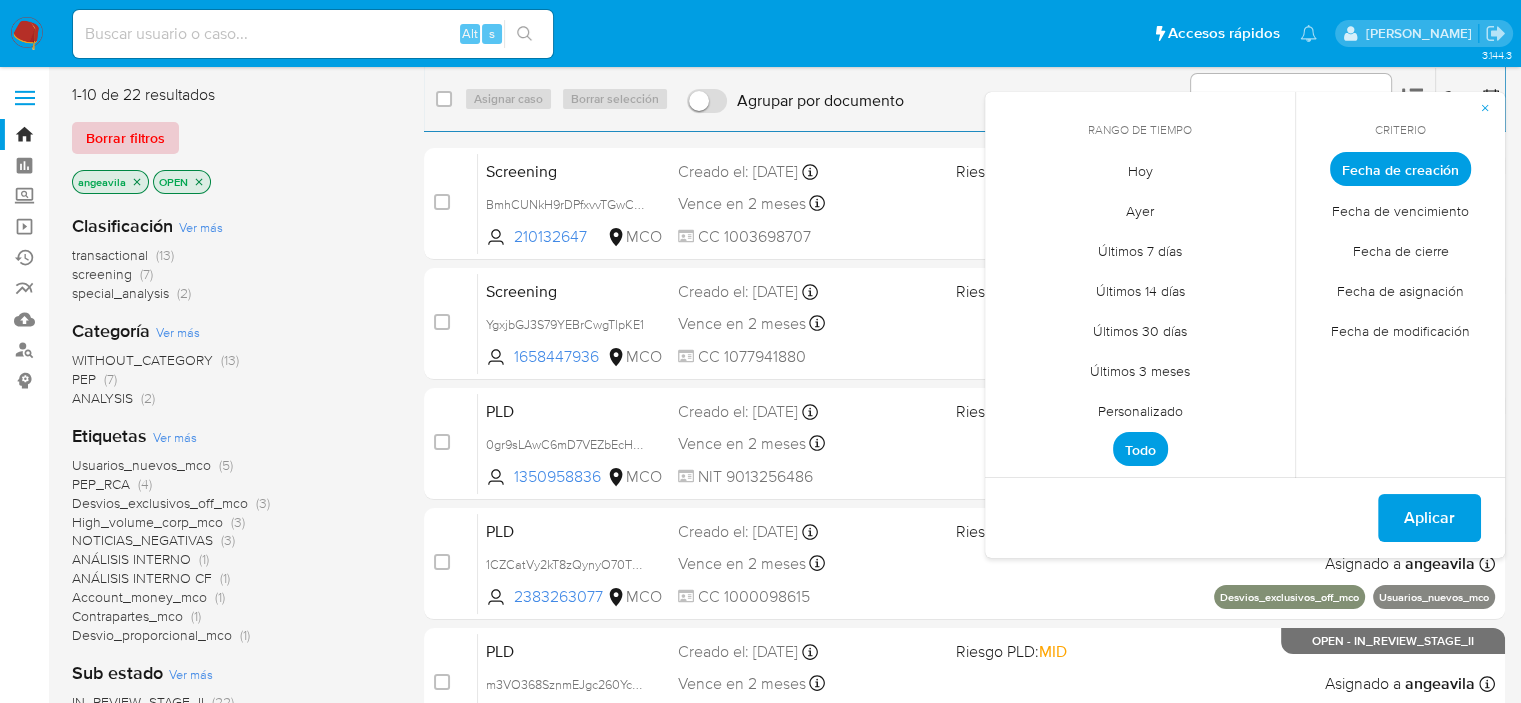 click on "Borrar filtros" at bounding box center [125, 138] 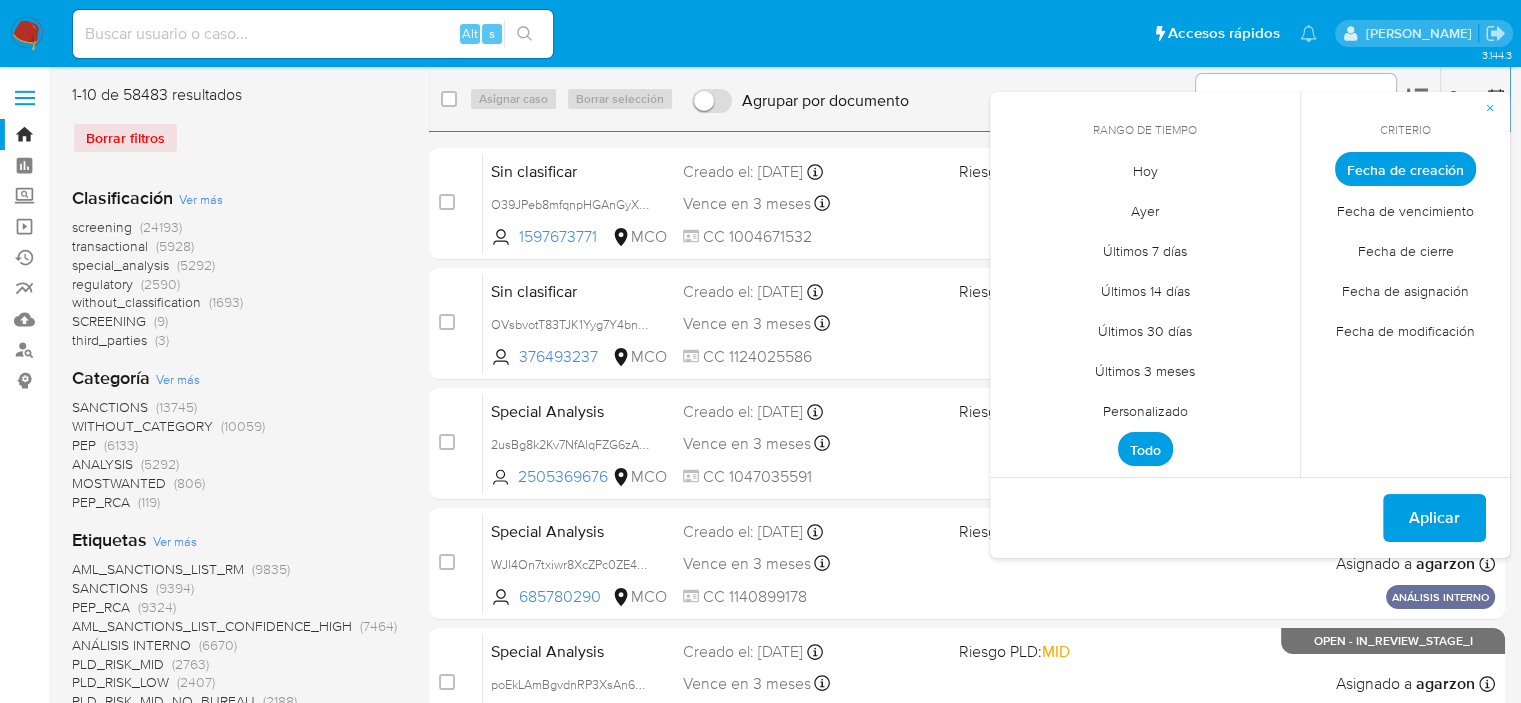 click on "Fecha de cierre" at bounding box center [1406, 250] 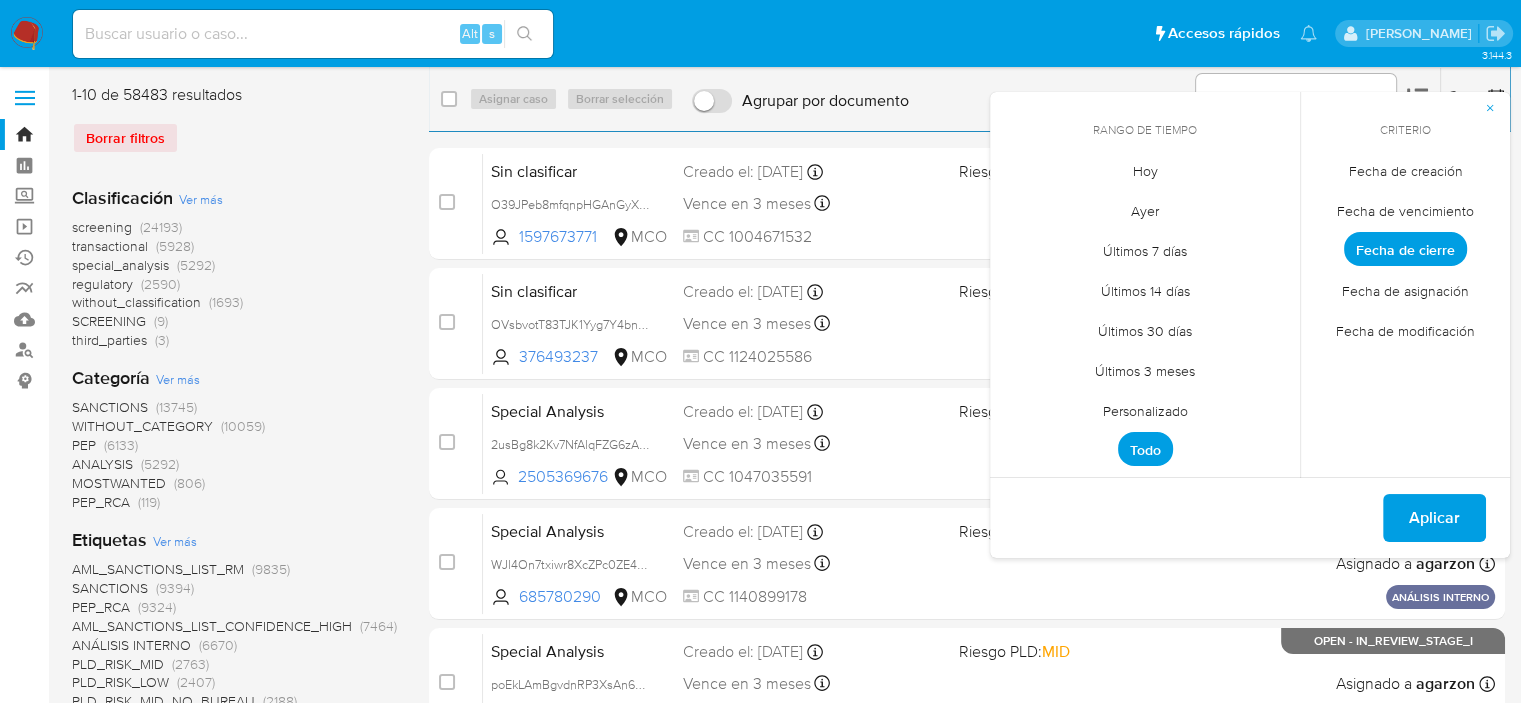 click on "Personalizado" at bounding box center (1145, 410) 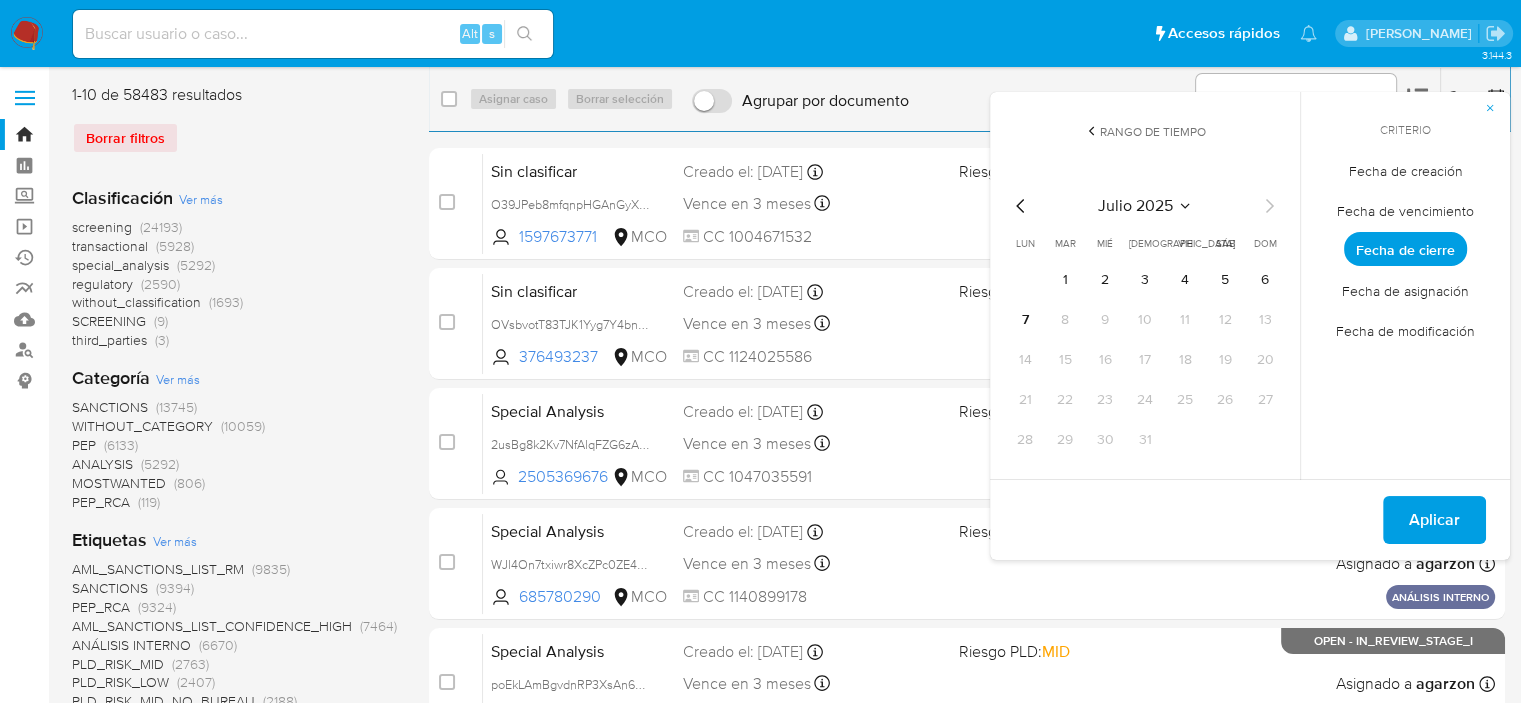 click 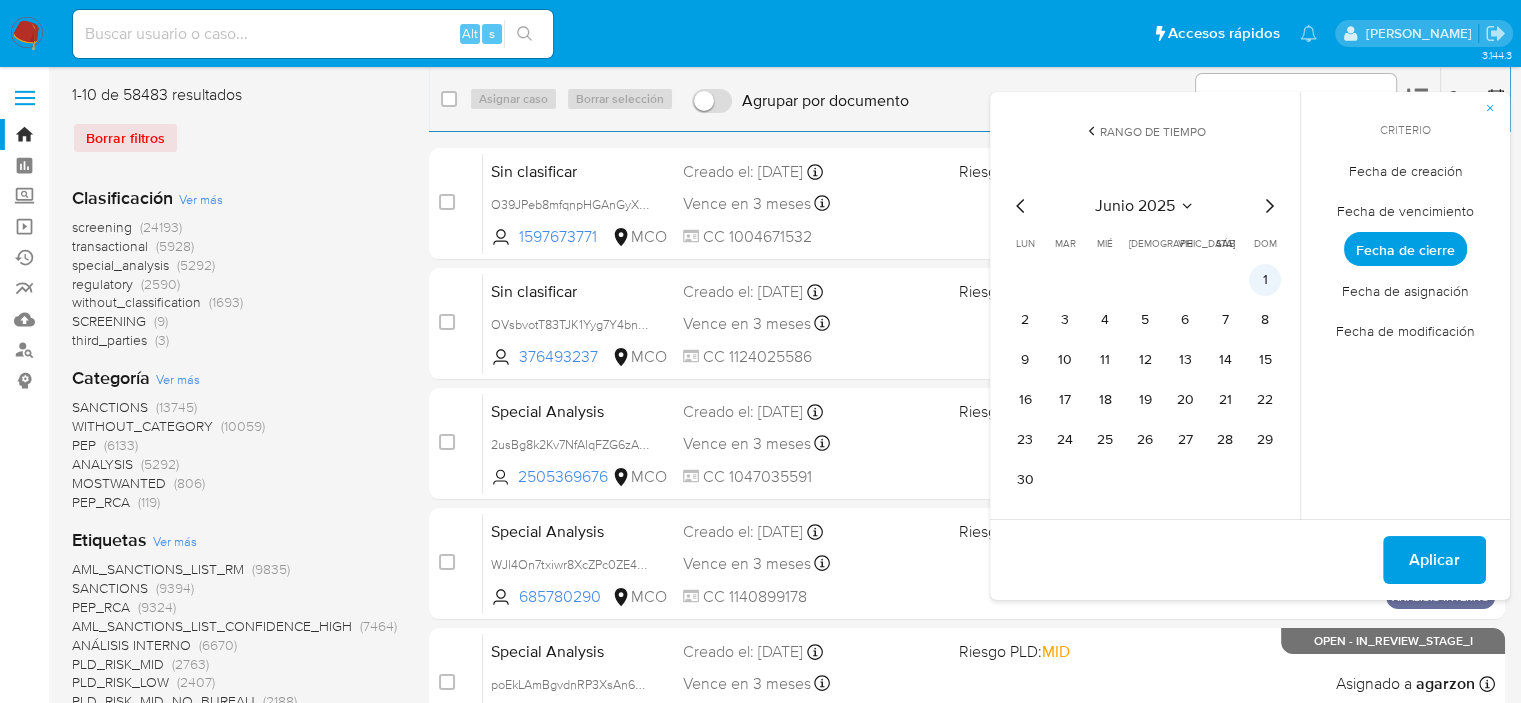 click on "1" at bounding box center [1265, 280] 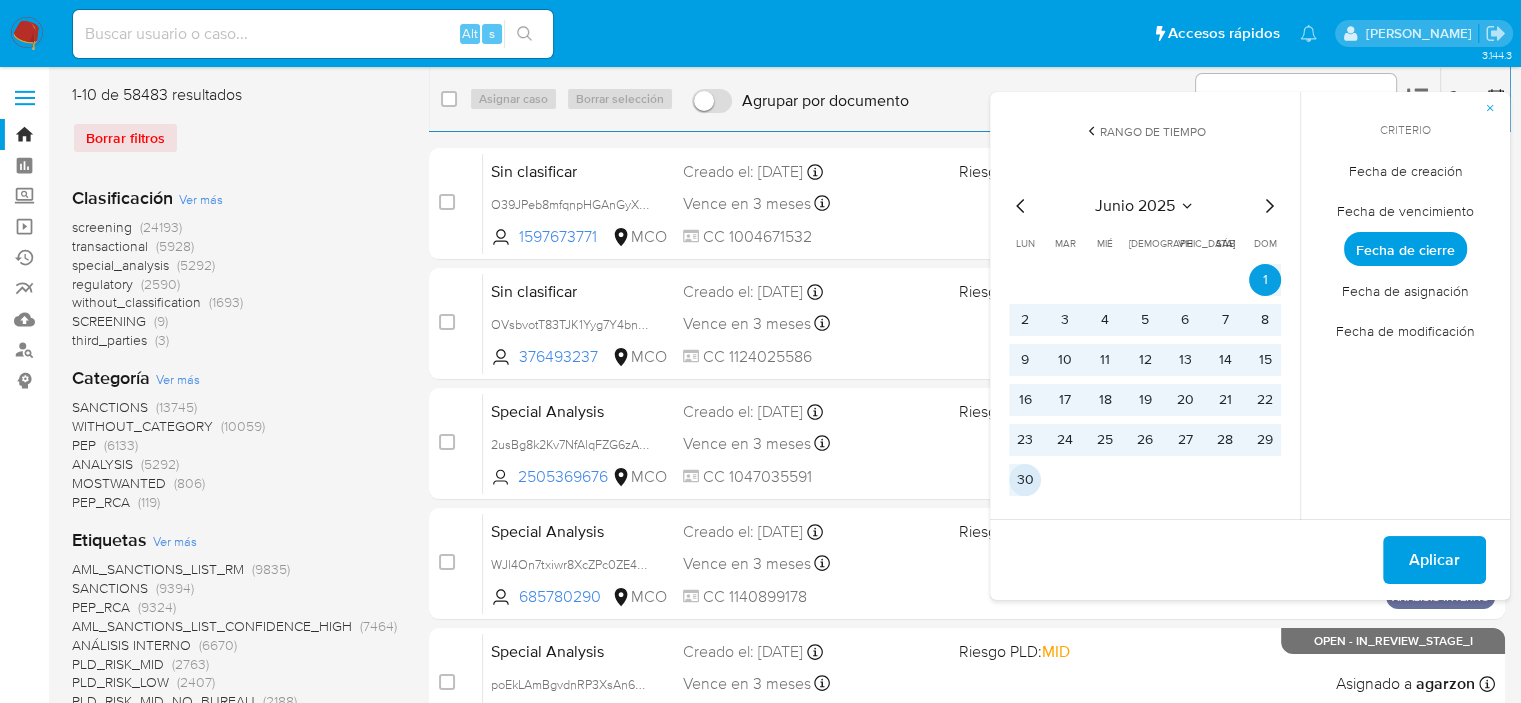 click on "30" at bounding box center [1025, 480] 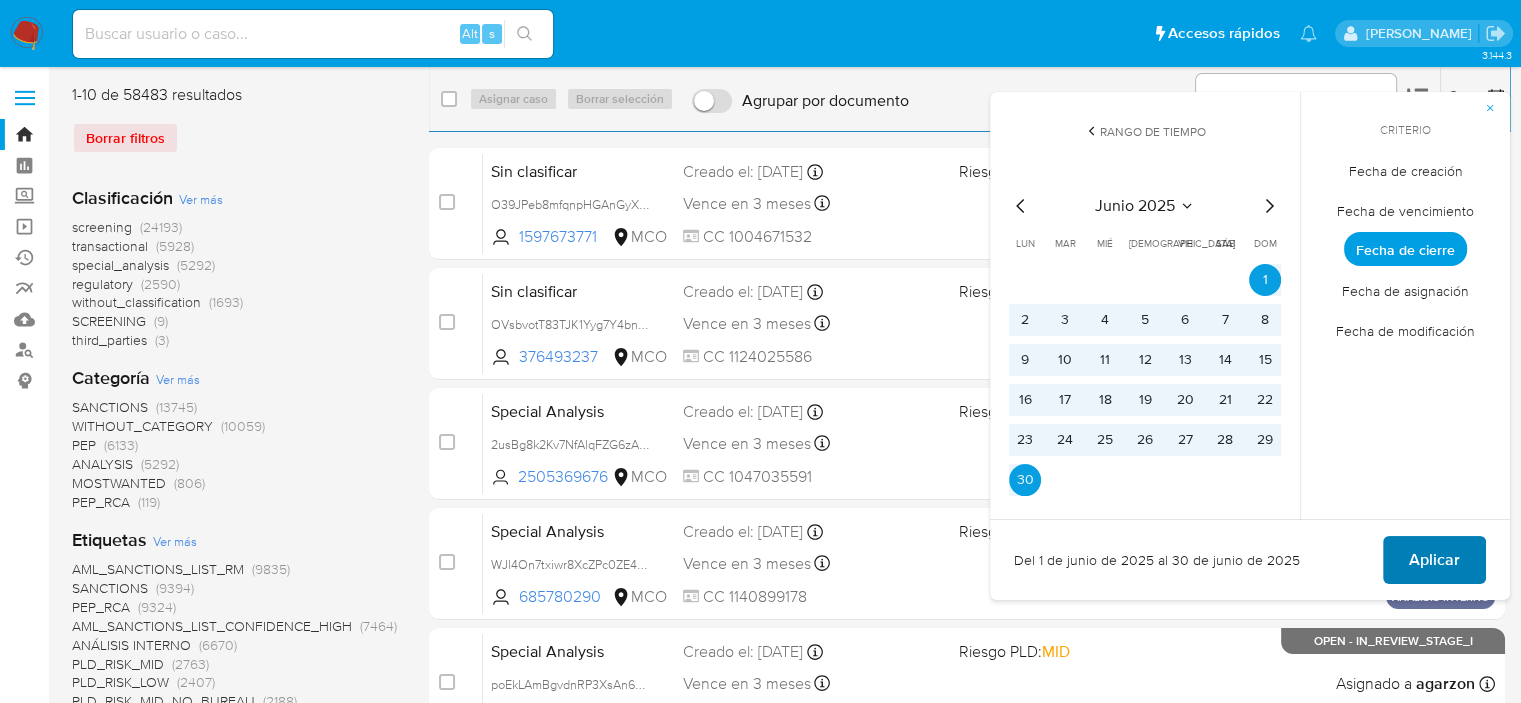 click on "Aplicar" at bounding box center (1434, 560) 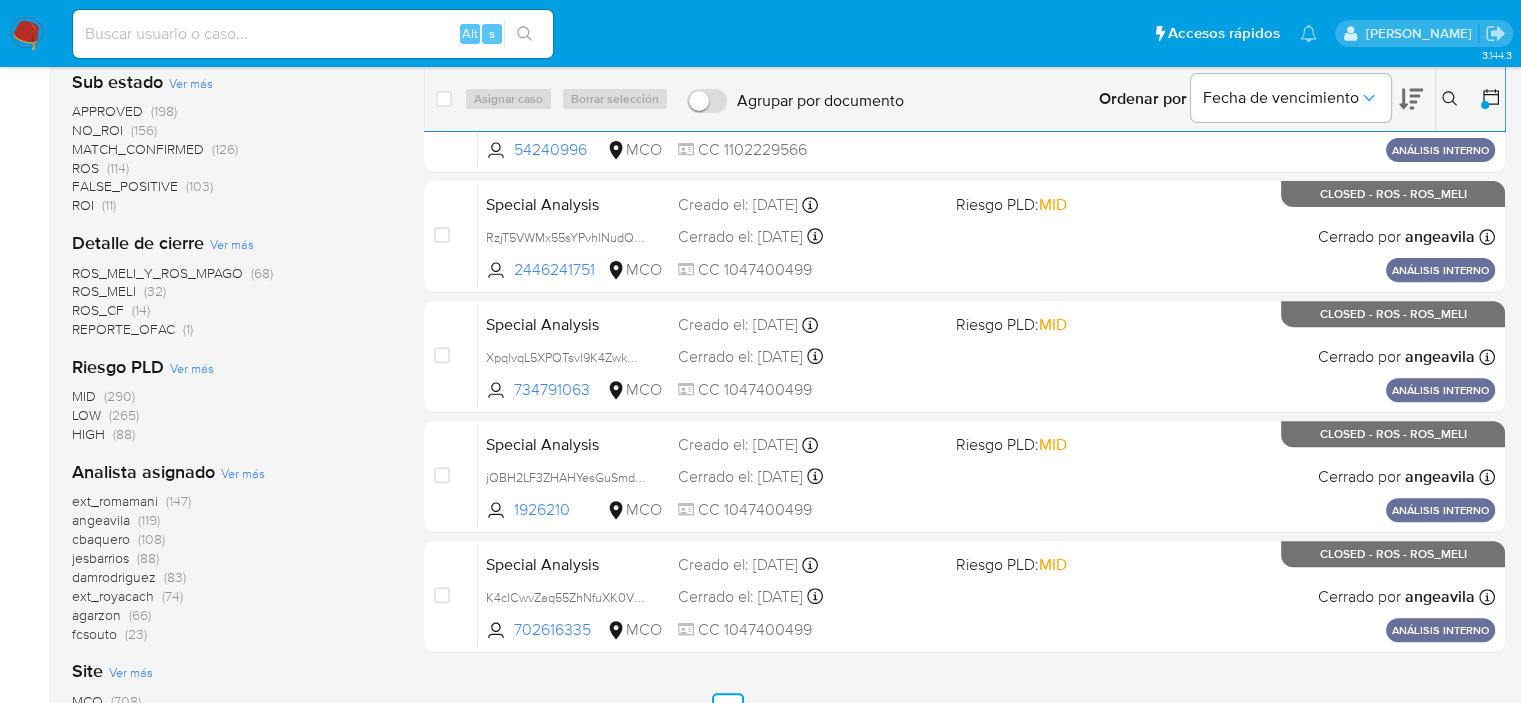 scroll, scrollTop: 804, scrollLeft: 0, axis: vertical 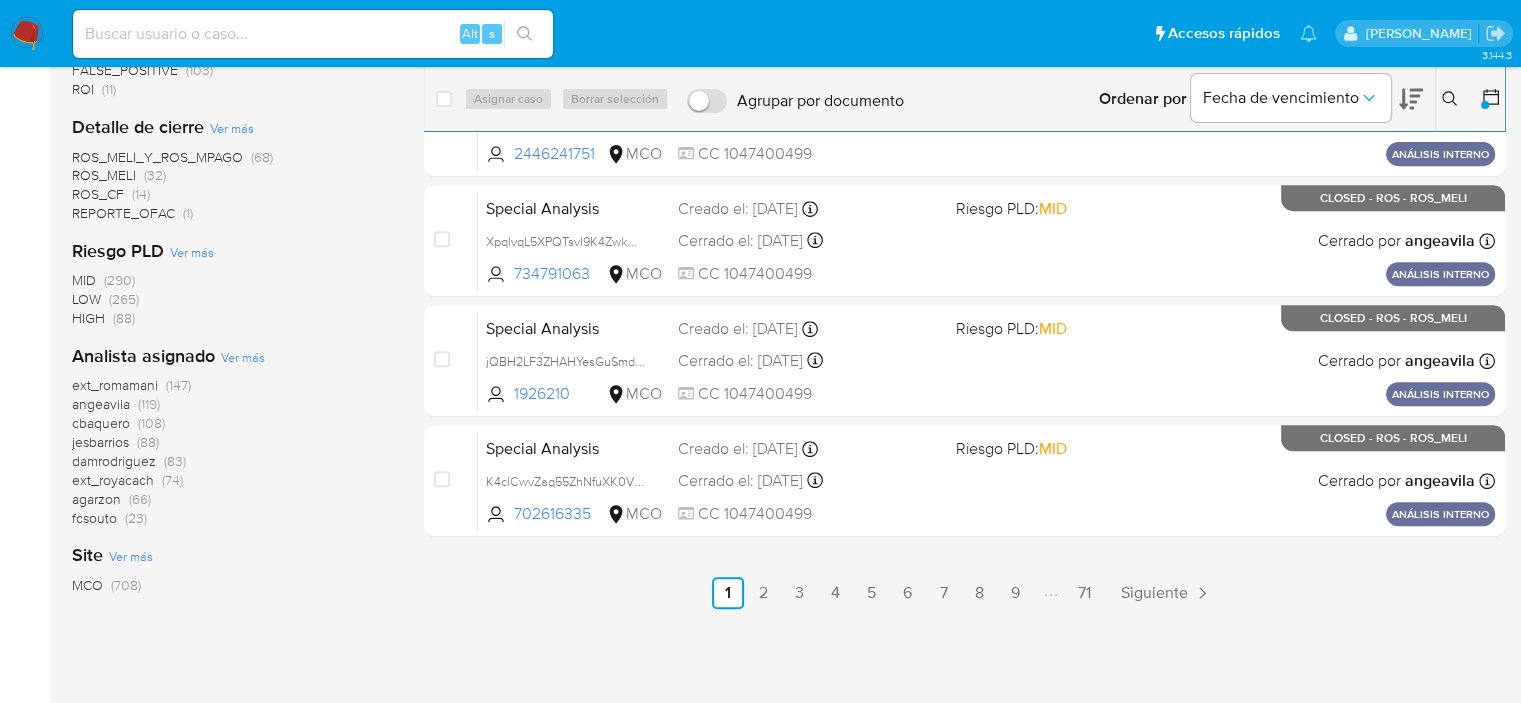click on "fcsouto" at bounding box center [94, 518] 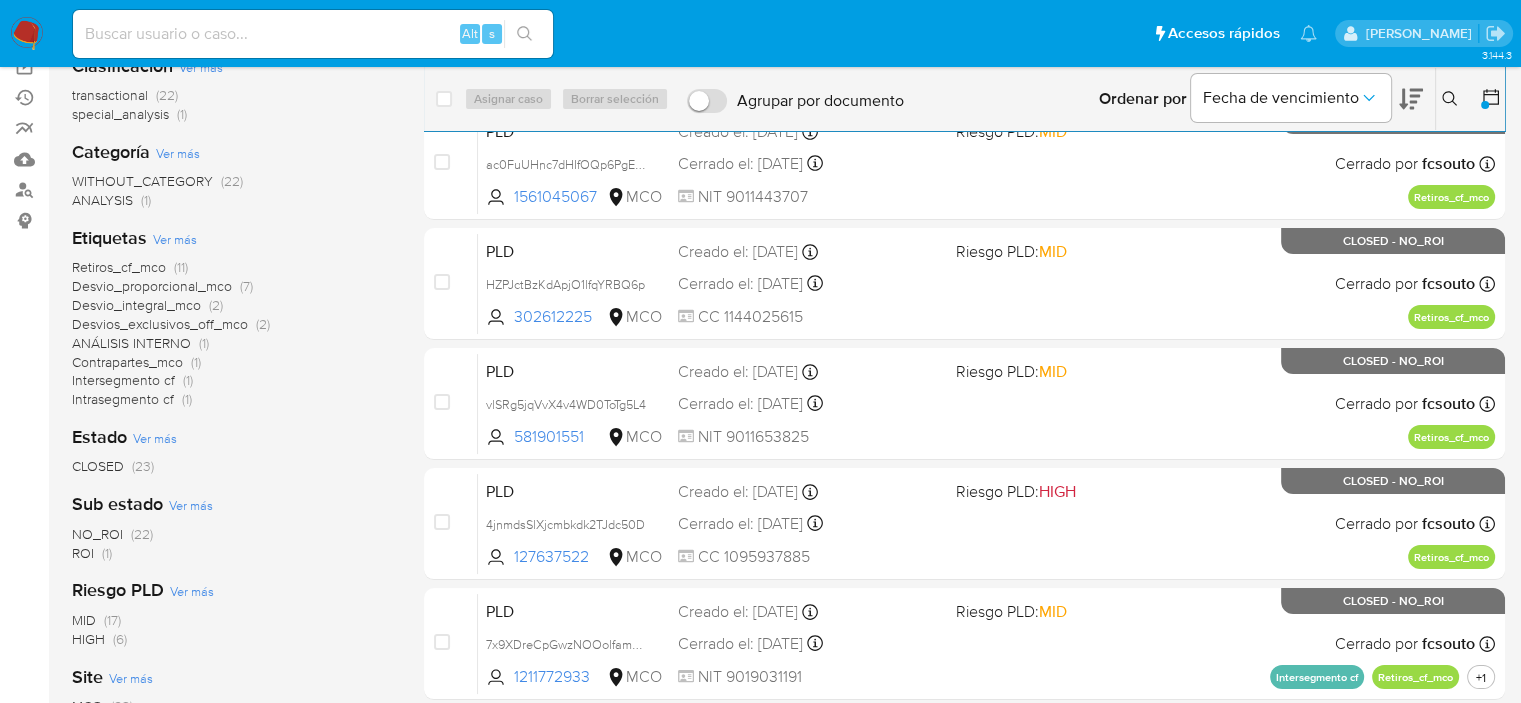 scroll, scrollTop: 0, scrollLeft: 0, axis: both 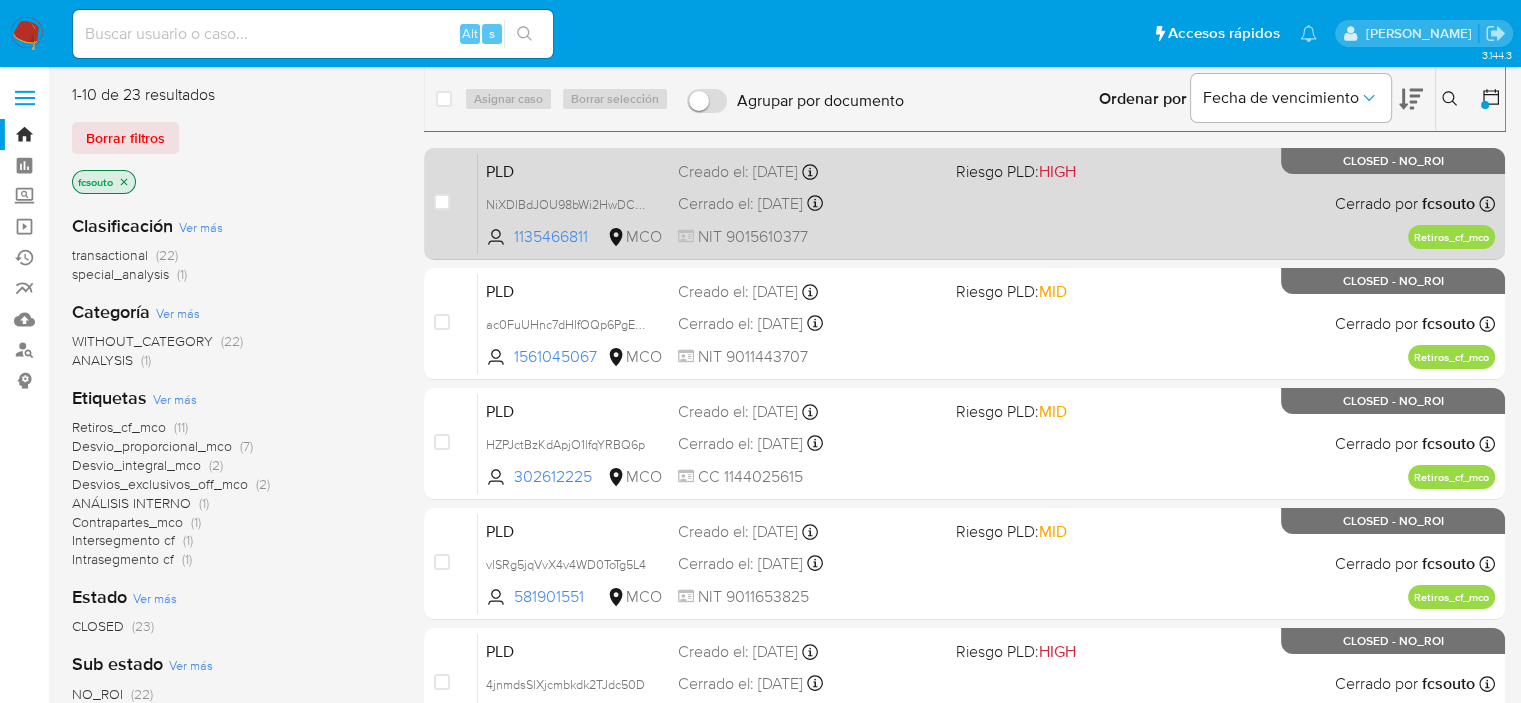 click on "PLD NiXDlBdJOU98bWi2HwDCdVHz 1135466811 MCO Riesgo PLD:  HIGH Creado el: 12/06/2025   Creado el: 12/06/2025 05:07:29 Cerrado el: 30/06/2025   Cerrado el: 30/06/2025 16:52:38 NIT   9015610377 Cerrado por   fcsouto   Asignado el: 30/06/2025 14:42:43 Retiros_cf_mco CLOSED - NO_ROI" at bounding box center [986, 203] 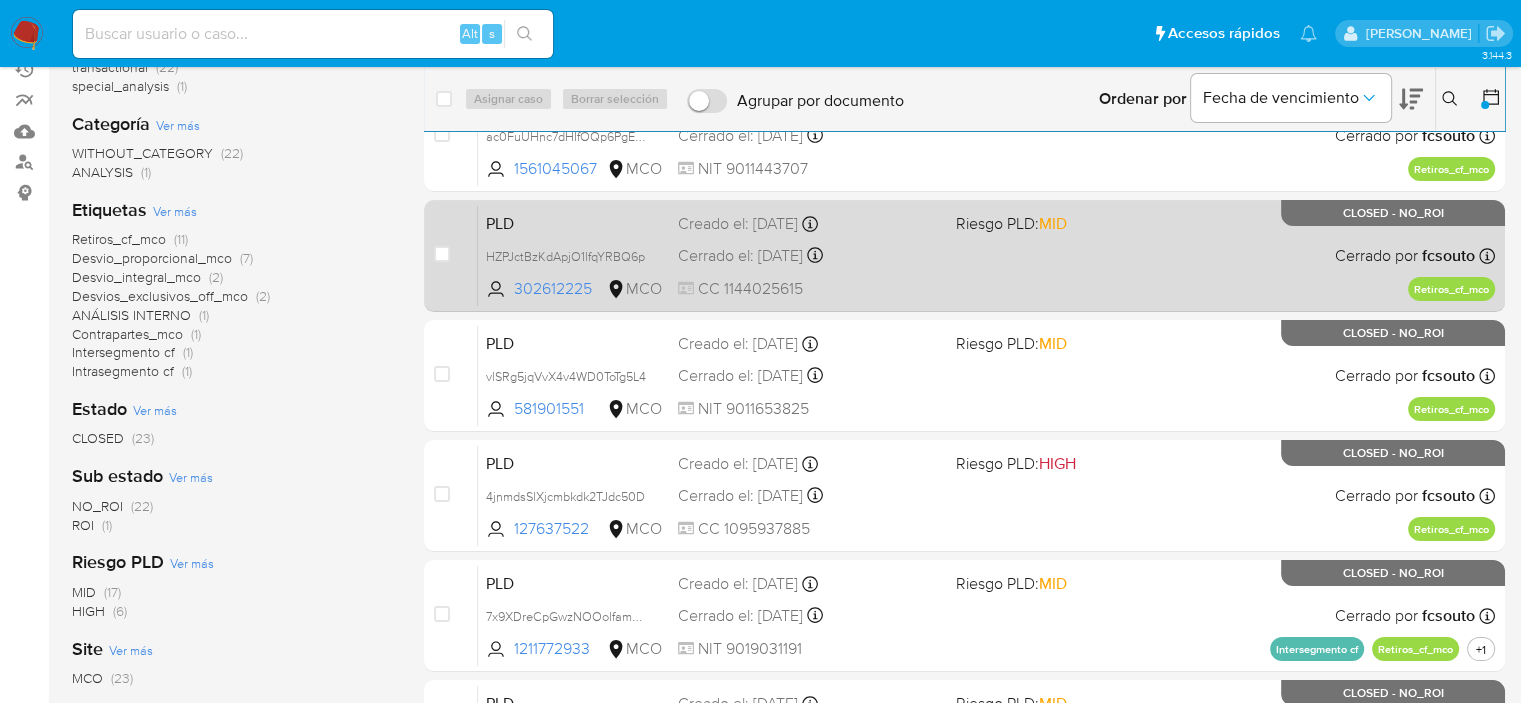 scroll, scrollTop: 198, scrollLeft: 0, axis: vertical 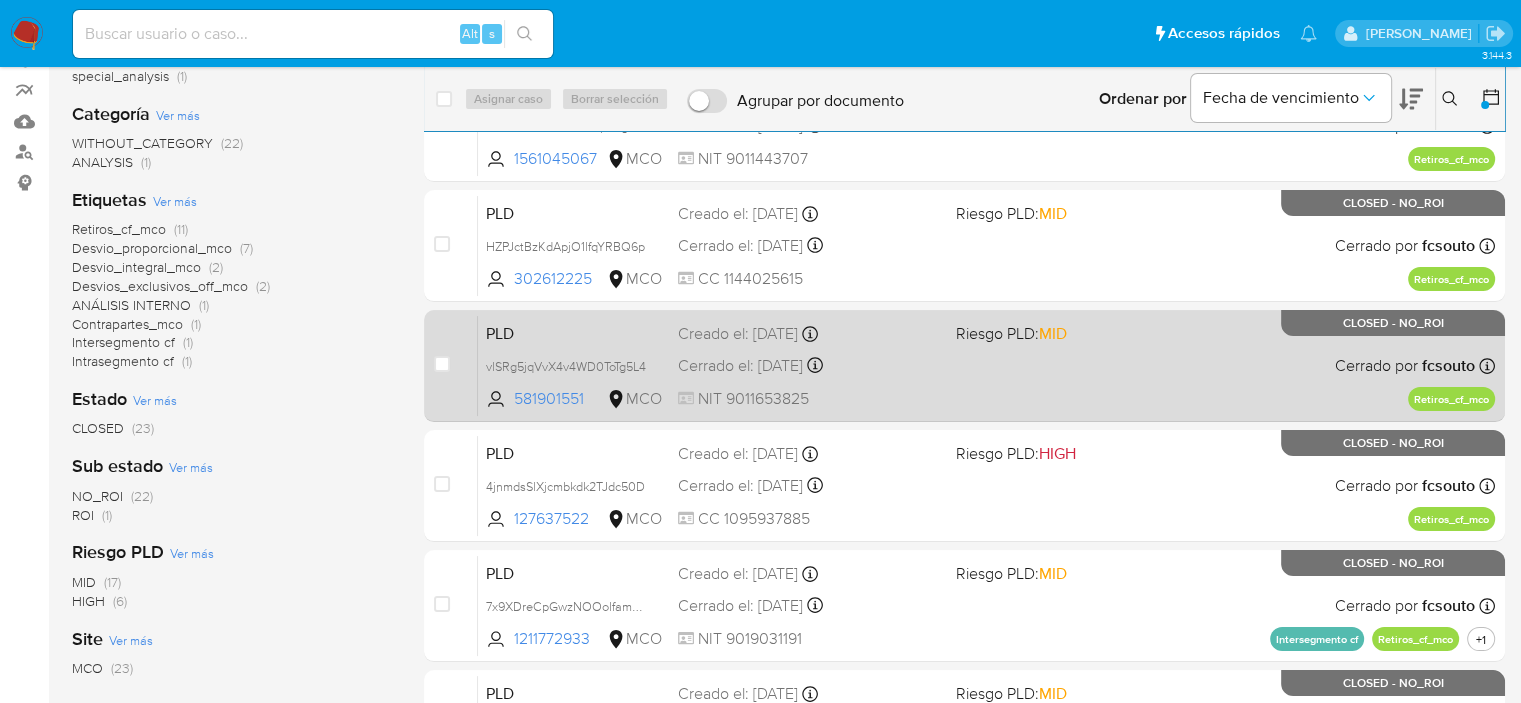 click on "PLD vlSRg5jqVvX4v4WD0ToTg5L4 581901551 MCO Riesgo PLD:  MID Creado el: 12/06/2025   Creado el: 12/06/2025 05:06:05 Cerrado el: 27/06/2025   Cerrado el: 27/06/2025 15:45:27 NIT   9011653825 Cerrado por   fcsouto   Asignado el: 27/06/2025 15:10:00 Retiros_cf_mco CLOSED - NO_ROI" at bounding box center (986, 365) 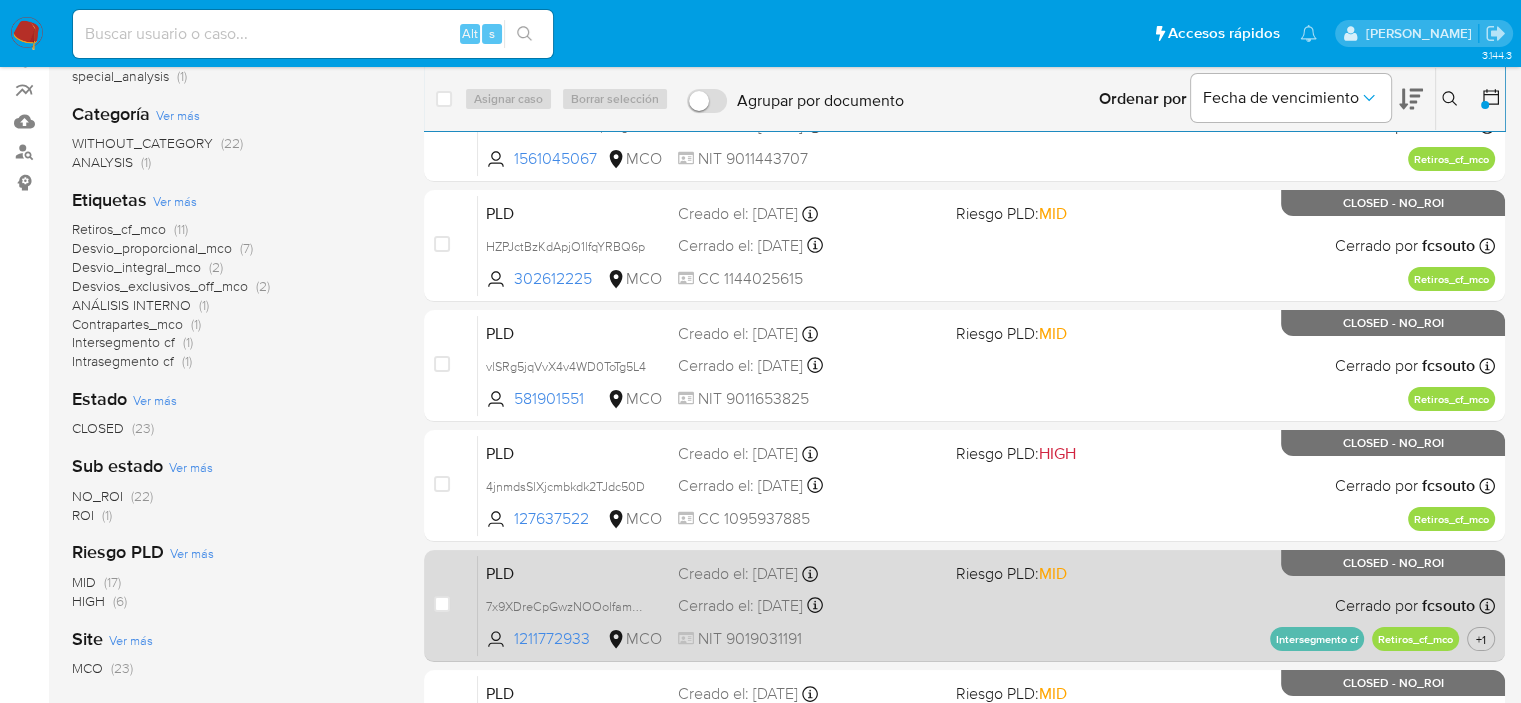 click on "PLD 7x9XDreCpGwzNOOolfamZCWs 1211772933 MCO Riesgo PLD:  MID Creado el: 12/06/2025   Creado el: 12/06/2025 05:05:33 Cerrado el: 30/06/2025   Cerrado el: 30/06/2025 14:29:28 NIT   9019031191 Cerrado por   fcsouto   Asignado el: 30/06/2025 09:25:22 Intersegmento cf Retiros_cf_mco +1 CLOSED - NO_ROI" at bounding box center [986, 605] 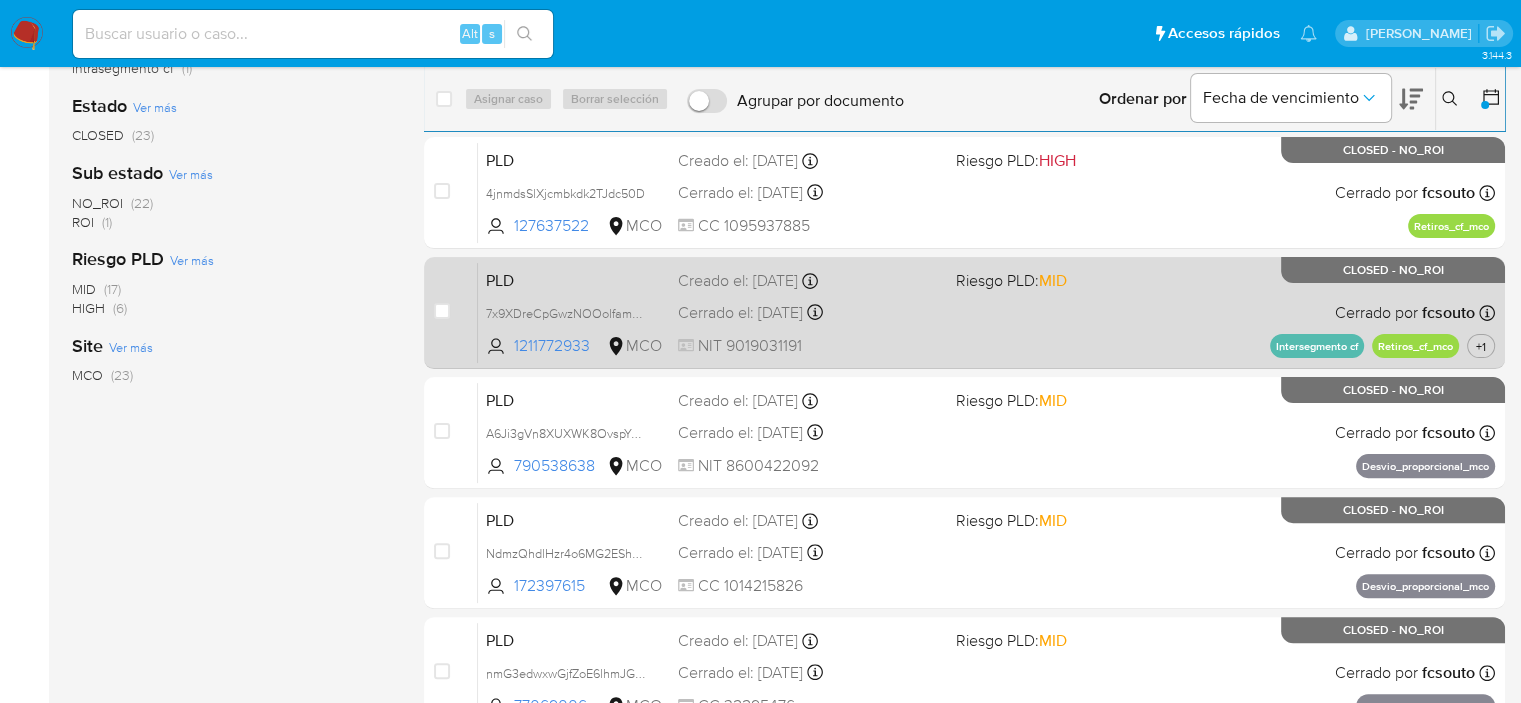 scroll, scrollTop: 721, scrollLeft: 0, axis: vertical 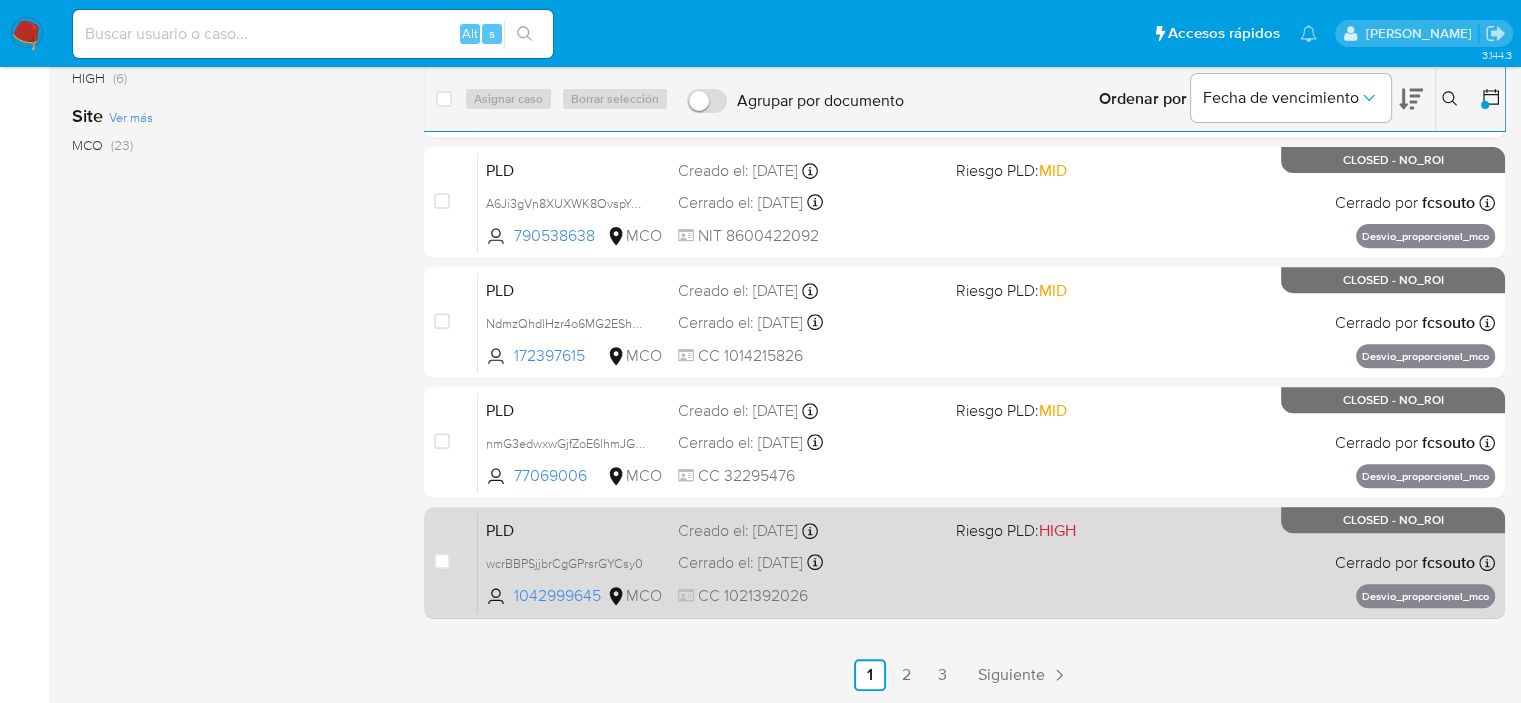 click on "PLD wcrBBPSjjbrCgGPrsrGYCsy0 1042999645 MCO Riesgo PLD:  HIGH Creado el: 12/05/2025   Creado el: 12/05/2025 05:05:29 Cerrado el: 04/06/2025   Cerrado el: 04/06/2025 13:34:49 CC   1021392026 Cerrado por   fcsouto   Asignado el: 02/06/2025 11:43:40 Desvio_proporcional_mco CLOSED - NO_ROI" at bounding box center (986, 562) 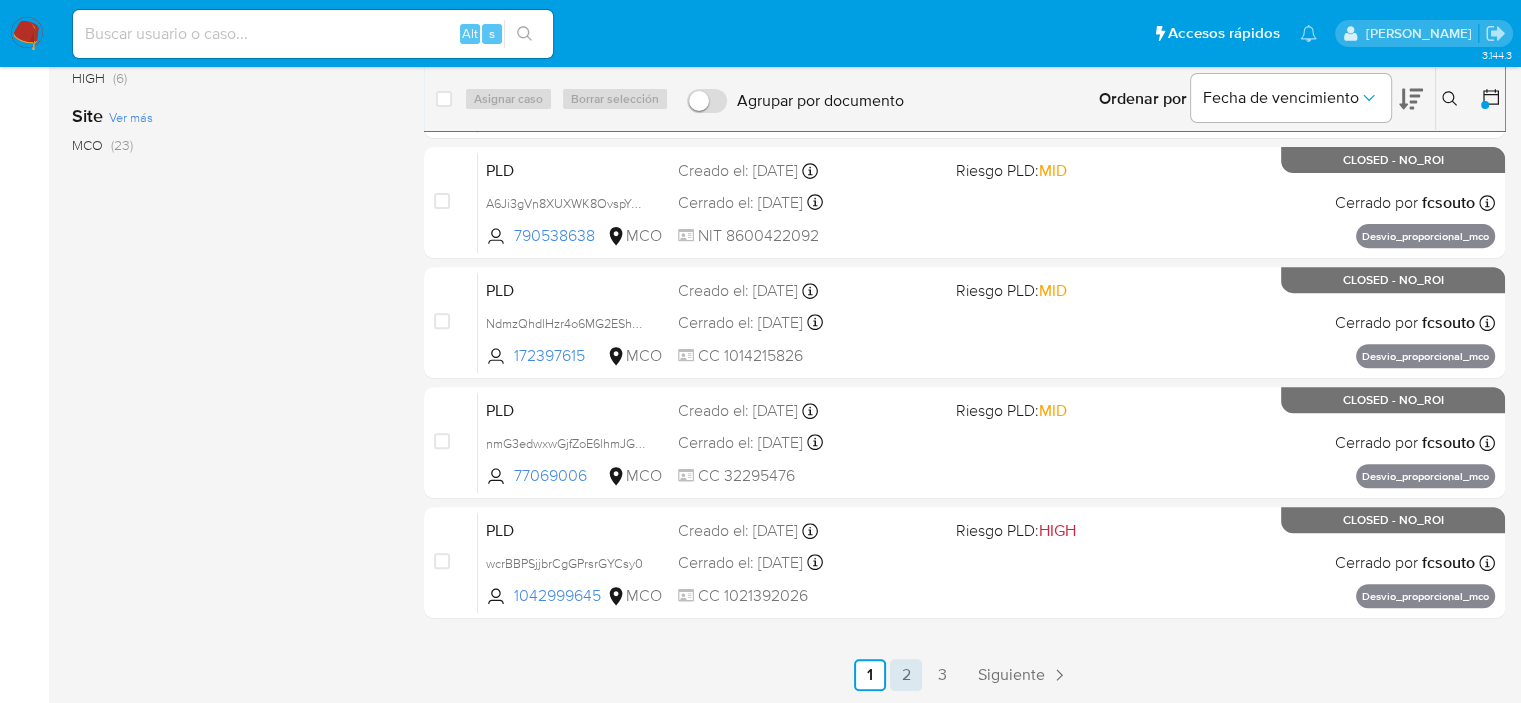 click on "2" at bounding box center [906, 675] 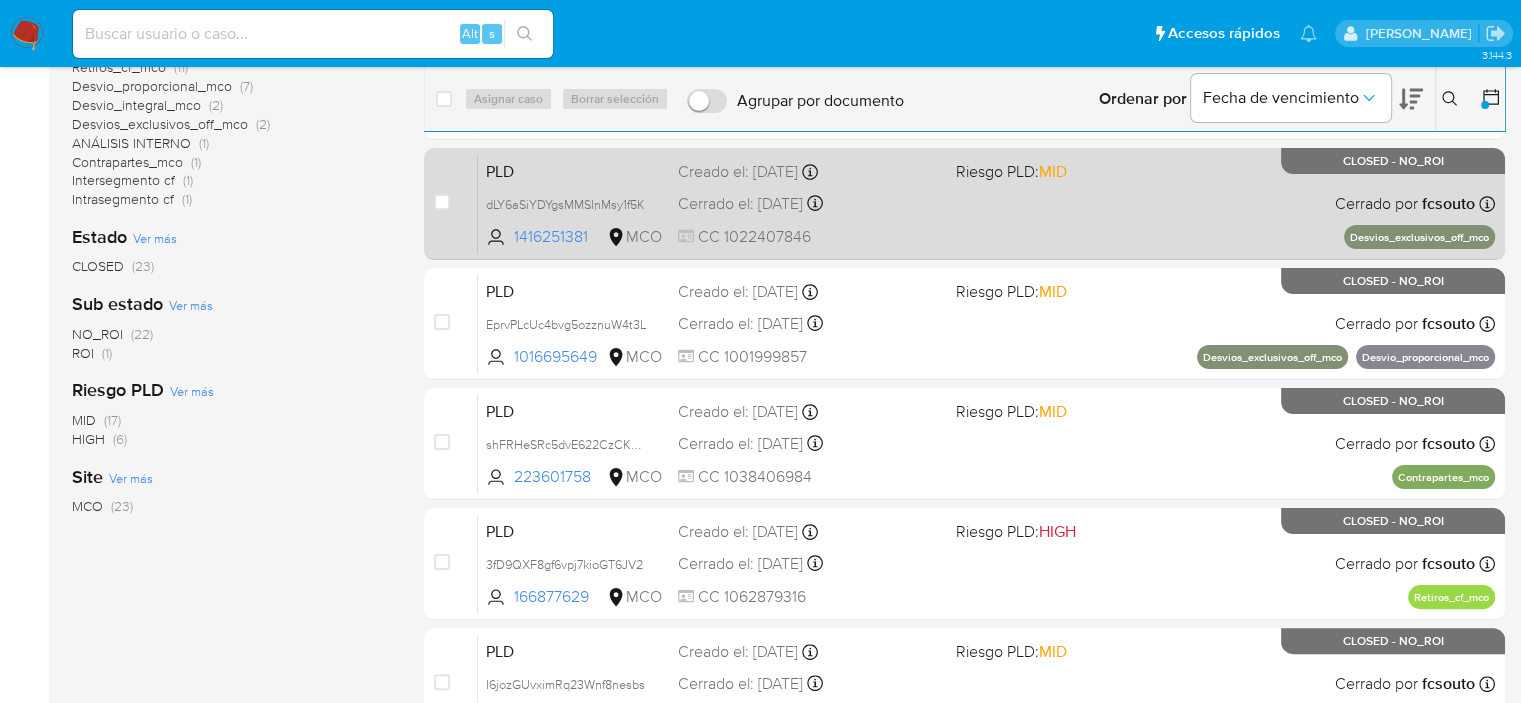 scroll, scrollTop: 330, scrollLeft: 0, axis: vertical 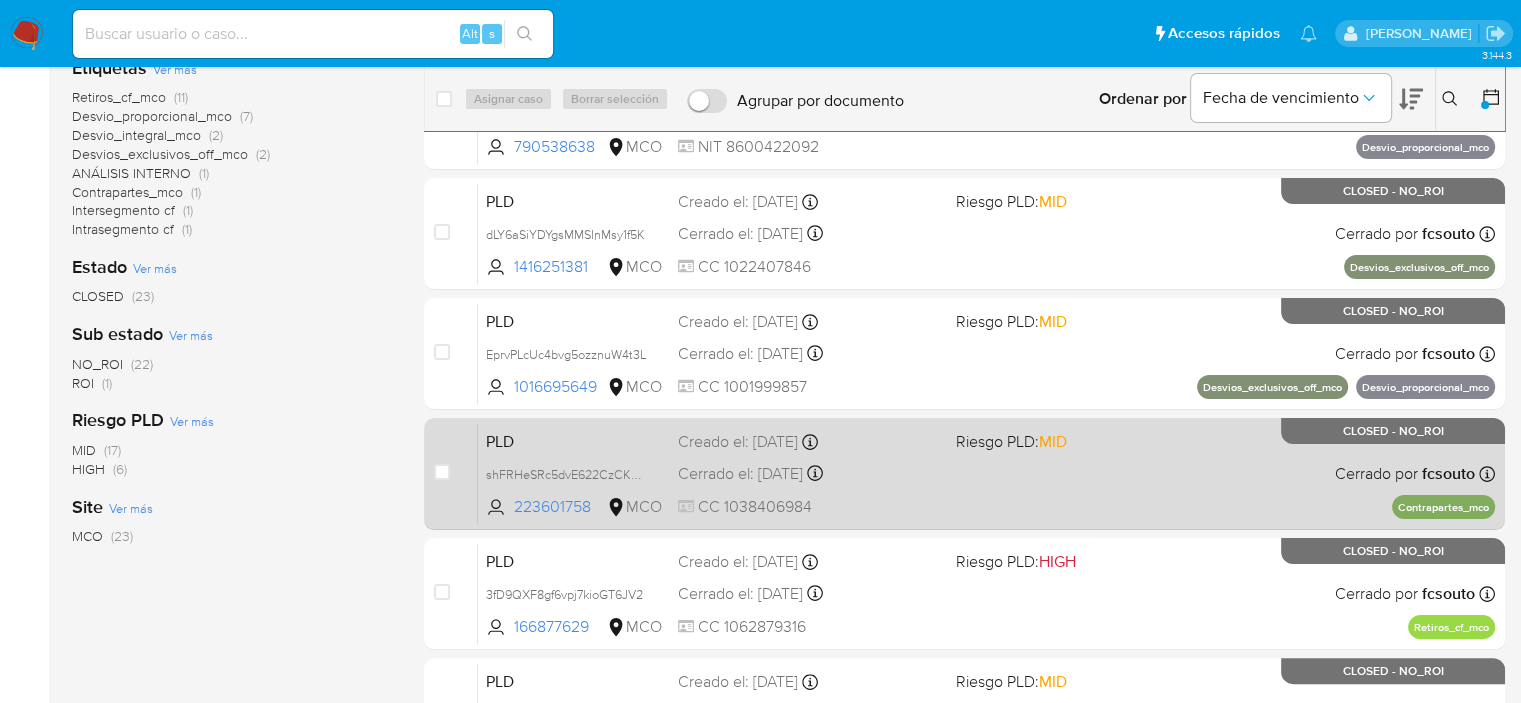 click on "PLD shFRHeSRc5dvE622CzCKdDfK 223601758 MCO Riesgo PLD:  MID Creado el: 12/05/2025   Creado el: 12/05/2025 05:04:23 Cerrado el: 04/06/2025   Cerrado el: 04/06/2025 14:30:54 CC   1038406984 Cerrado por   fcsouto   Asignado el: 30/05/2025 08:05:34 Contrapartes_mco CLOSED - NO_ROI" at bounding box center [986, 473] 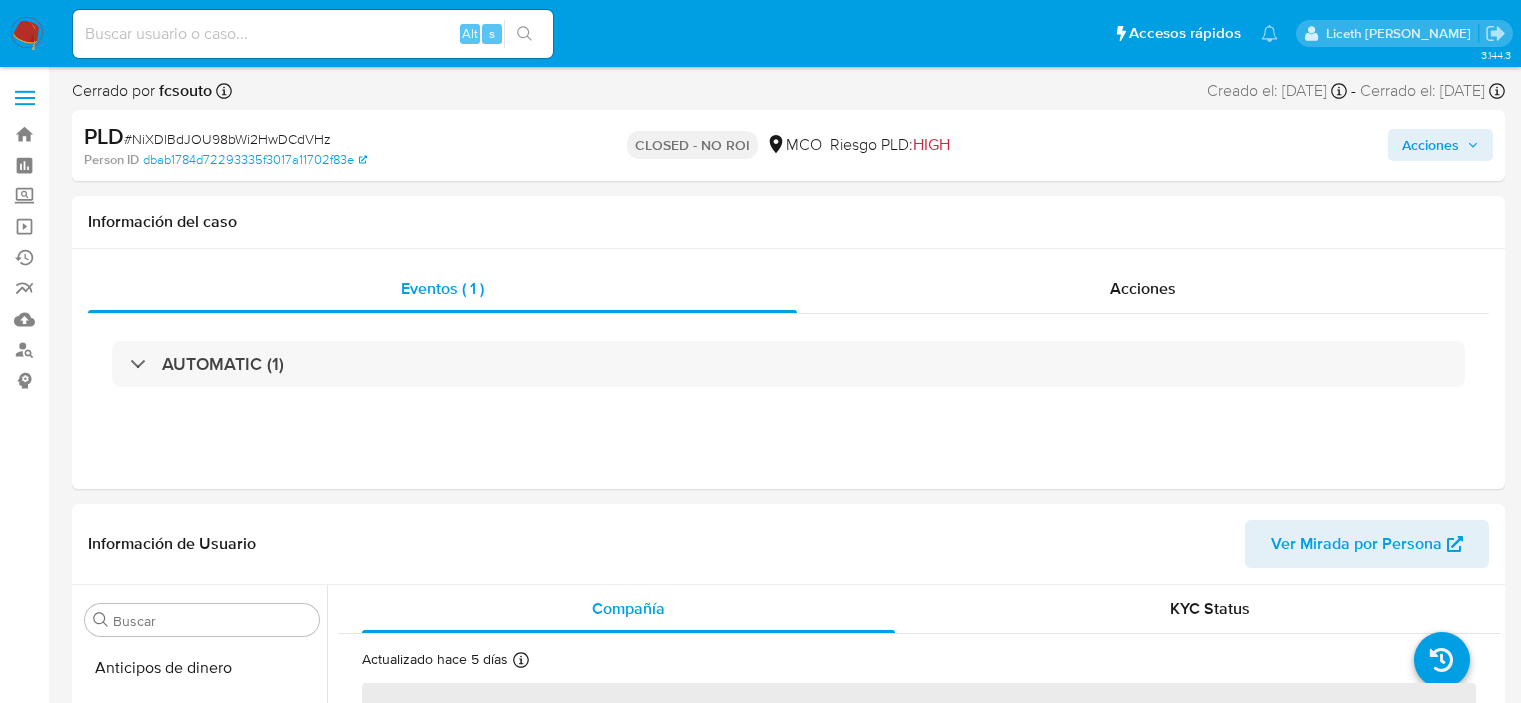select on "10" 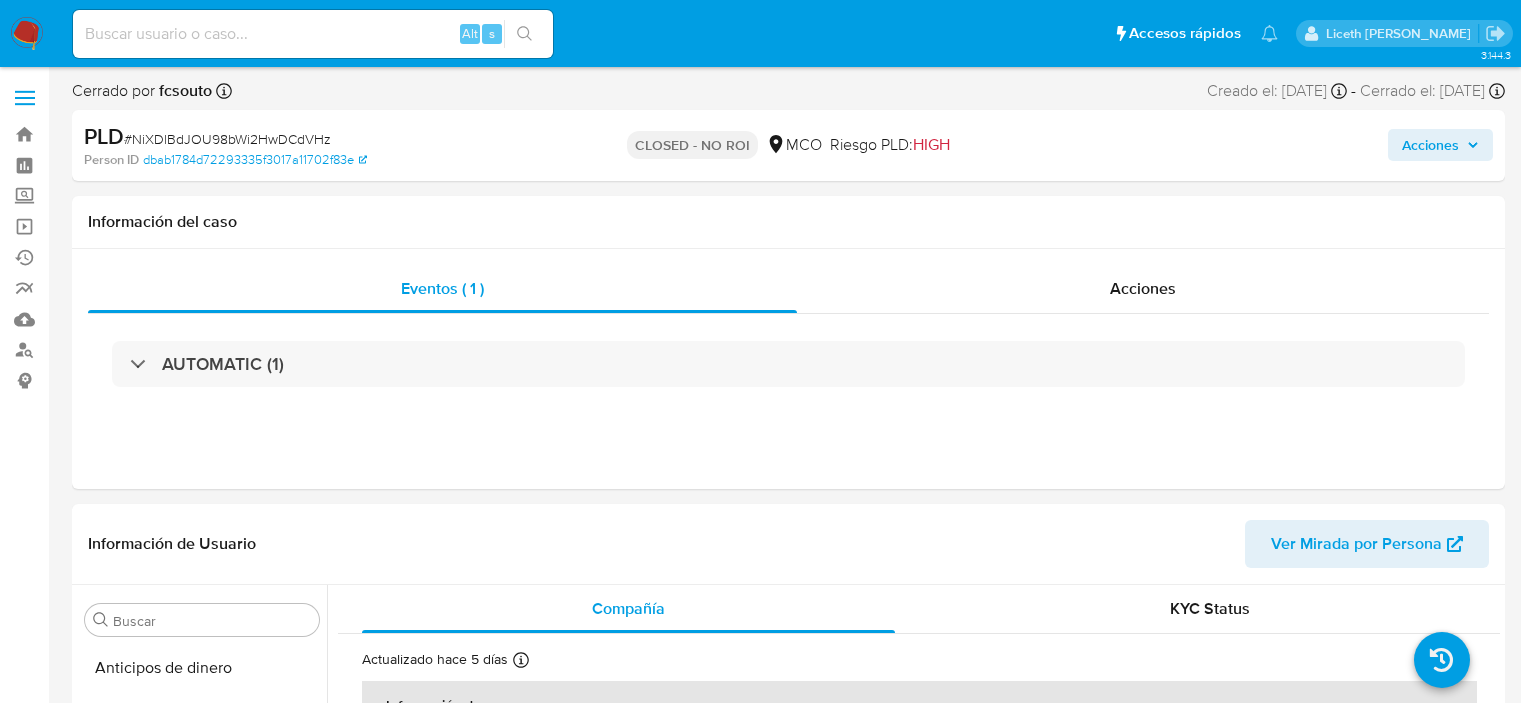 scroll, scrollTop: 0, scrollLeft: 0, axis: both 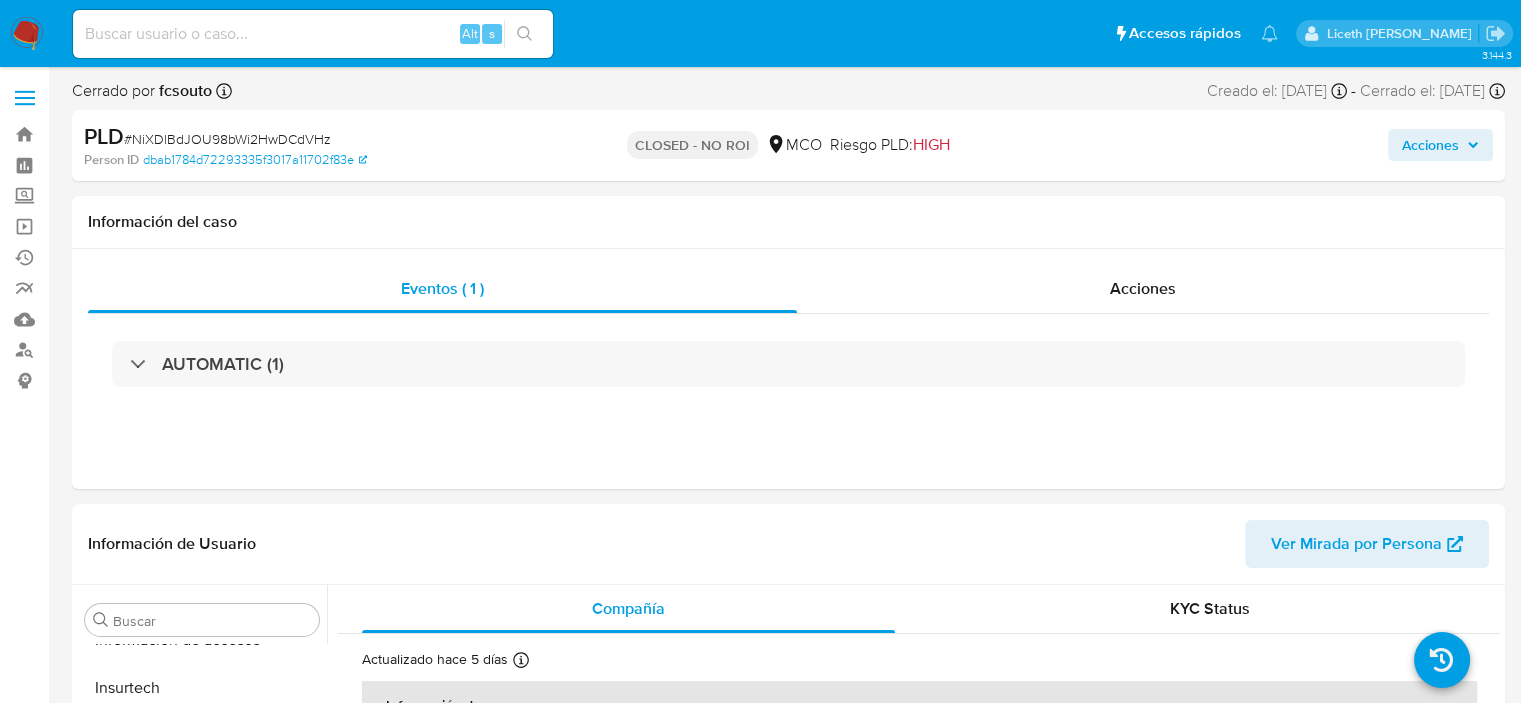 click on "# NiXDlBdJOU98bWi2HwDCdVHz" at bounding box center (227, 139) 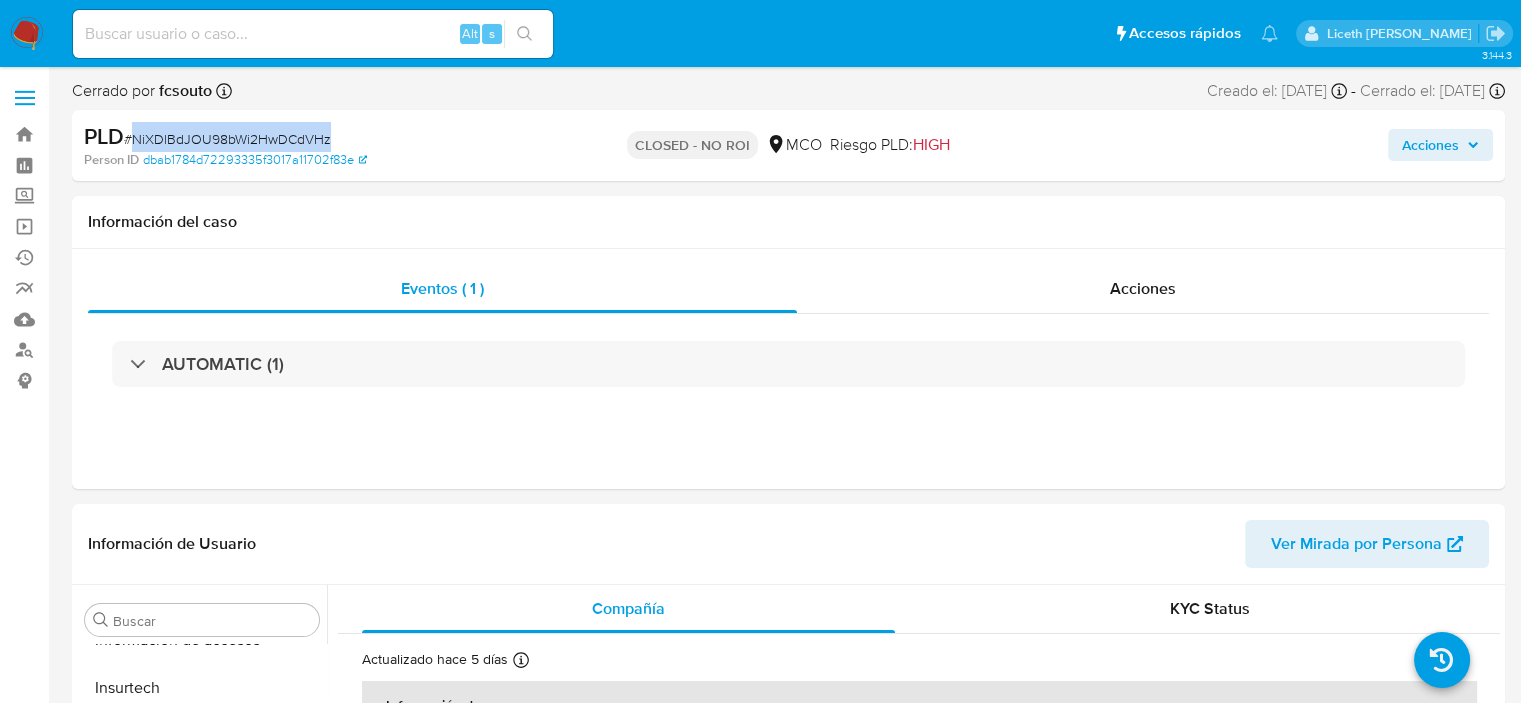 click on "# NiXDlBdJOU98bWi2HwDCdVHz" at bounding box center (227, 139) 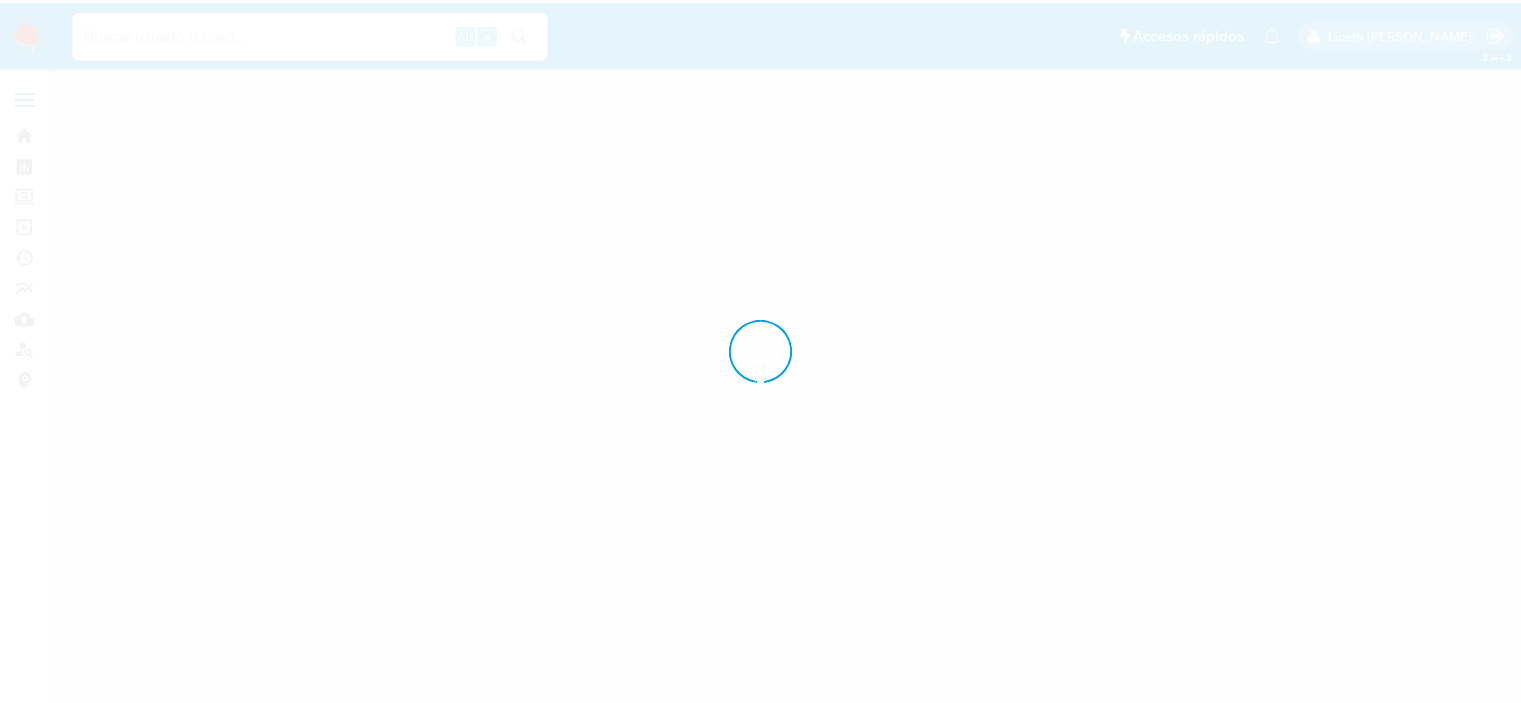 scroll, scrollTop: 0, scrollLeft: 0, axis: both 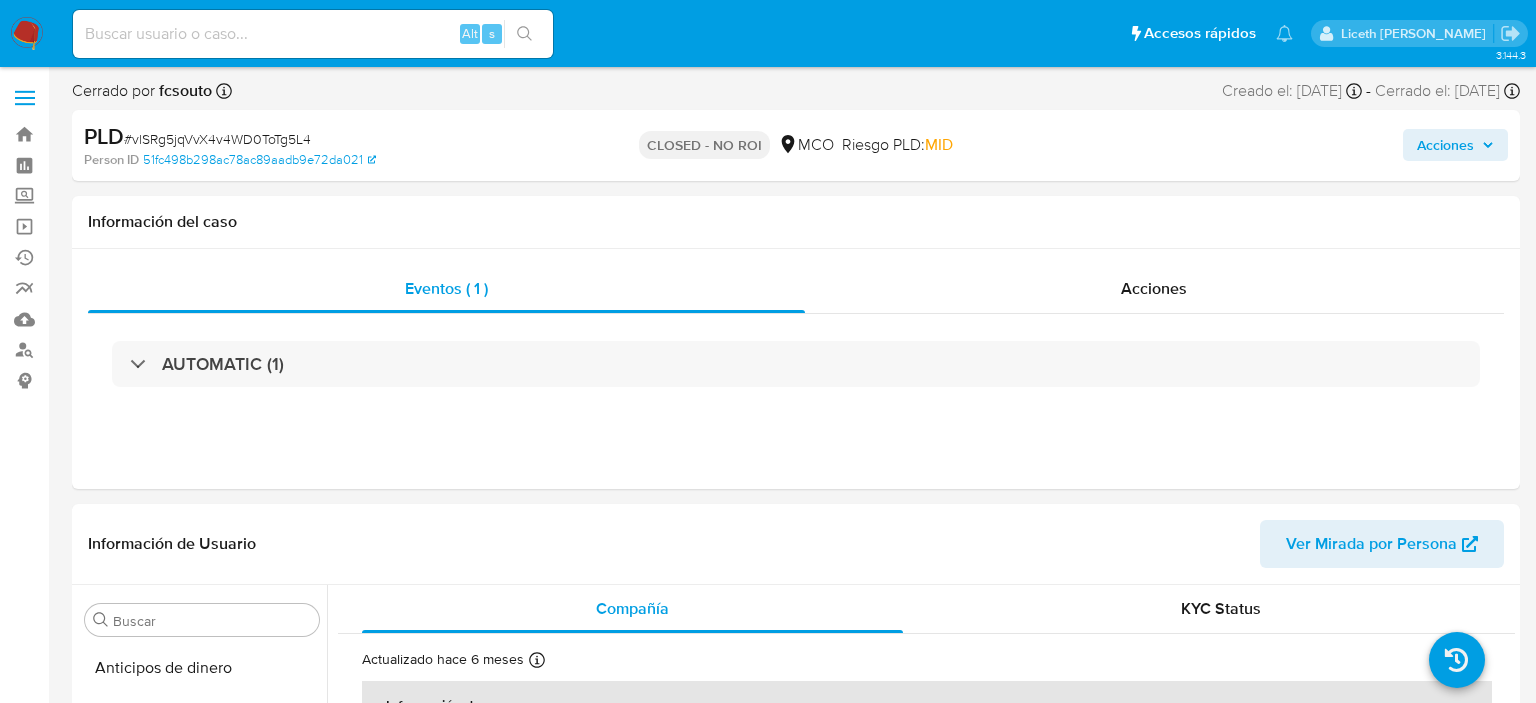 select on "10" 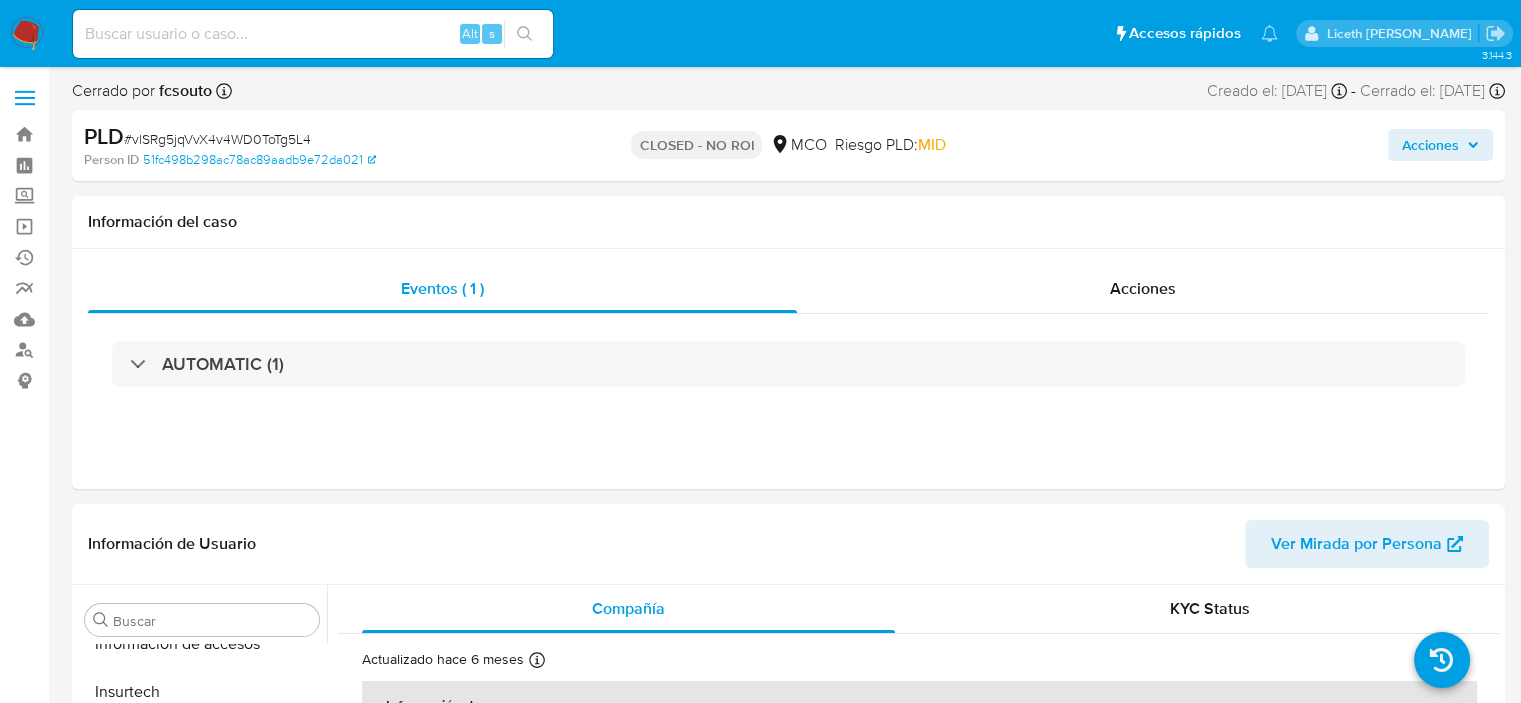 scroll, scrollTop: 796, scrollLeft: 0, axis: vertical 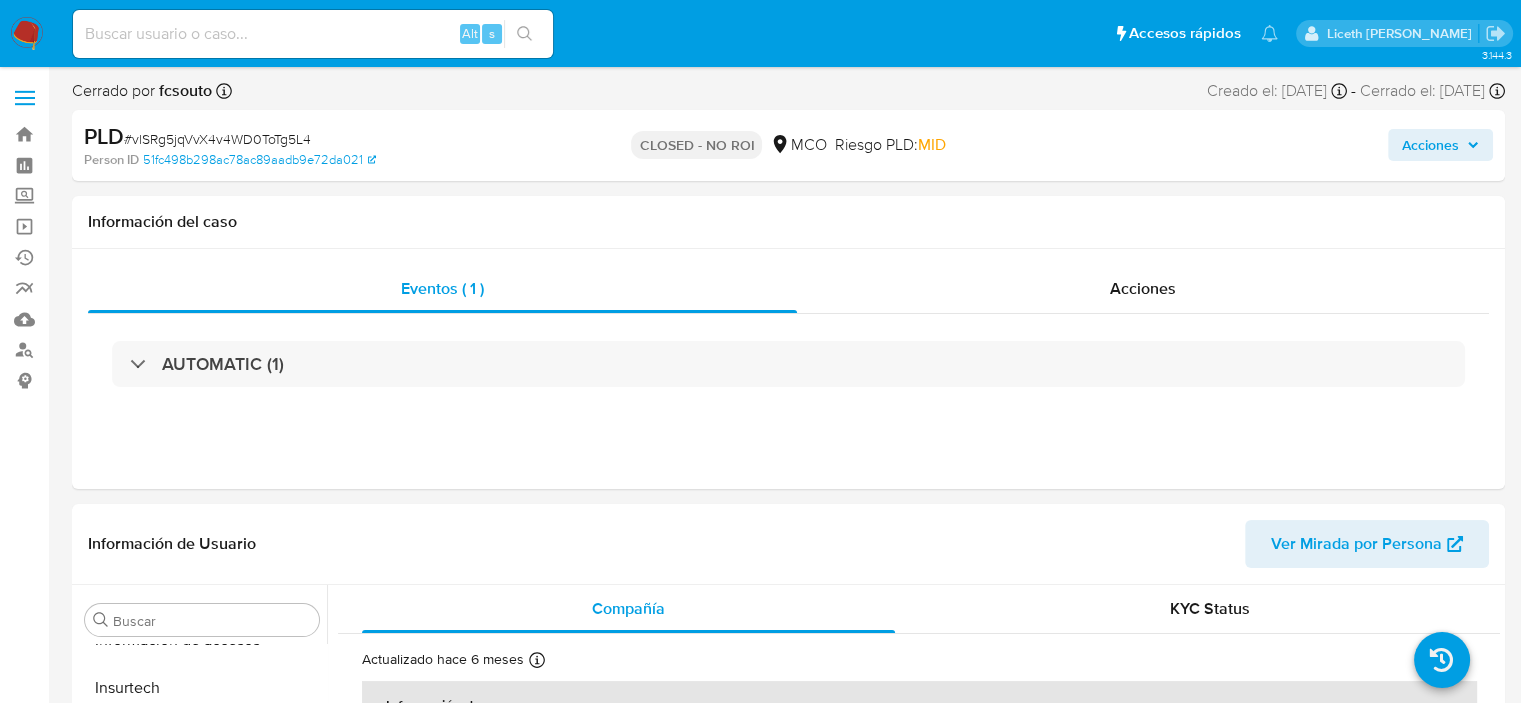 drag, startPoint x: 1403, startPoint y: 97, endPoint x: 1480, endPoint y: 99, distance: 77.02597 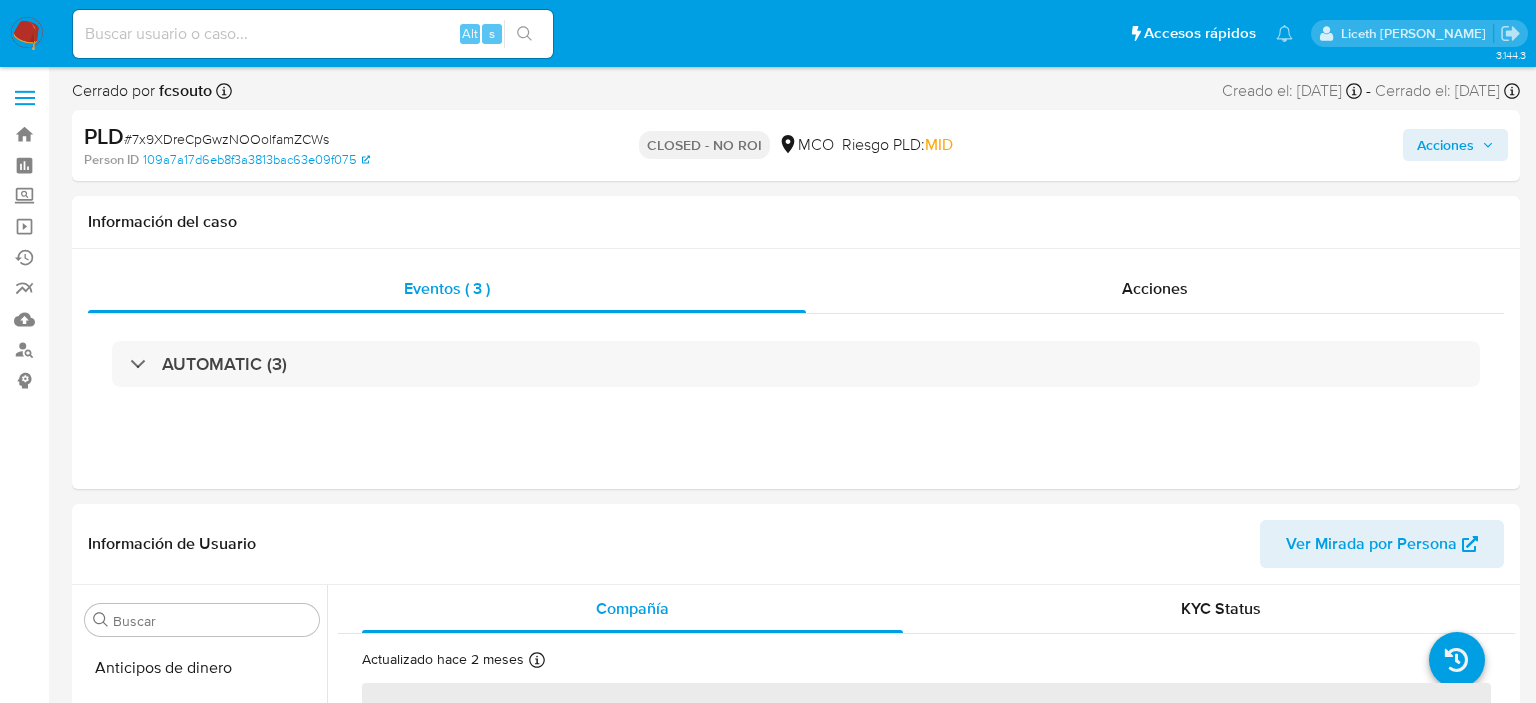 select on "10" 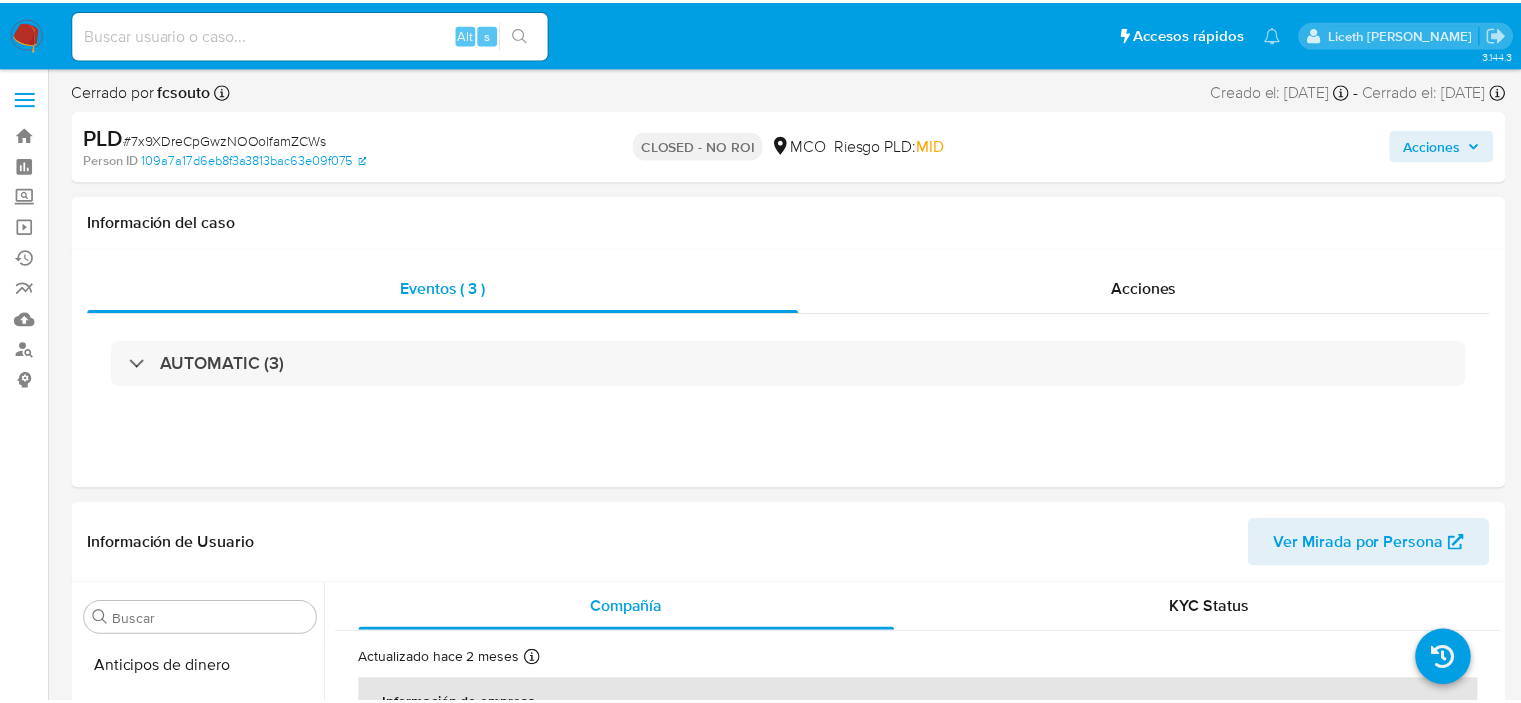 scroll, scrollTop: 0, scrollLeft: 0, axis: both 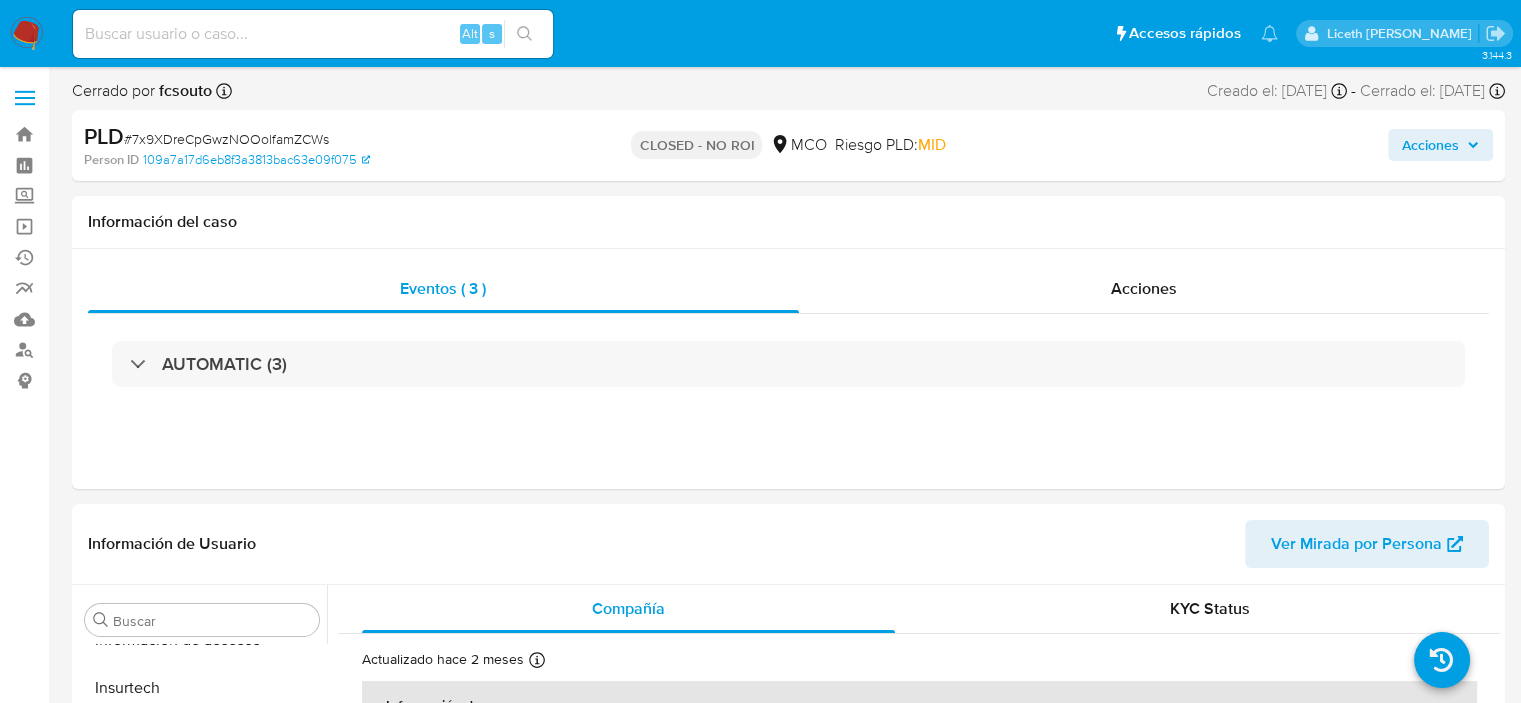 click on "# 7x9XDreCpGwzNOOolfamZCWs" at bounding box center [226, 139] 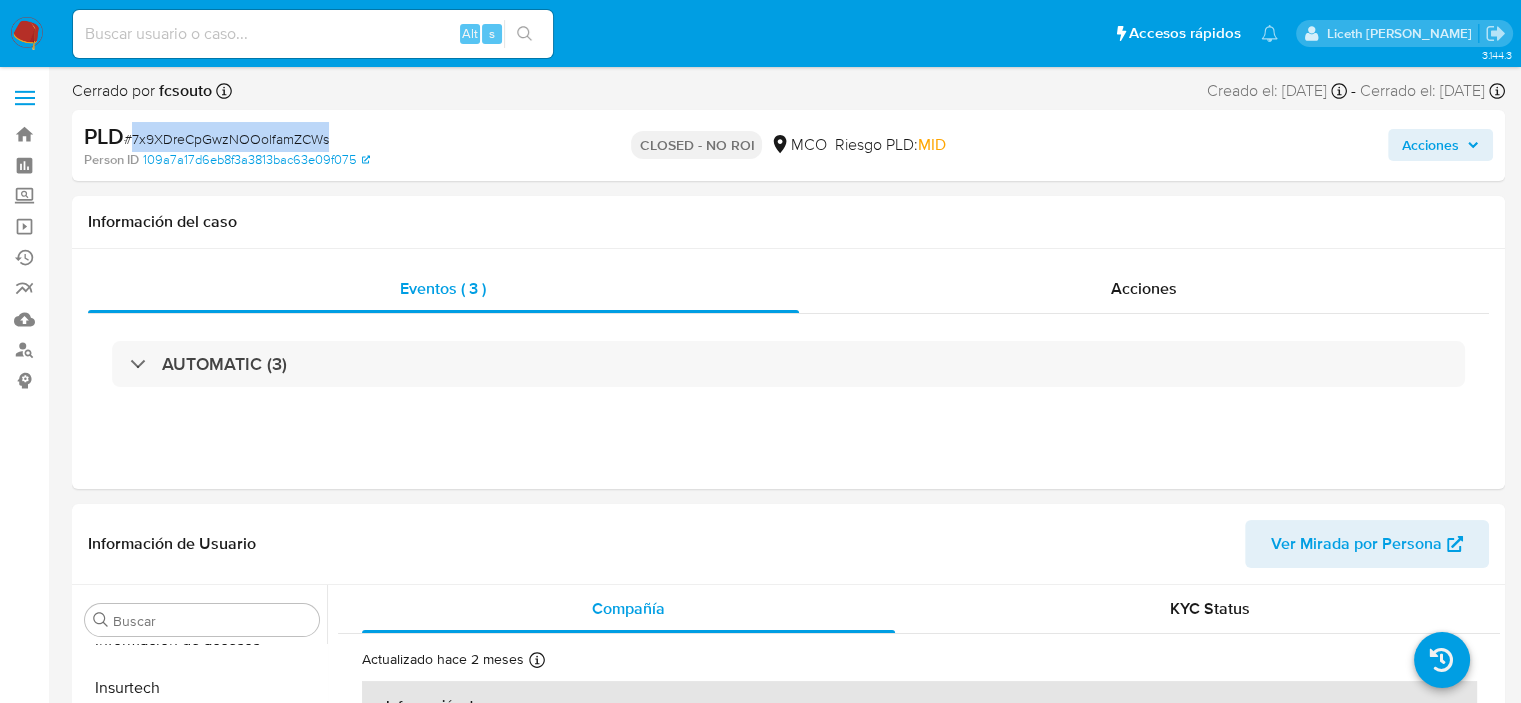 click on "# 7x9XDreCpGwzNOOolfamZCWs" at bounding box center [226, 139] 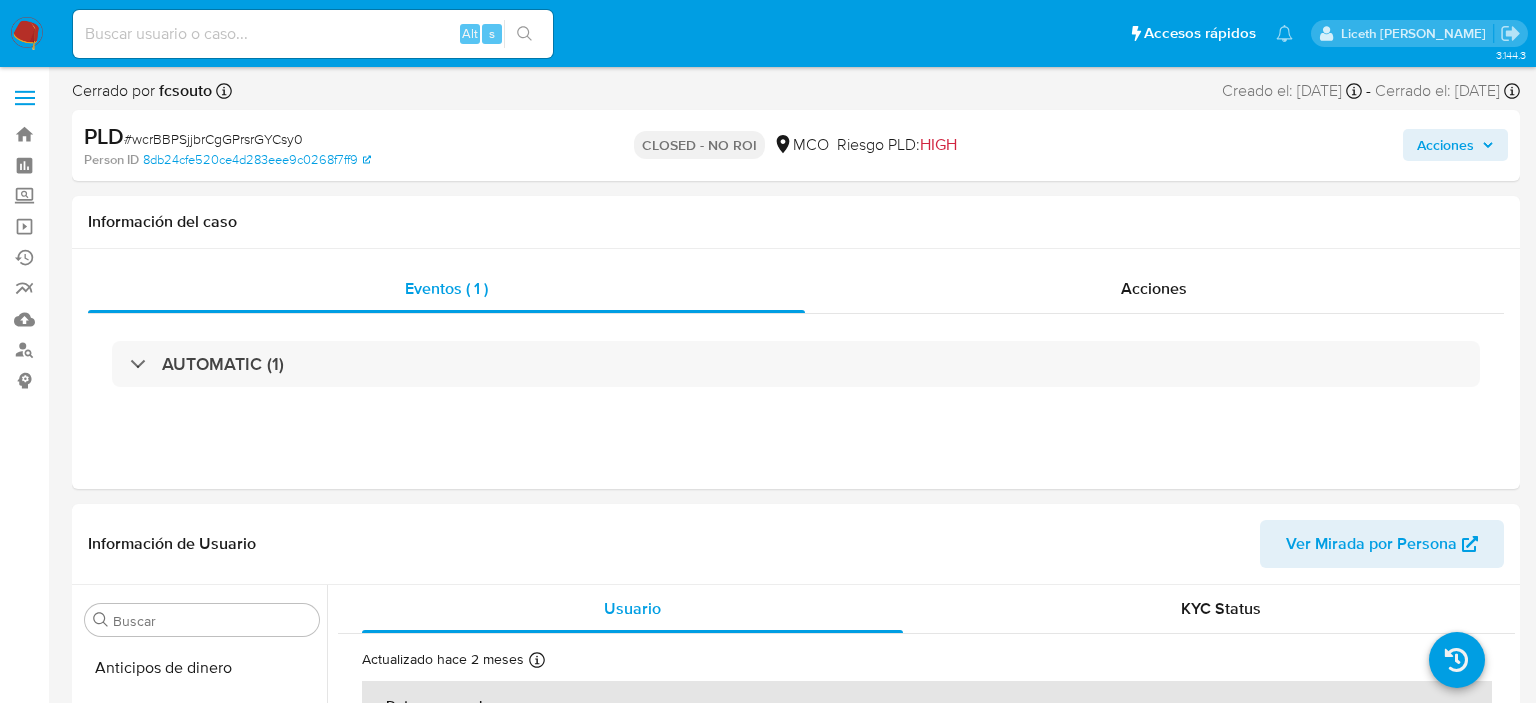 select on "10" 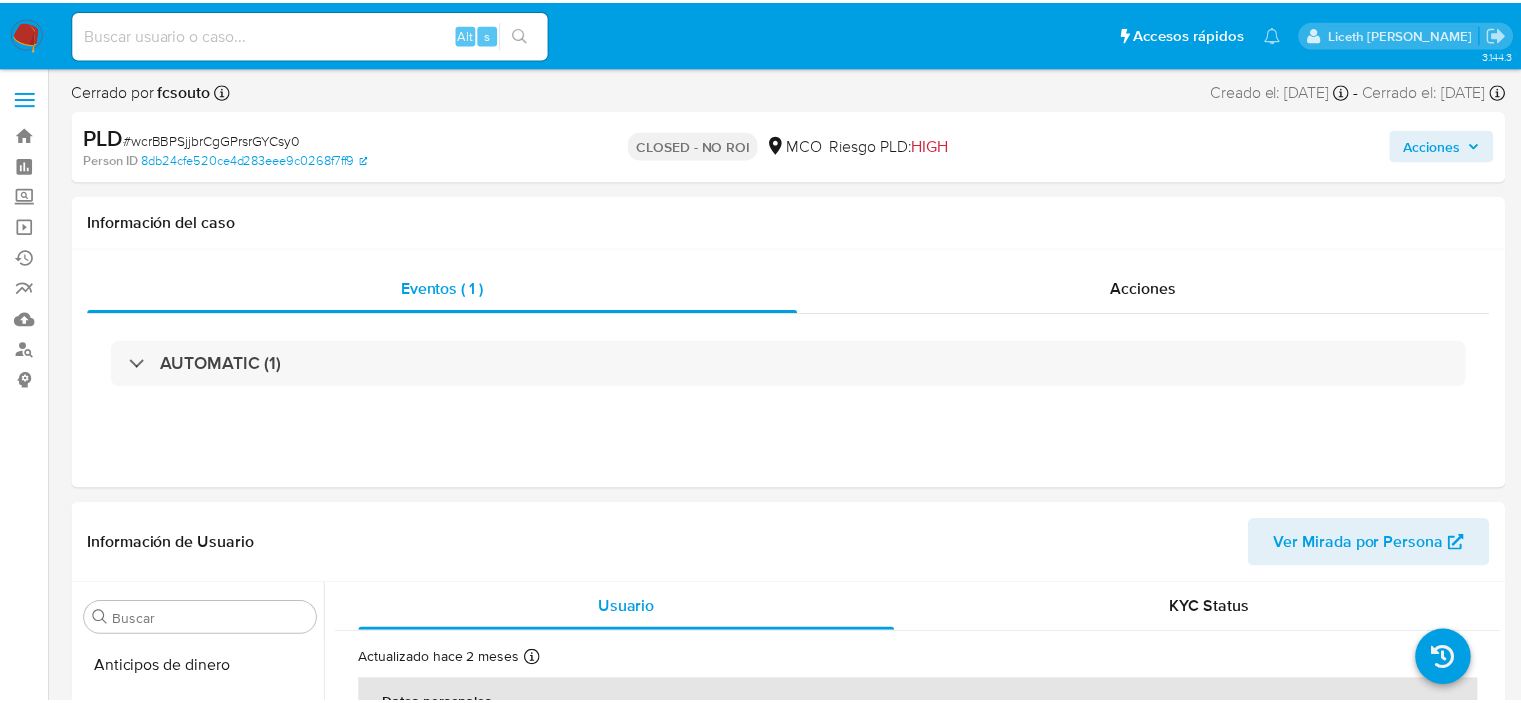 scroll, scrollTop: 0, scrollLeft: 0, axis: both 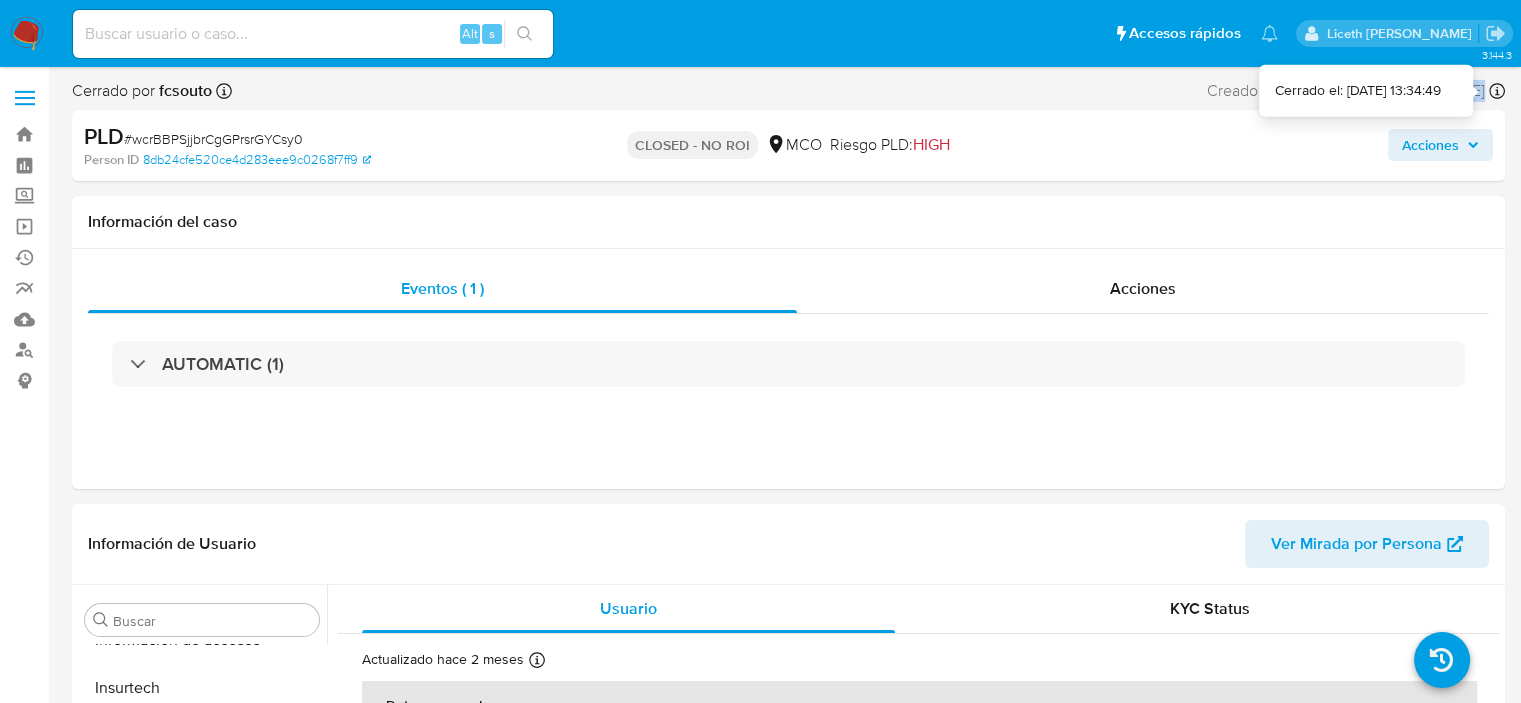 drag, startPoint x: 1399, startPoint y: 88, endPoint x: 1489, endPoint y: 86, distance: 90.02222 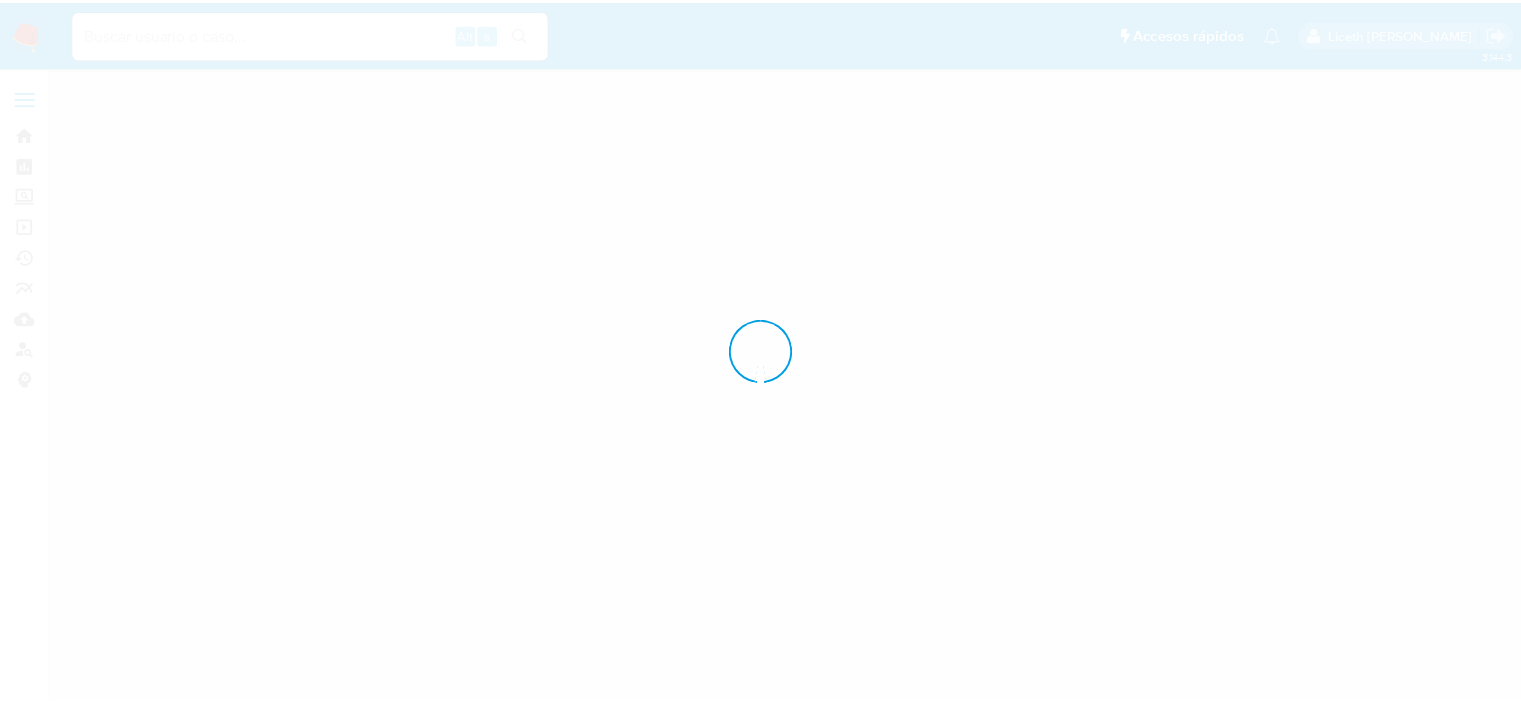 scroll, scrollTop: 0, scrollLeft: 0, axis: both 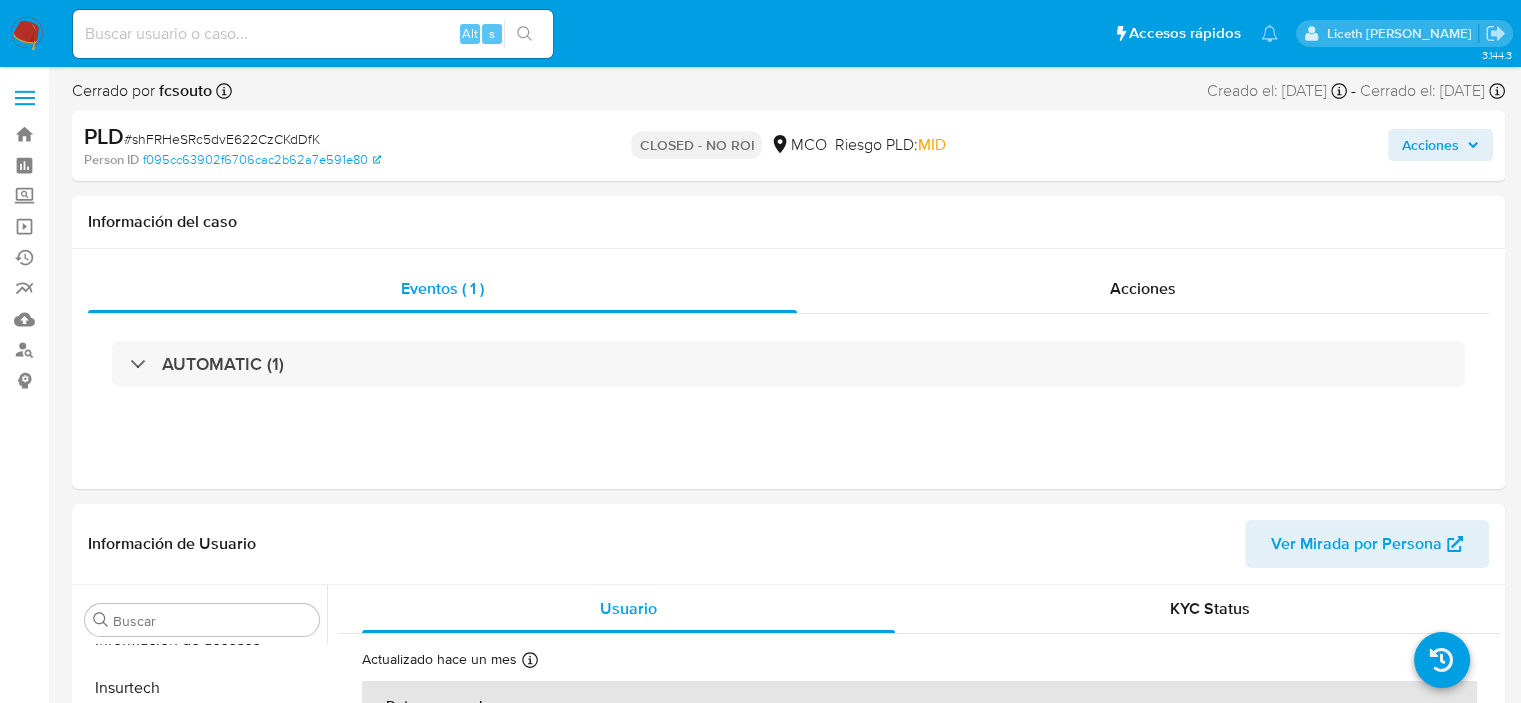 select on "10" 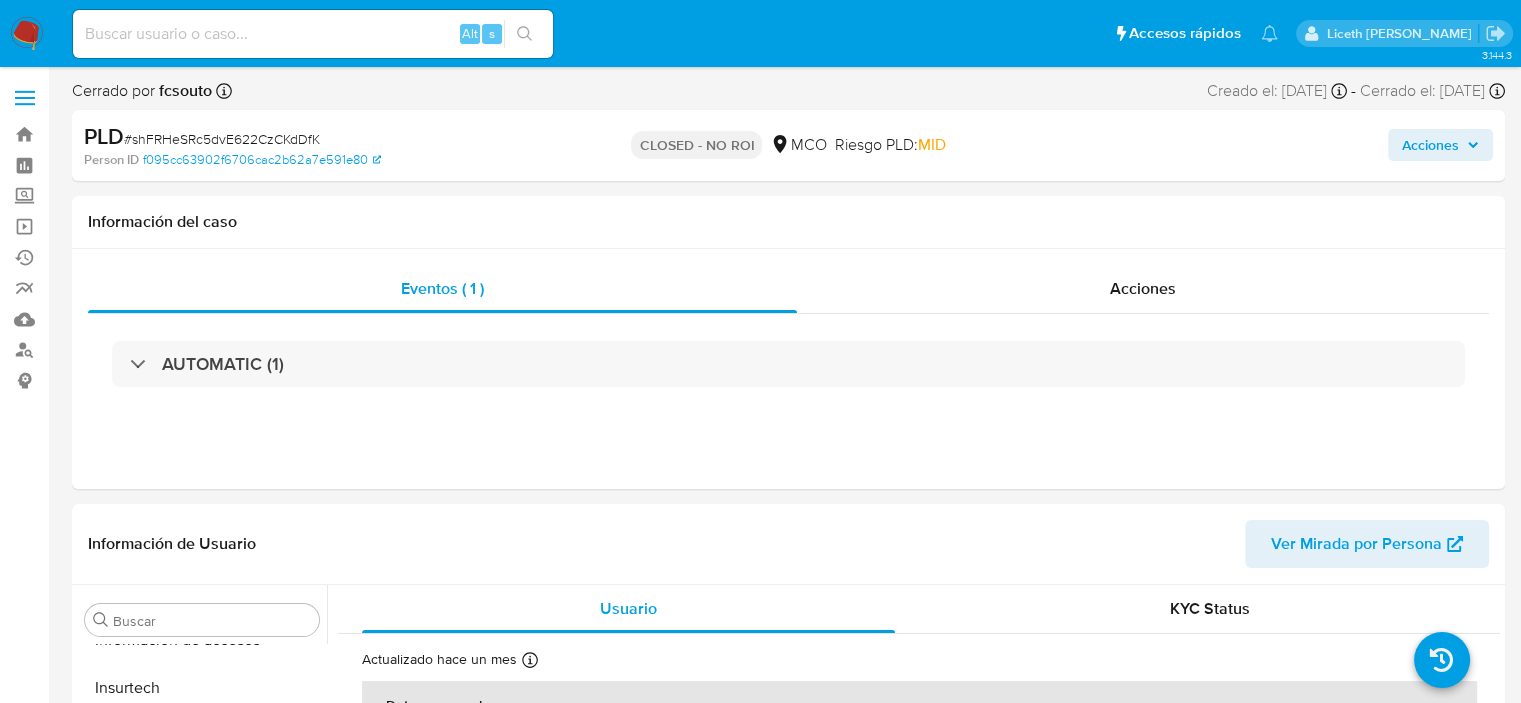 click on "# shFRHeSRc5dvE622CzCKdDfK" at bounding box center [222, 139] 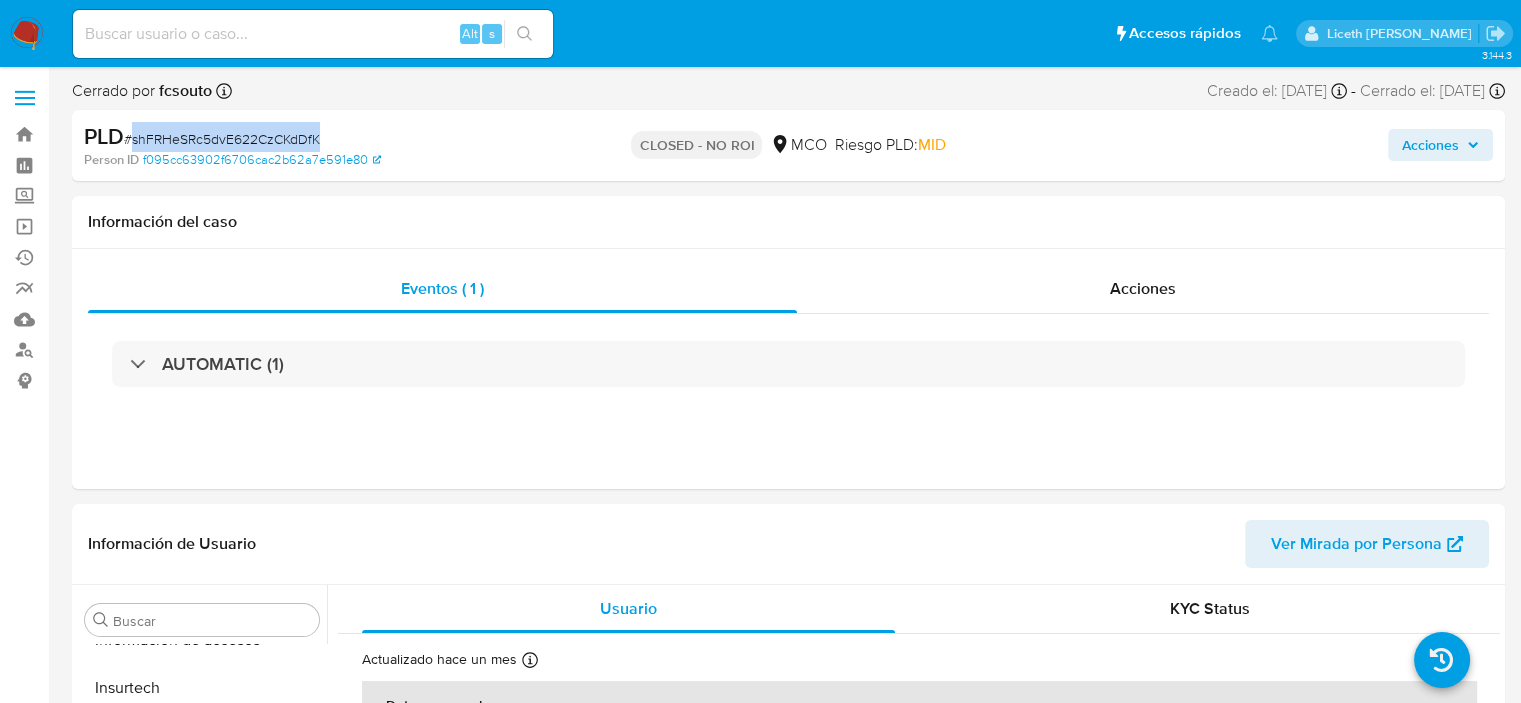 click on "# shFRHeSRc5dvE622CzCKdDfK" at bounding box center [222, 139] 